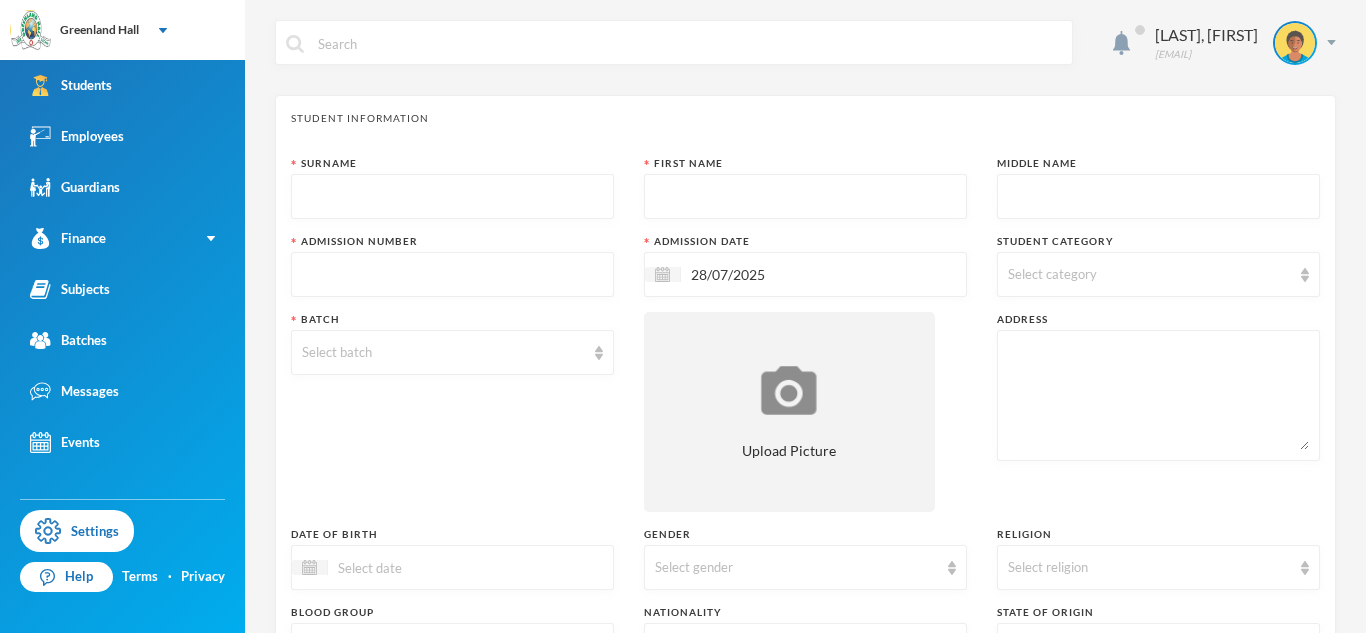 scroll, scrollTop: 0, scrollLeft: 0, axis: both 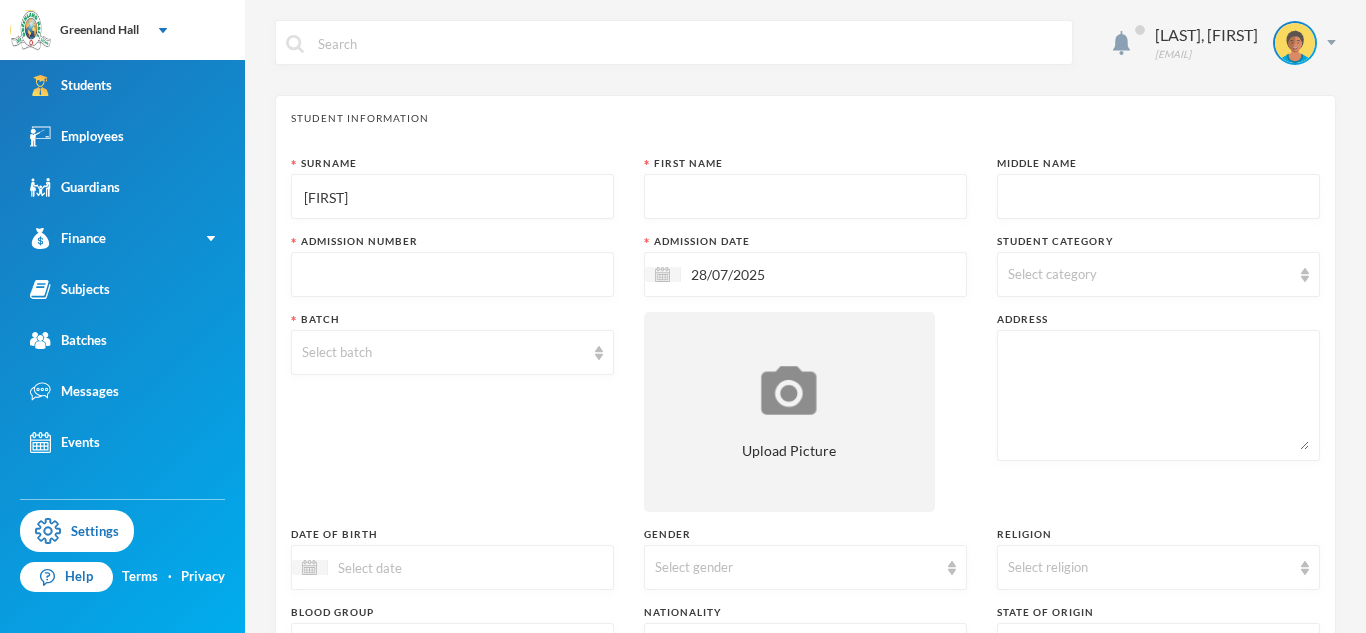 type on "Osituga" 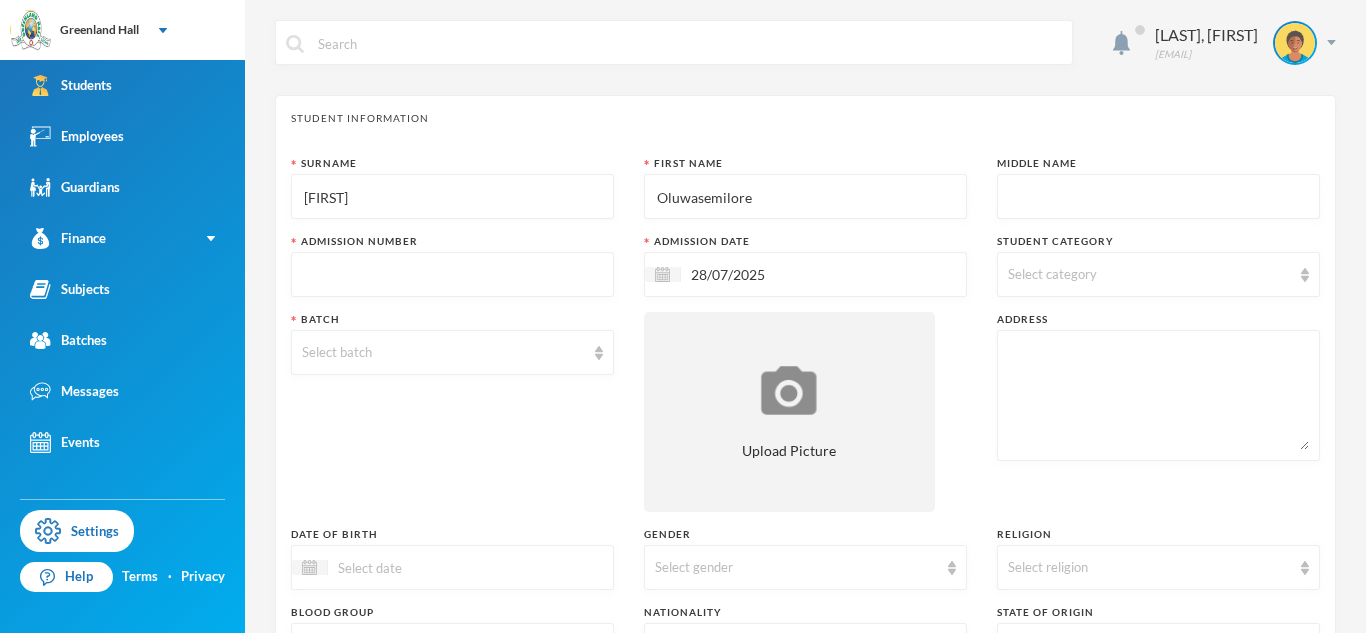 type on "Oluwasemilore" 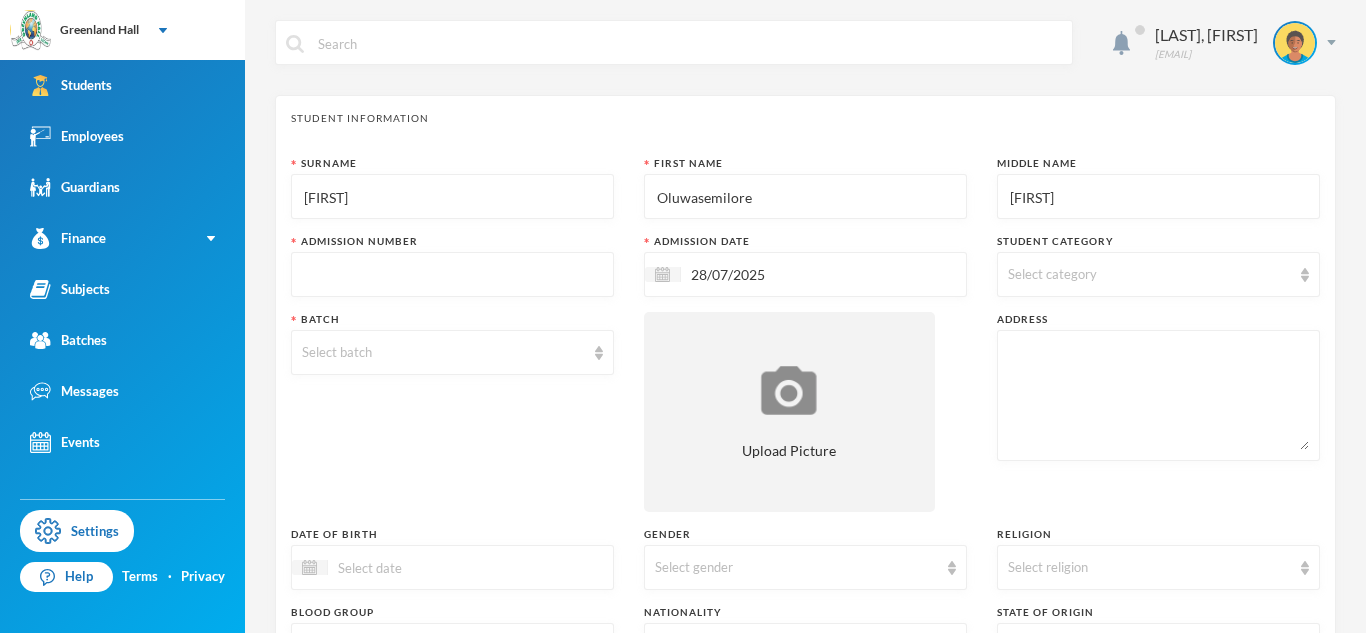 type on "Rachael" 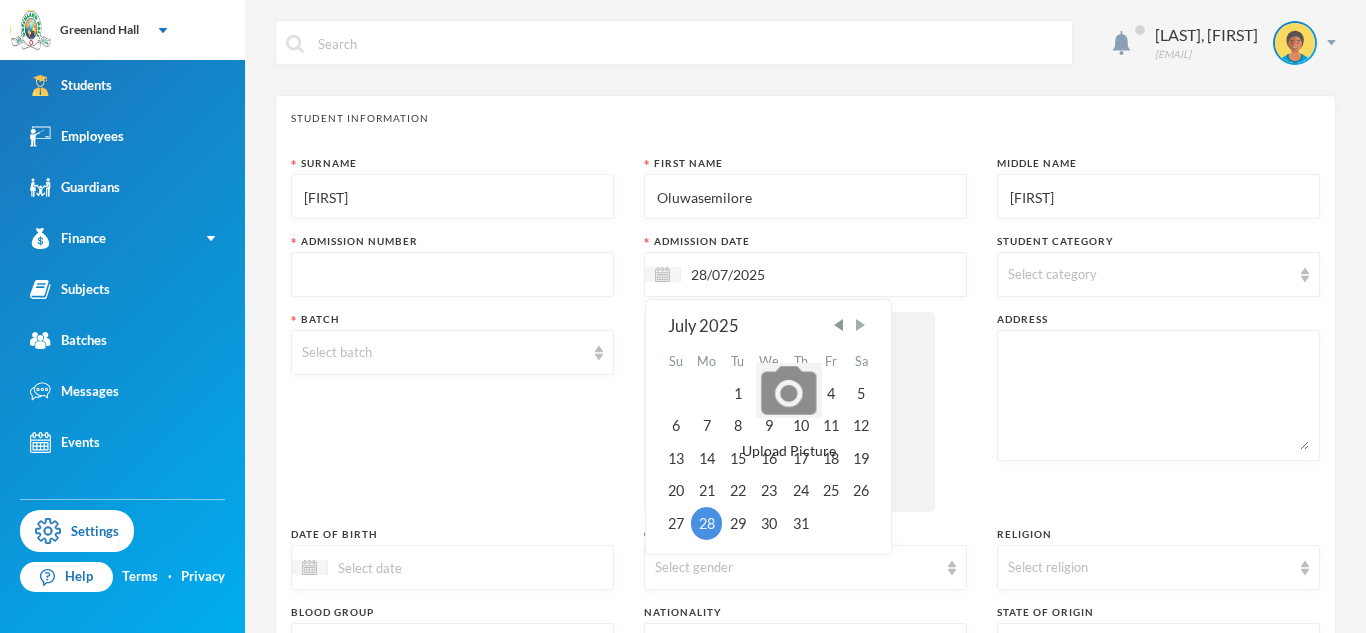 click at bounding box center [860, 325] 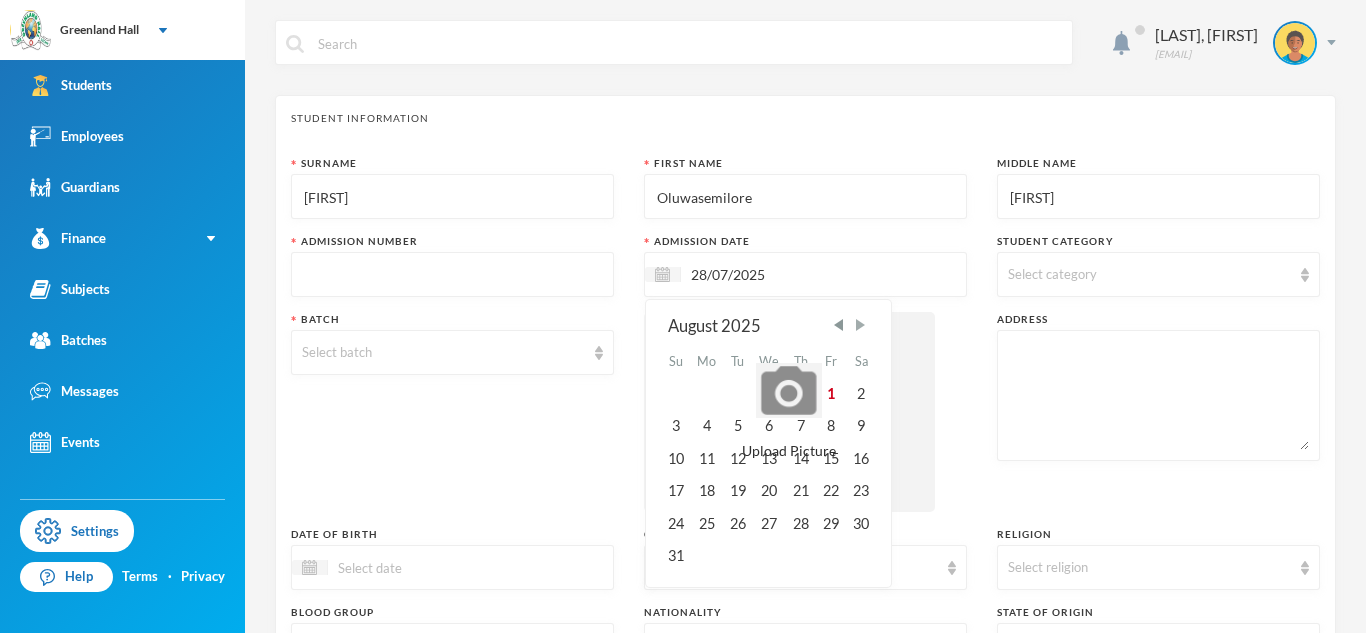 click at bounding box center [860, 325] 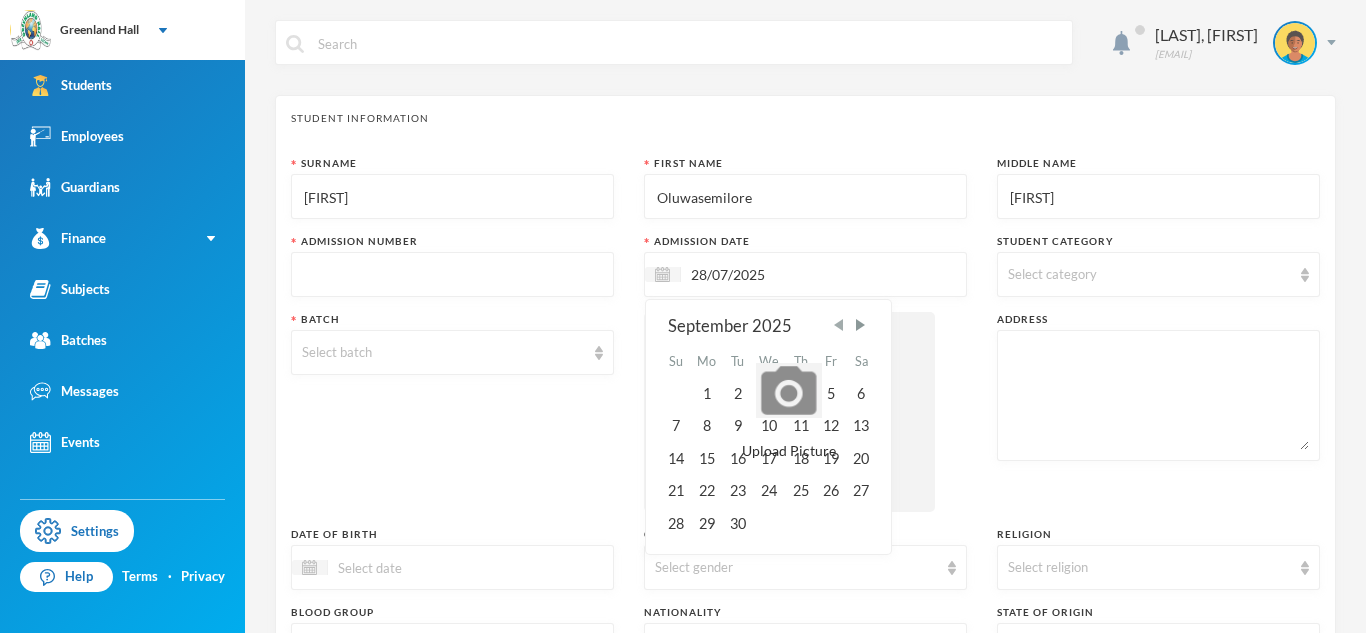 click at bounding box center [839, 325] 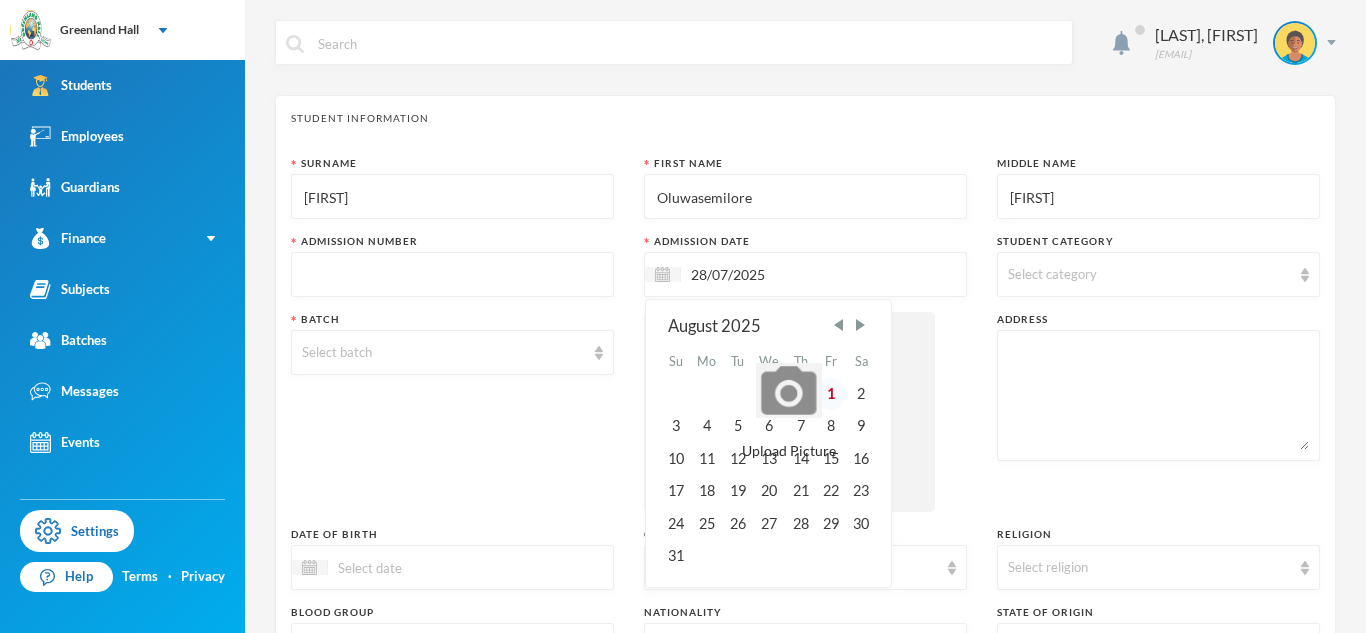 click on "1" at bounding box center (831, 394) 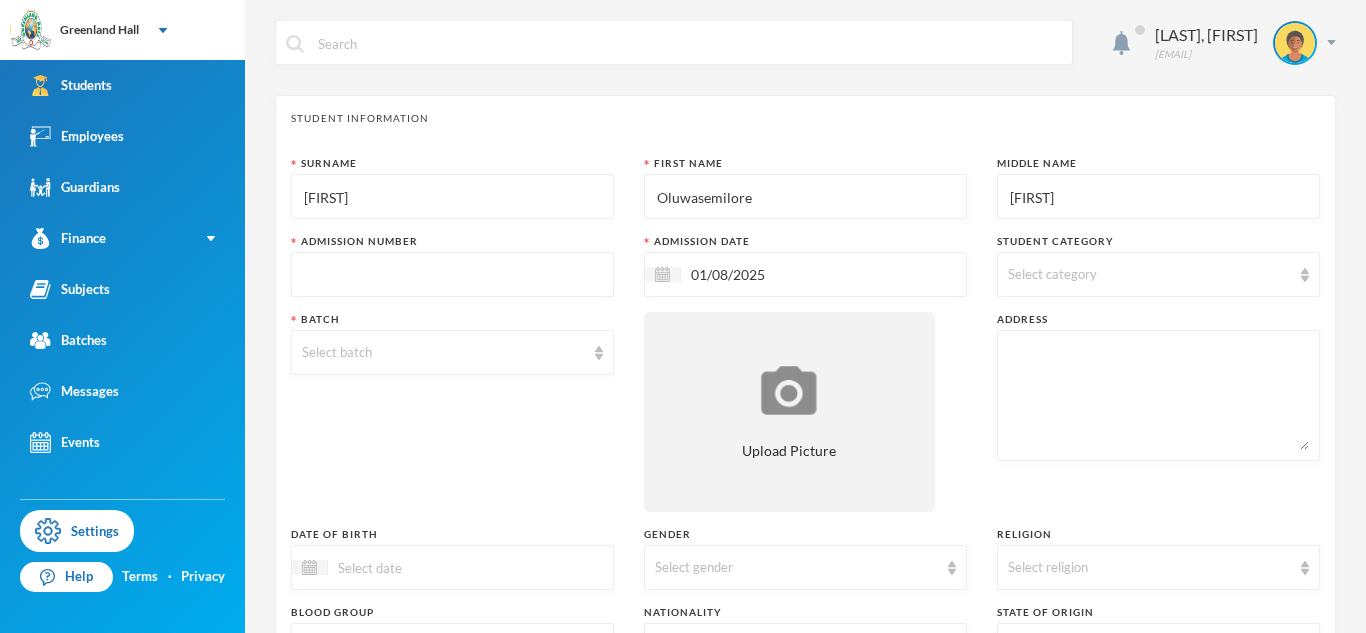 click at bounding box center [452, 275] 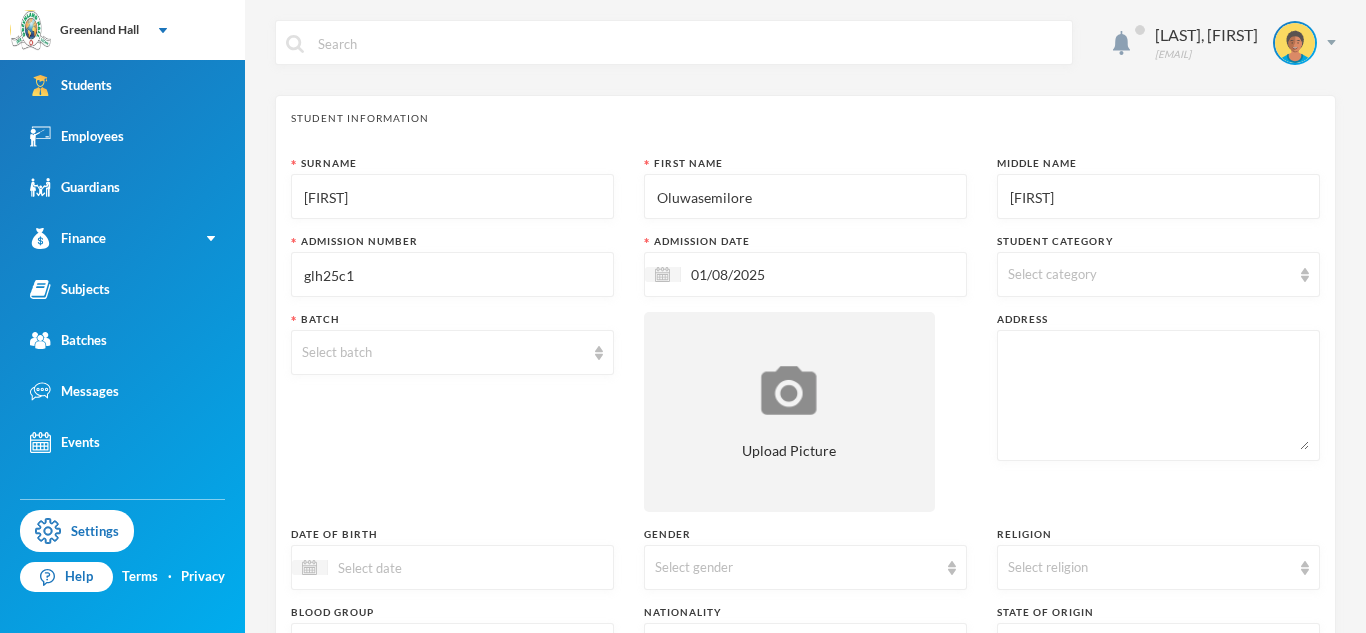 type on "glh25c17" 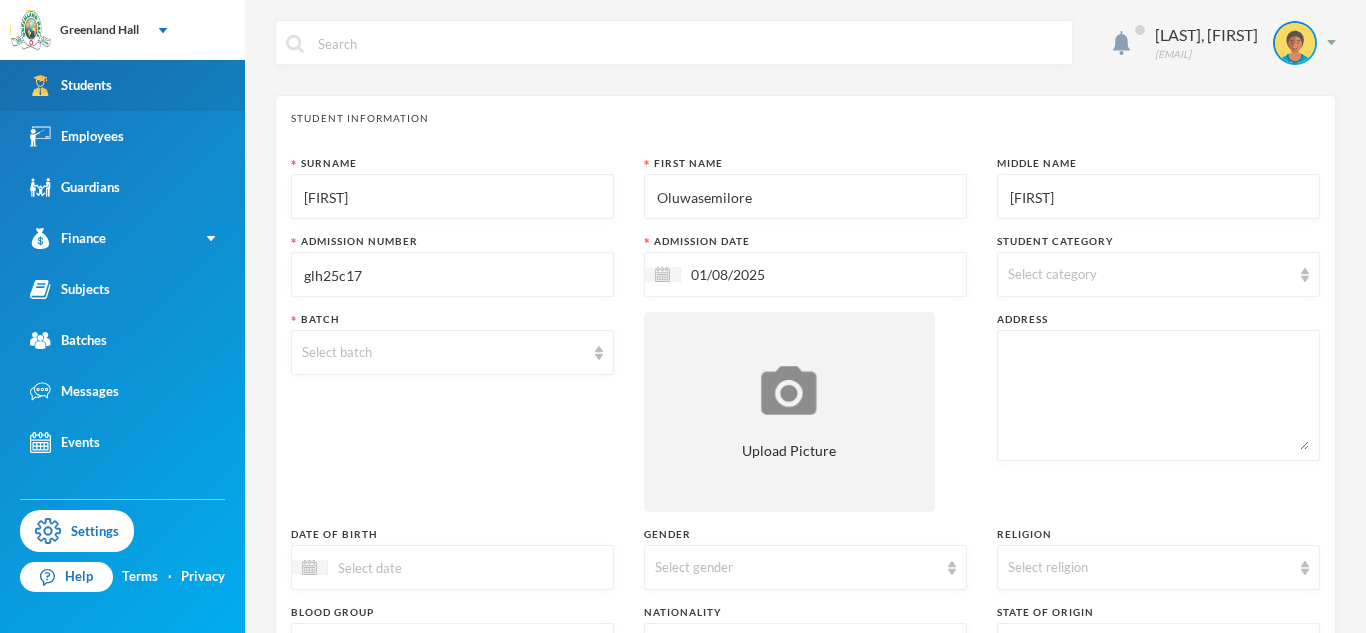 click on "Students" at bounding box center (122, 85) 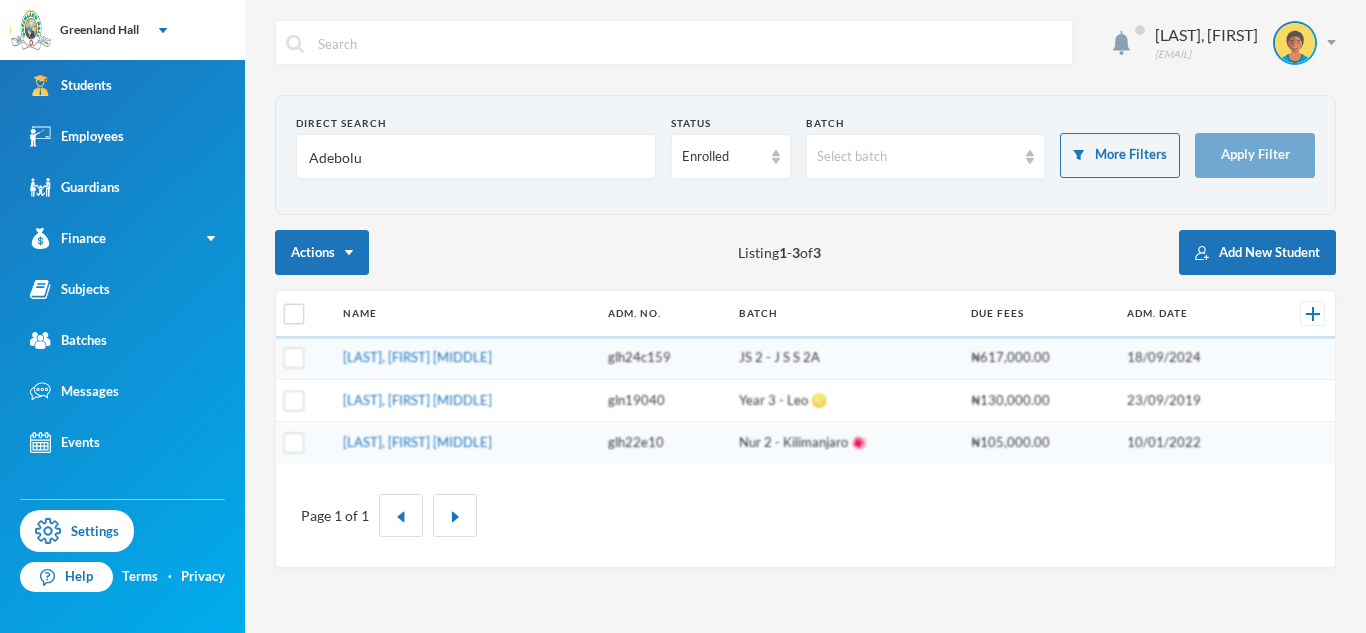 click on "Adebolu" at bounding box center (476, 157) 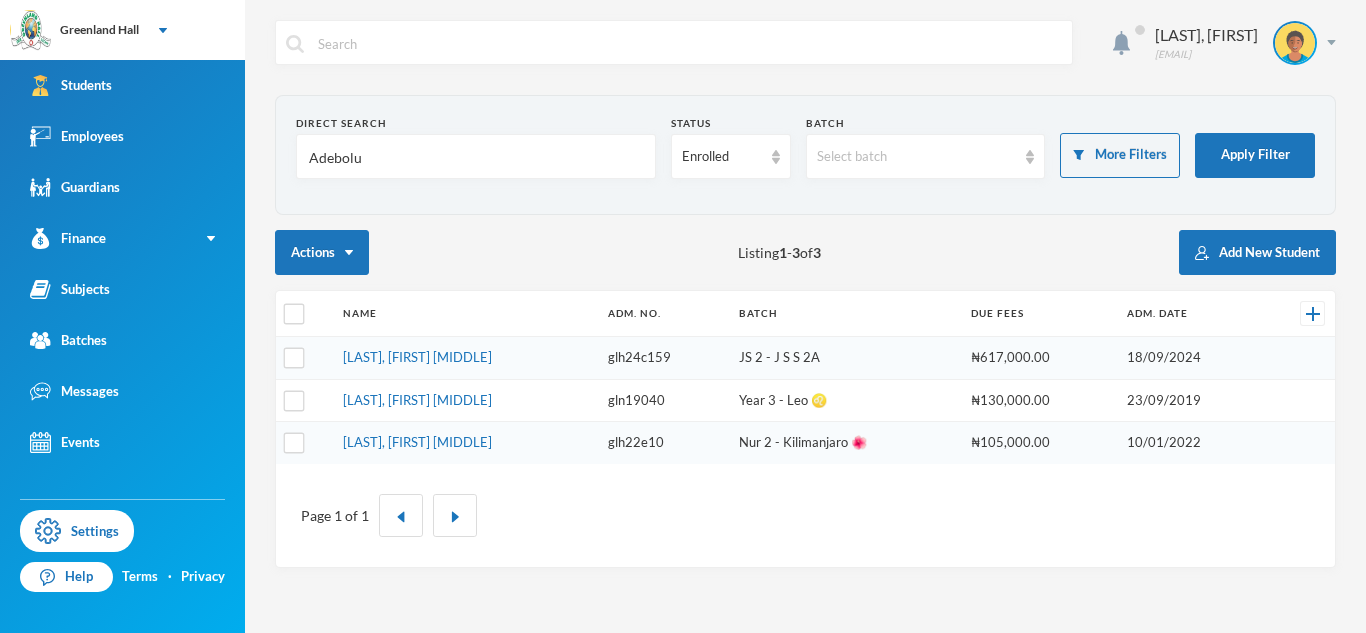 click on "Adebolu" at bounding box center (476, 157) 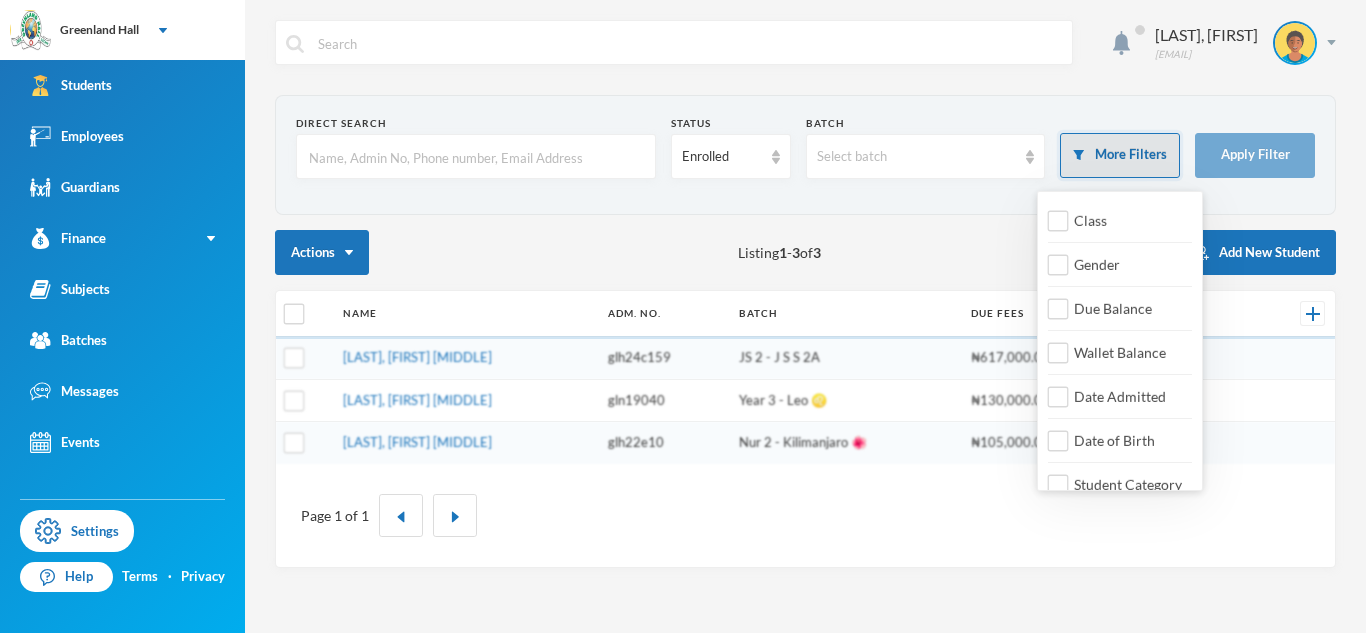type 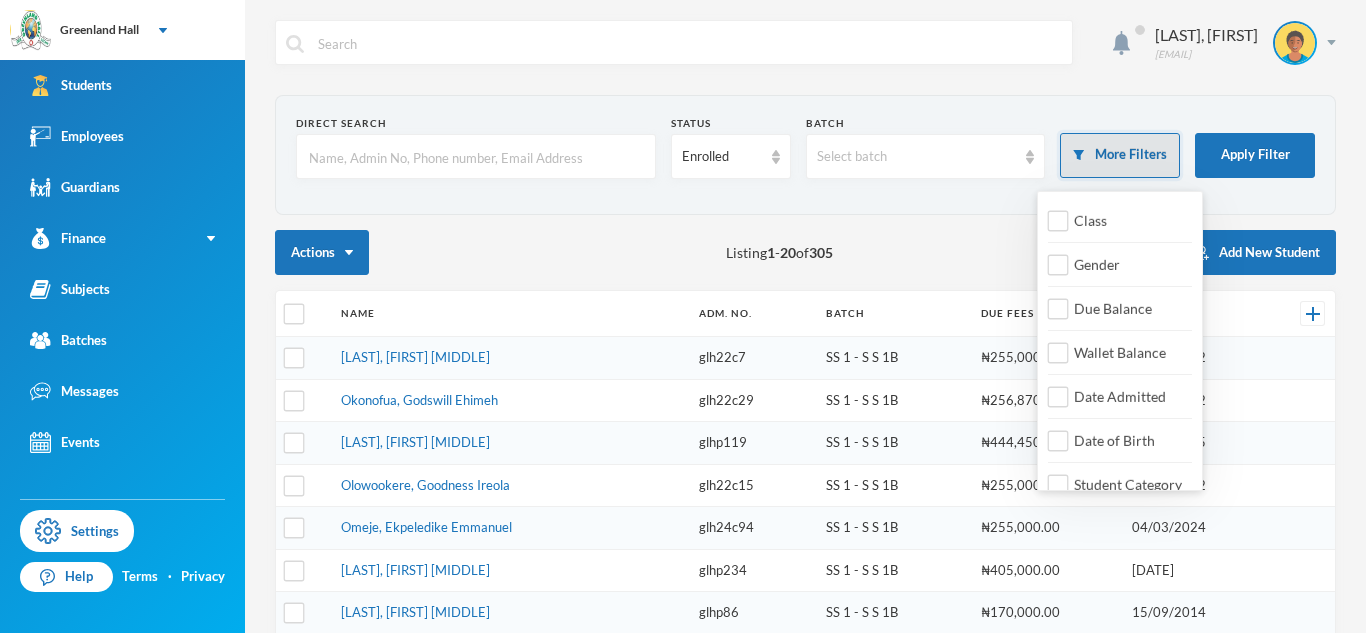click on "More Filters" at bounding box center (1120, 155) 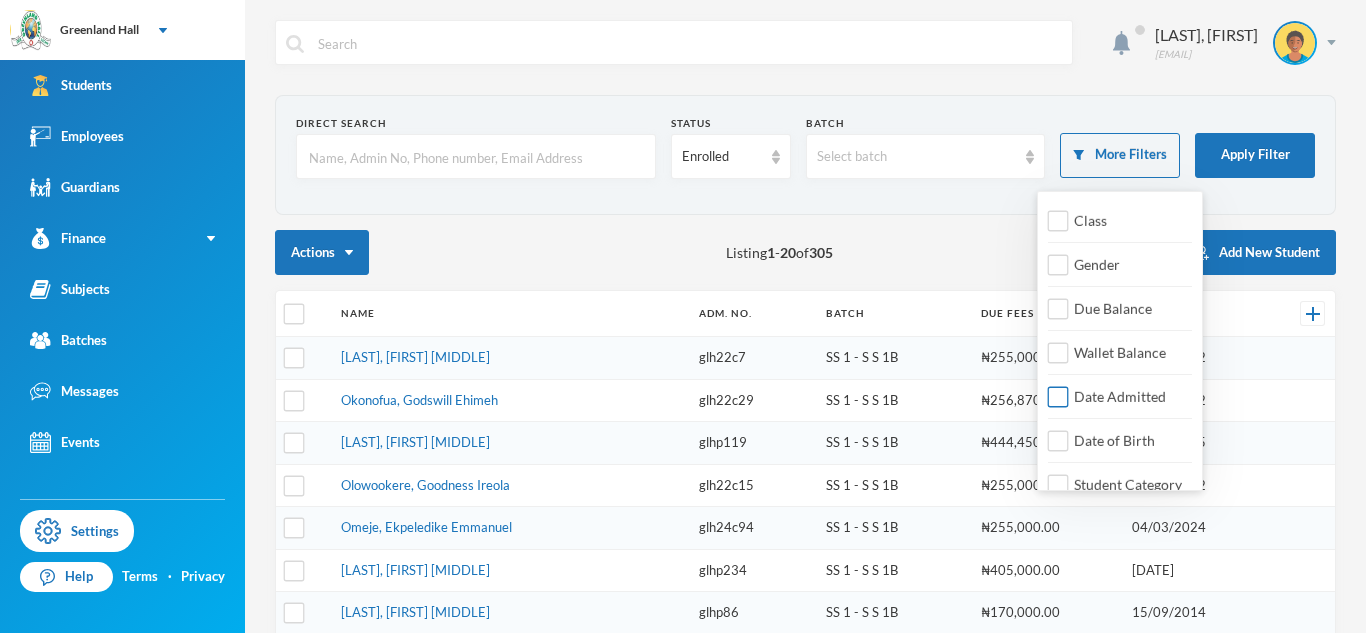 click on "Date Admitted" at bounding box center [1120, 396] 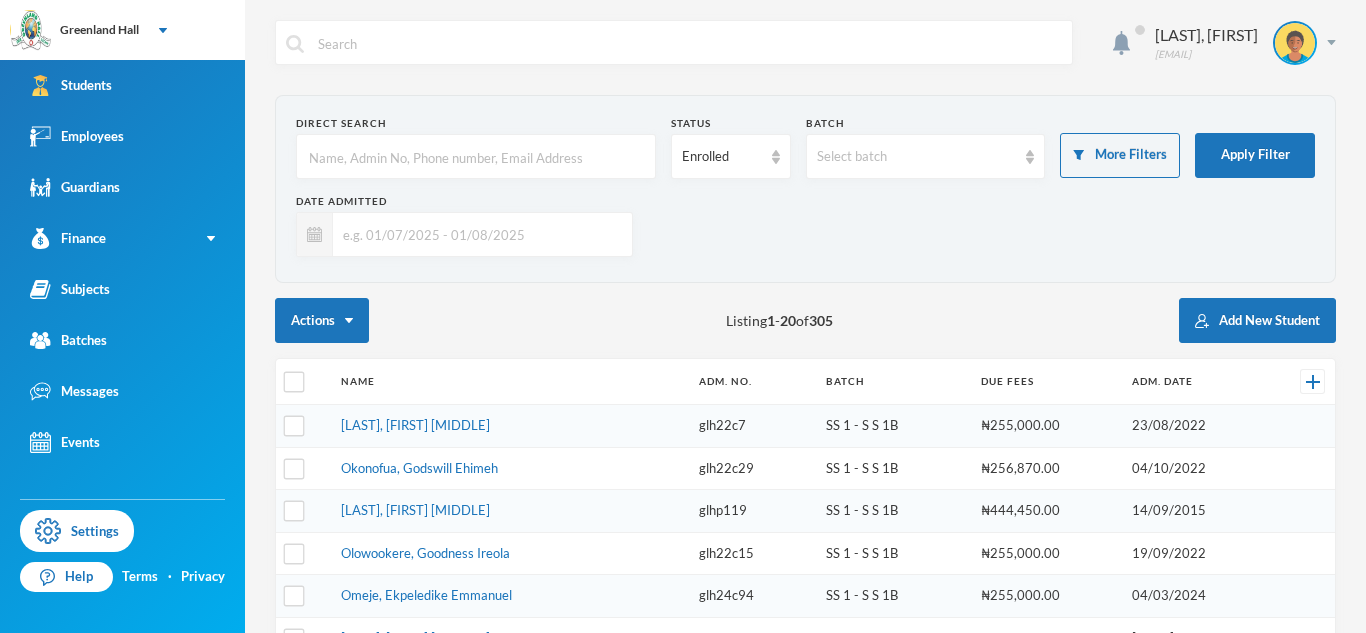 click at bounding box center (477, 234) 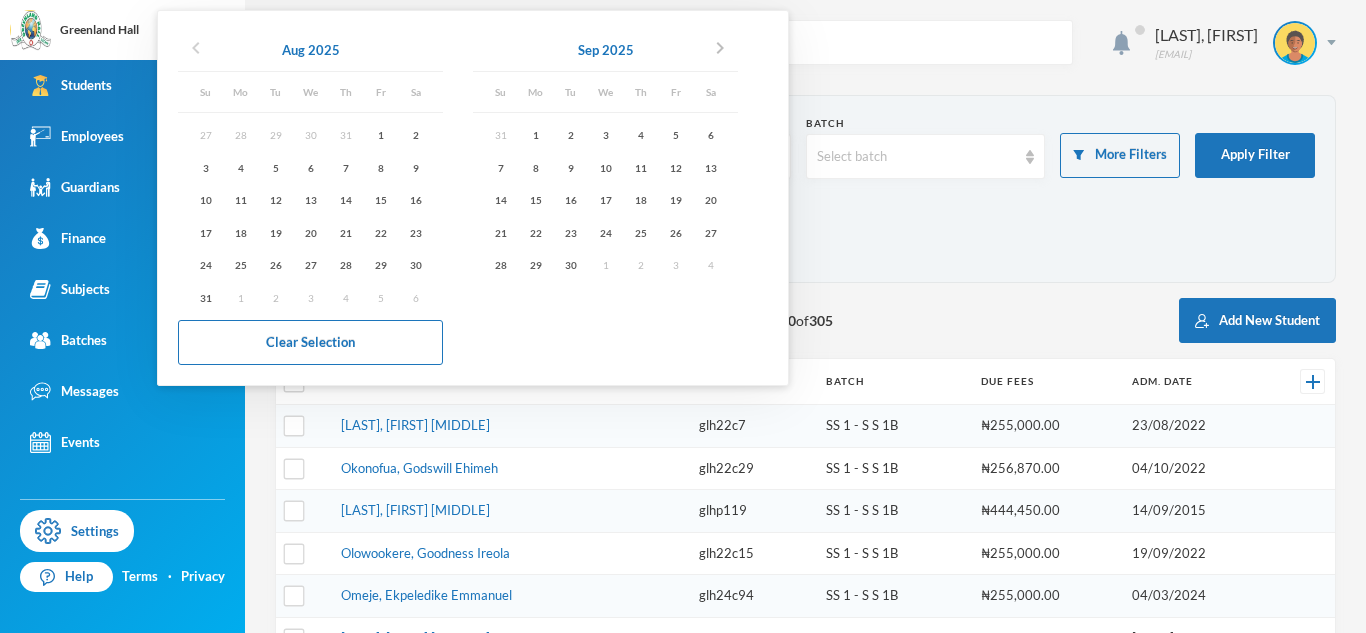 click on "chevron_left" at bounding box center (196, 48) 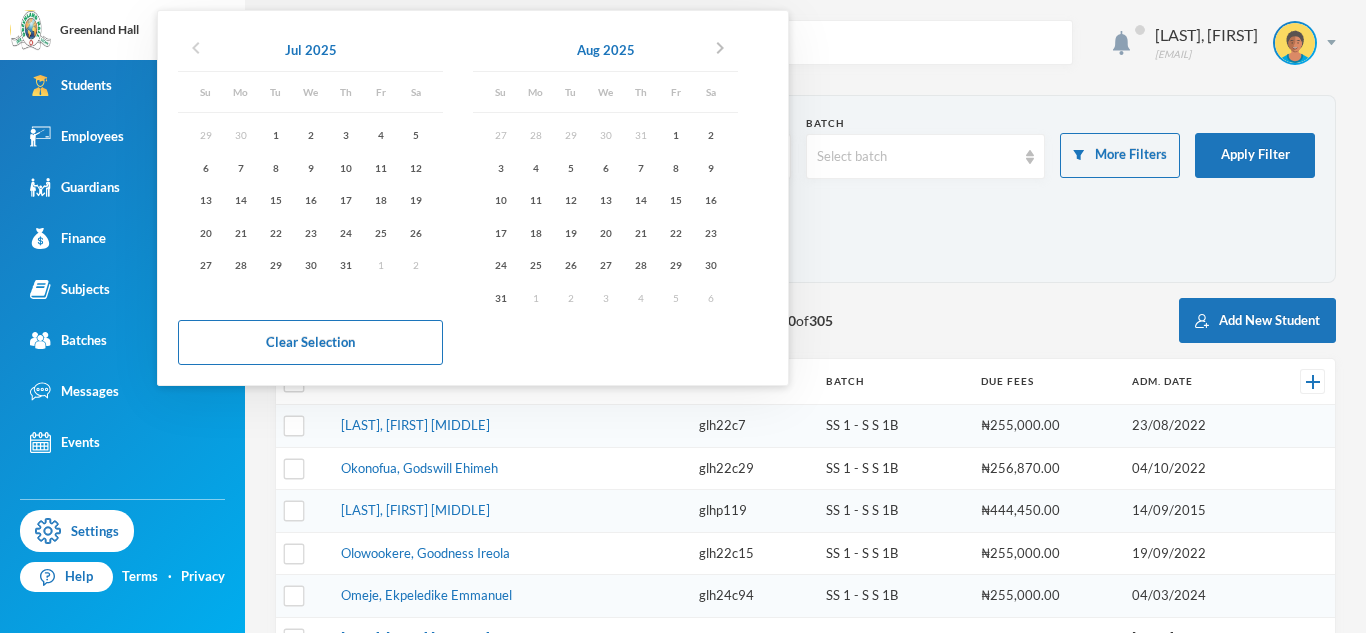 click on "chevron_left" at bounding box center (196, 48) 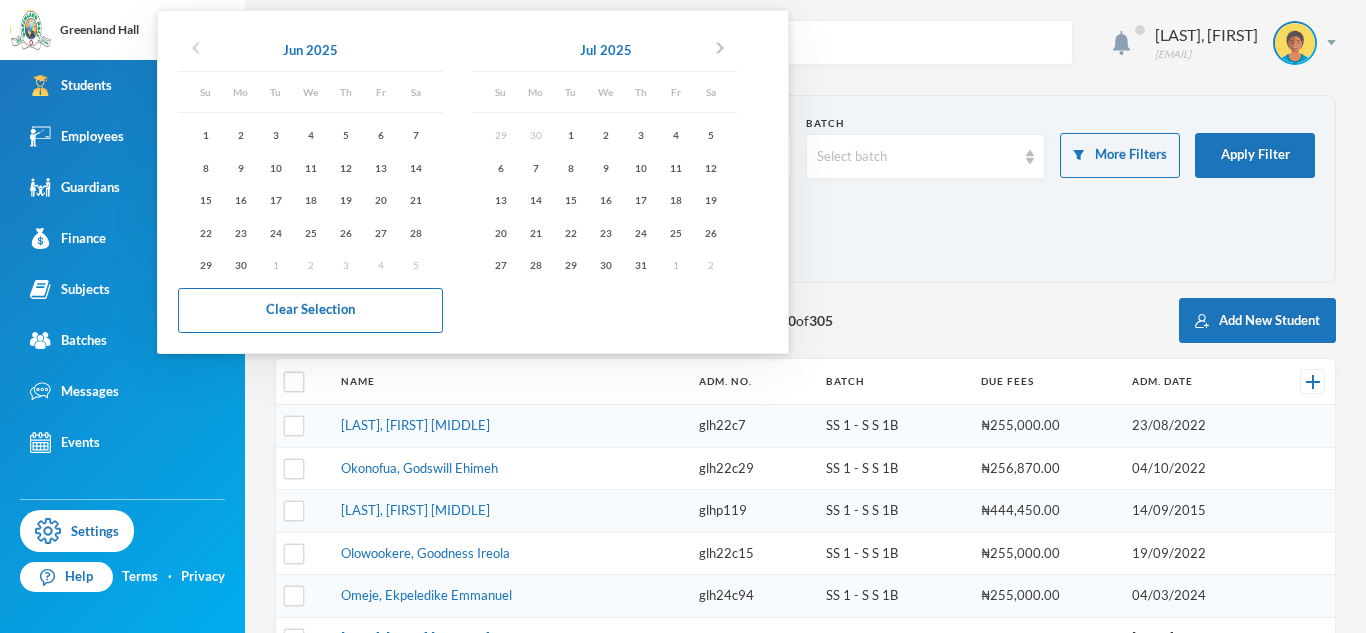 click on "chevron_left" at bounding box center (196, 48) 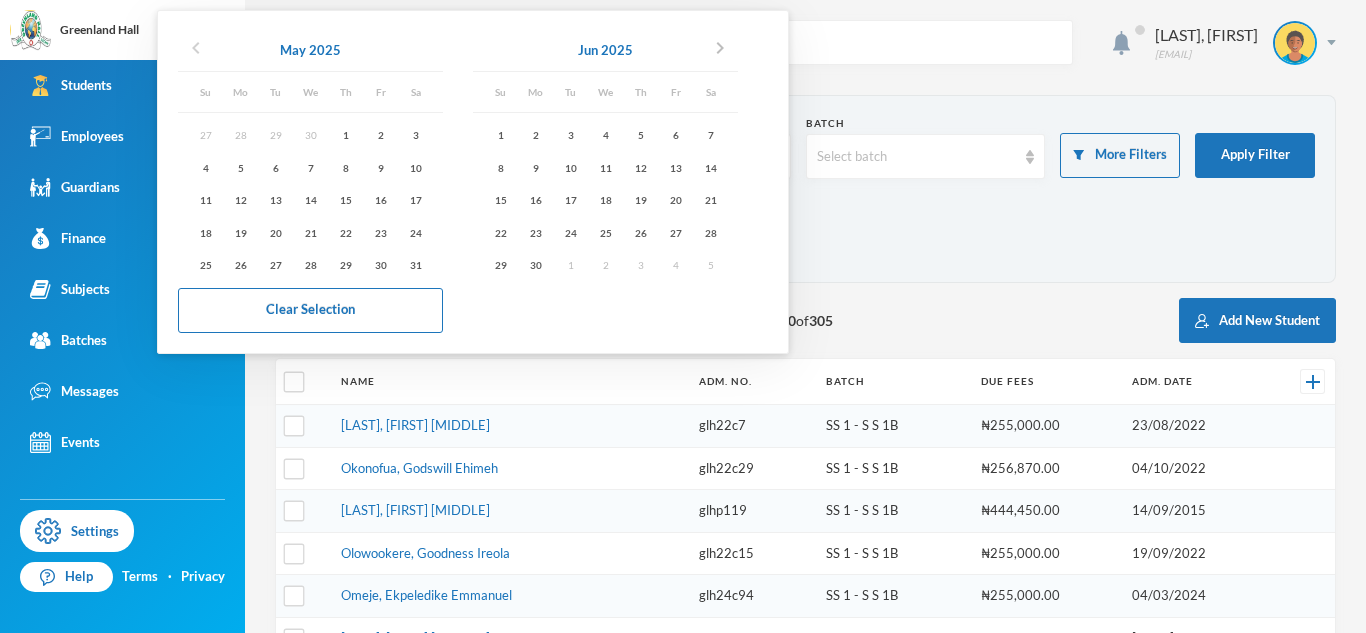 click on "chevron_left" at bounding box center (196, 48) 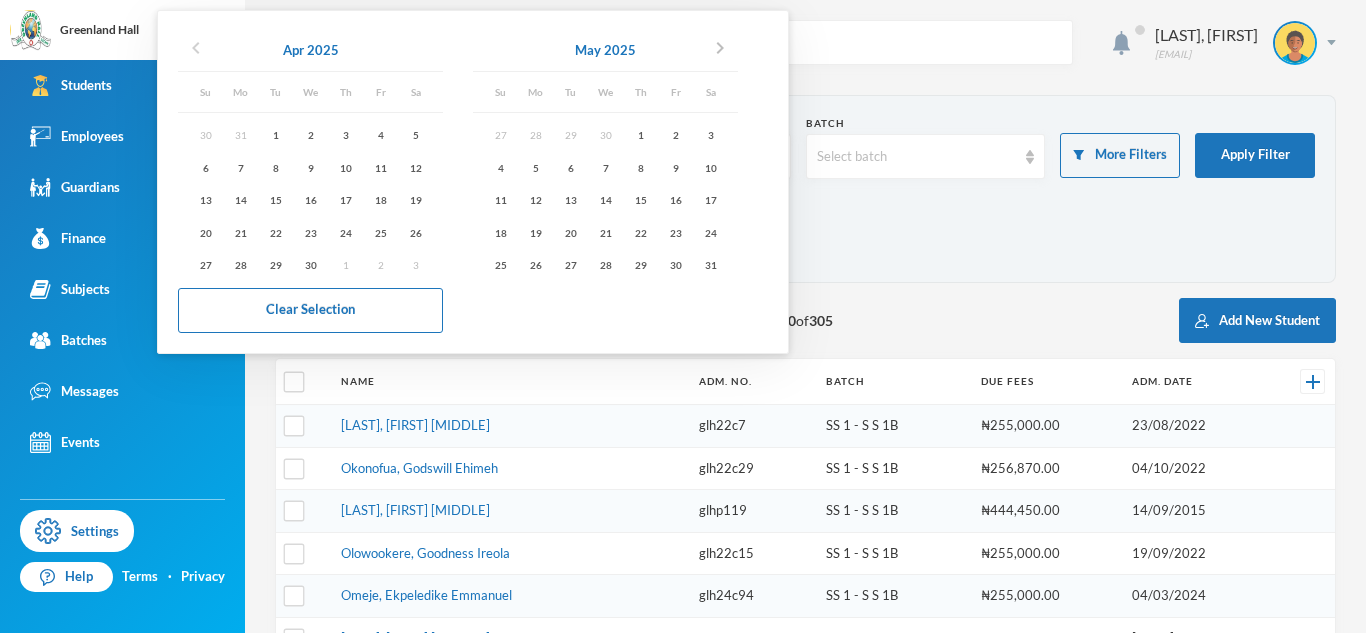 click on "chevron_left" at bounding box center [196, 48] 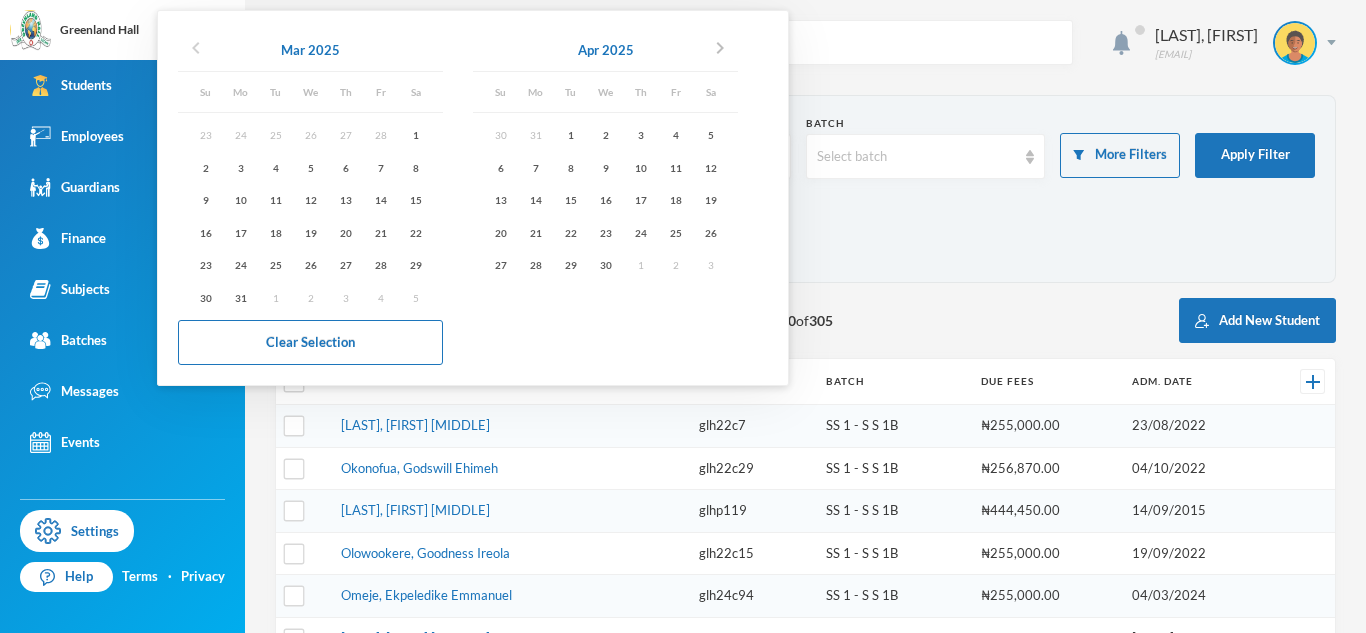 click on "chevron_left" at bounding box center [196, 48] 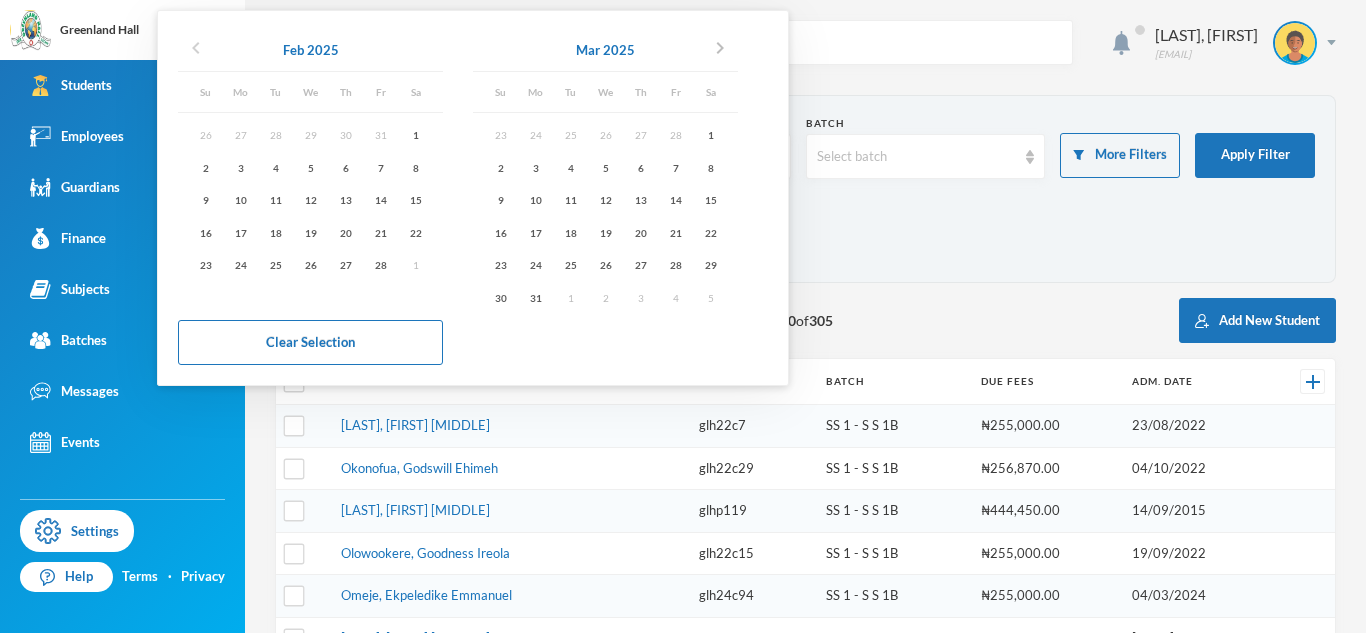 click on "chevron_left" at bounding box center [196, 48] 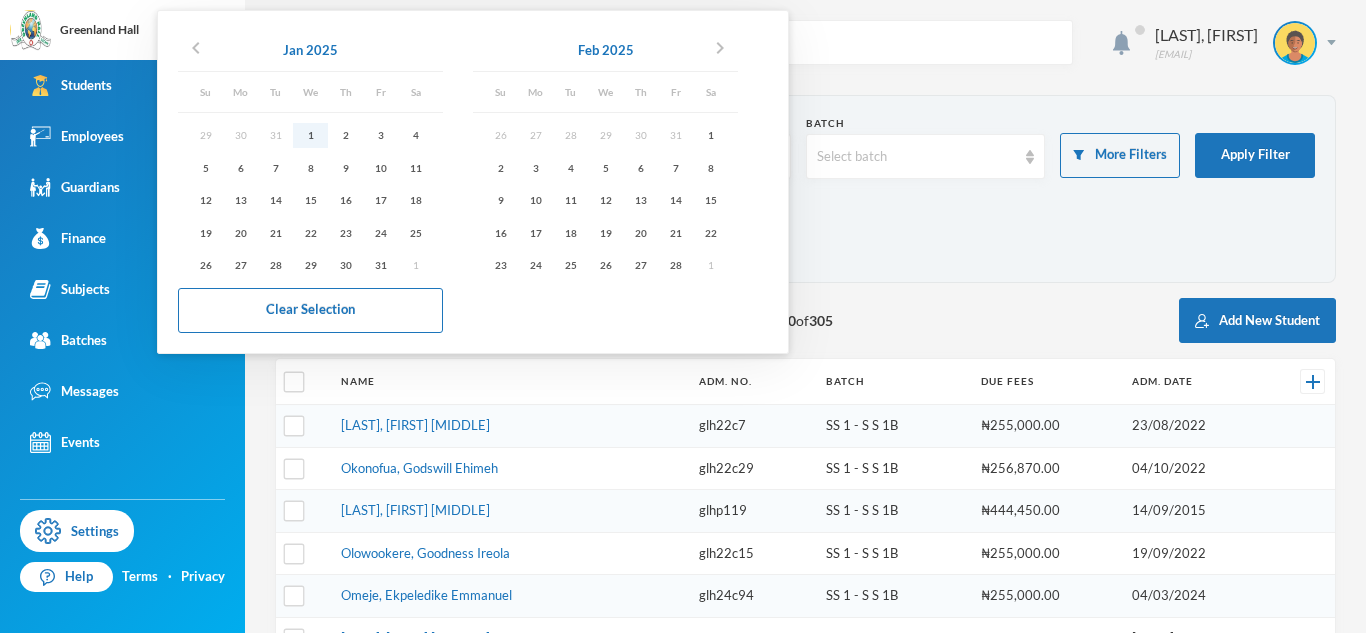 click on "1" at bounding box center (310, 135) 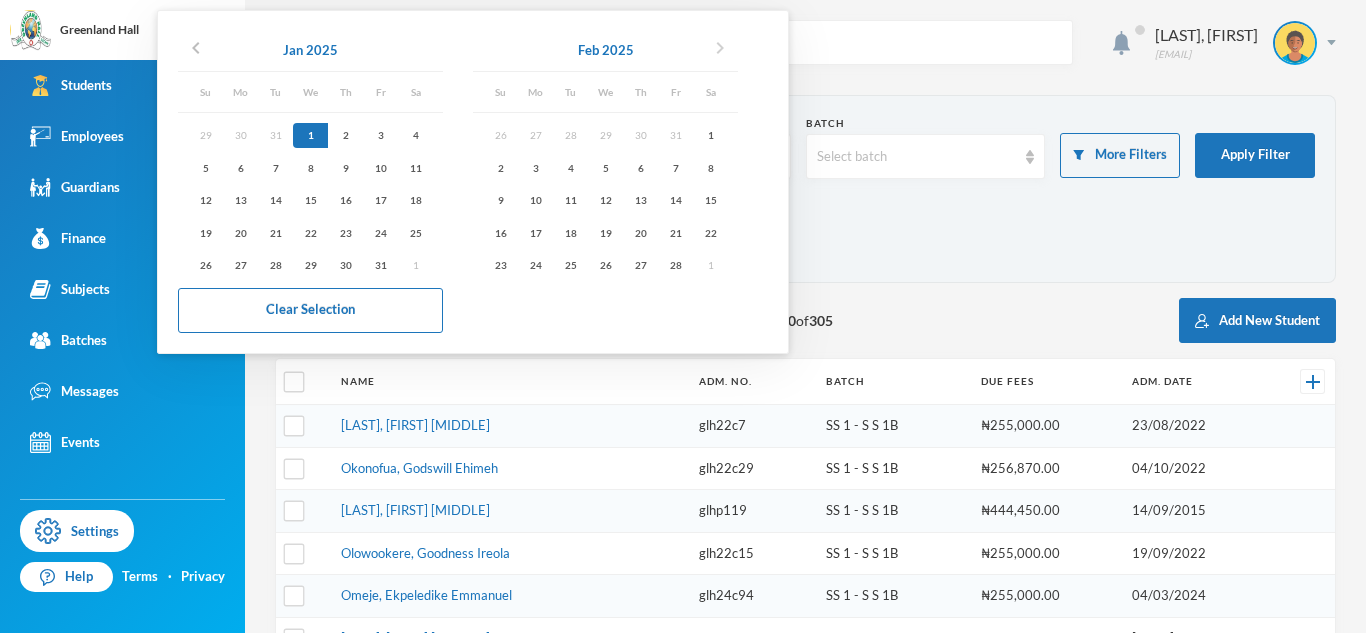 click on "chevron_right" at bounding box center (720, 48) 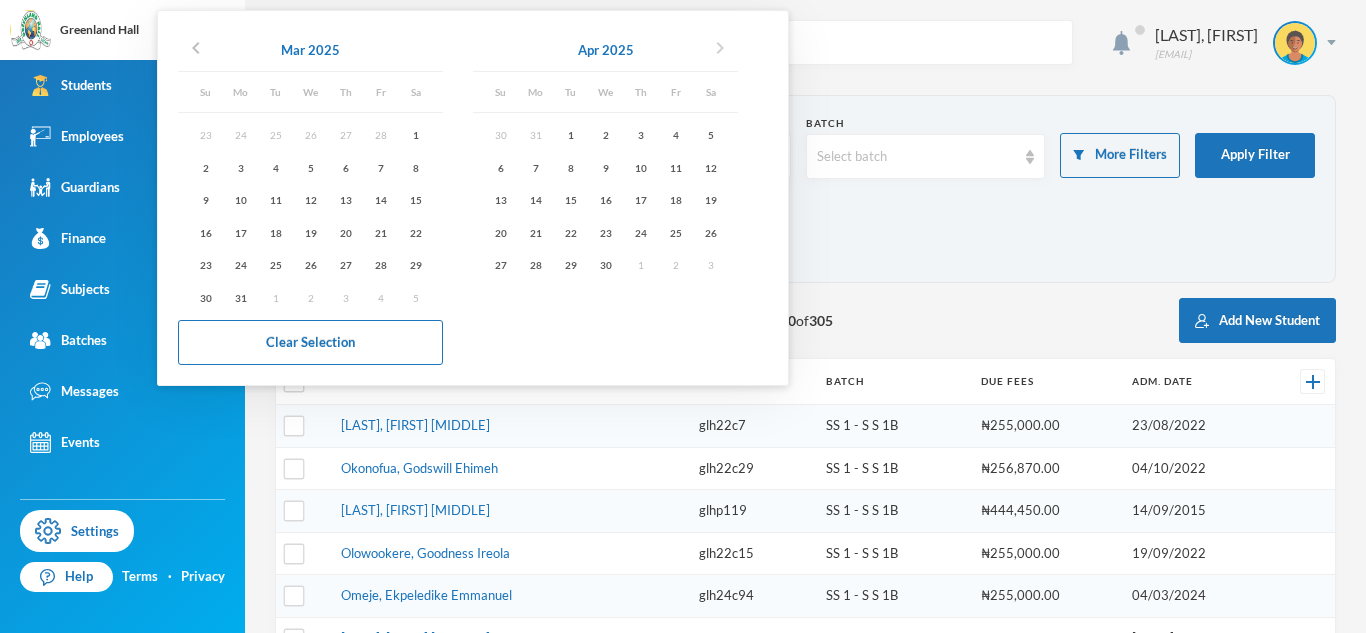 click on "chevron_right" at bounding box center [720, 48] 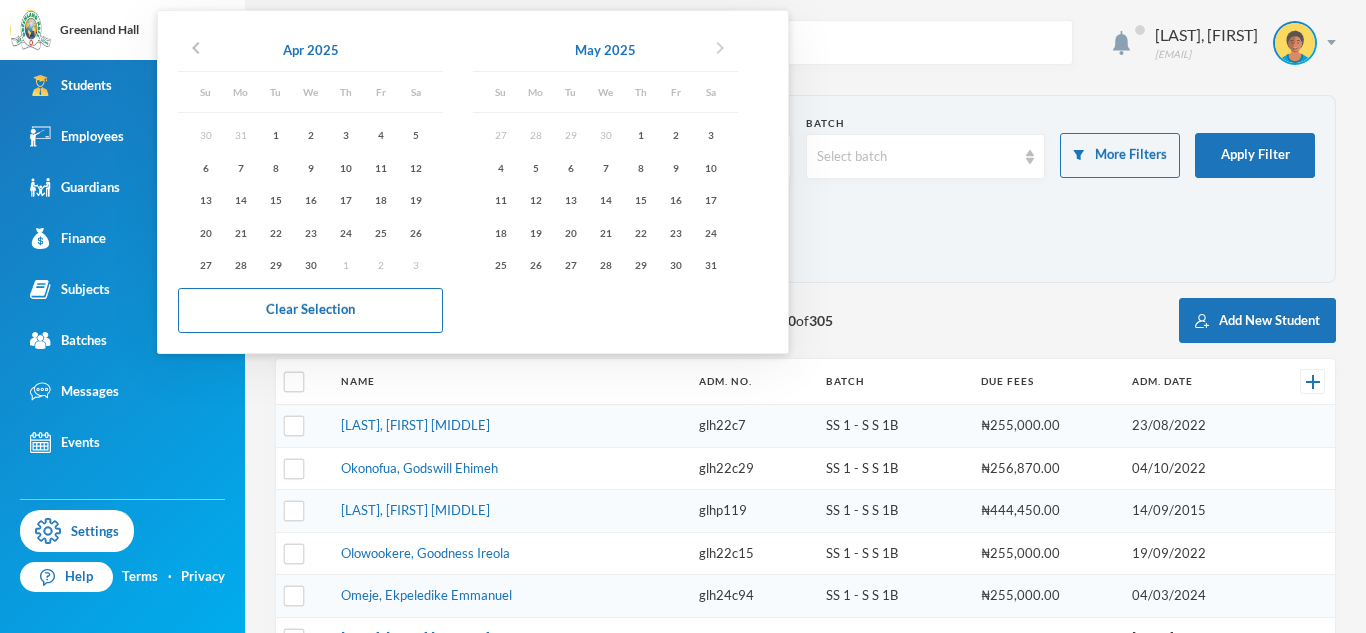 click on "chevron_right" at bounding box center [720, 48] 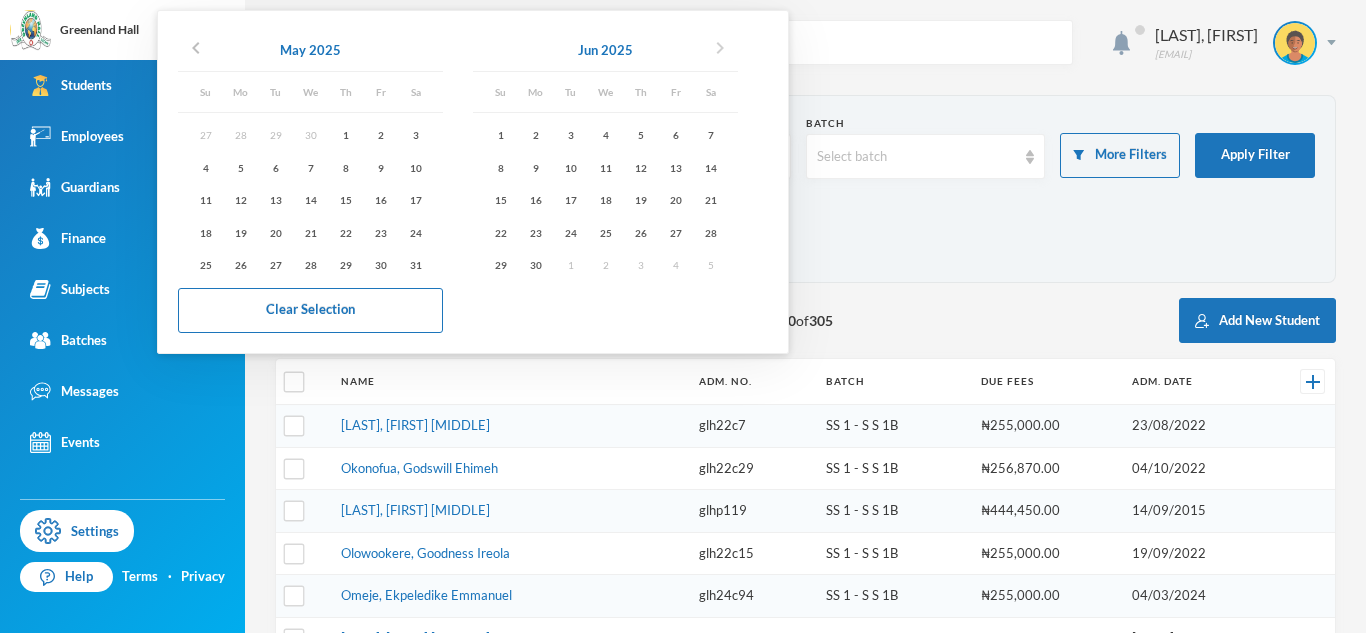 click on "chevron_right" at bounding box center [720, 48] 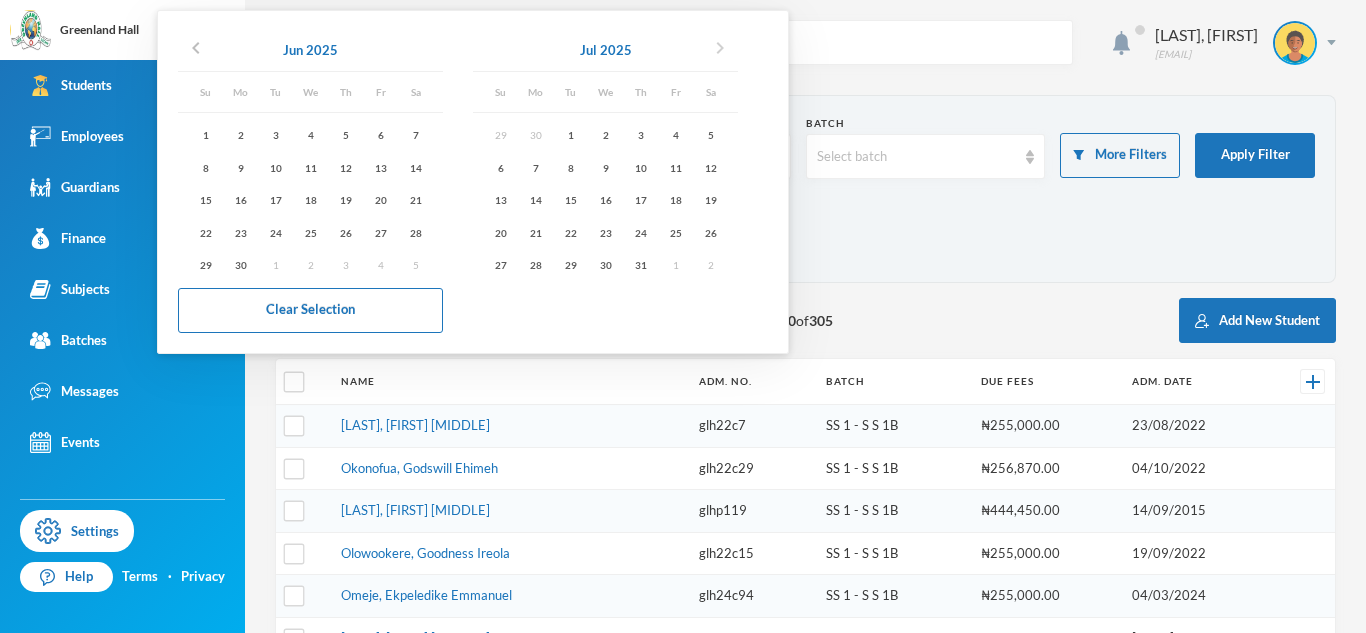 click on "chevron_right" at bounding box center (720, 48) 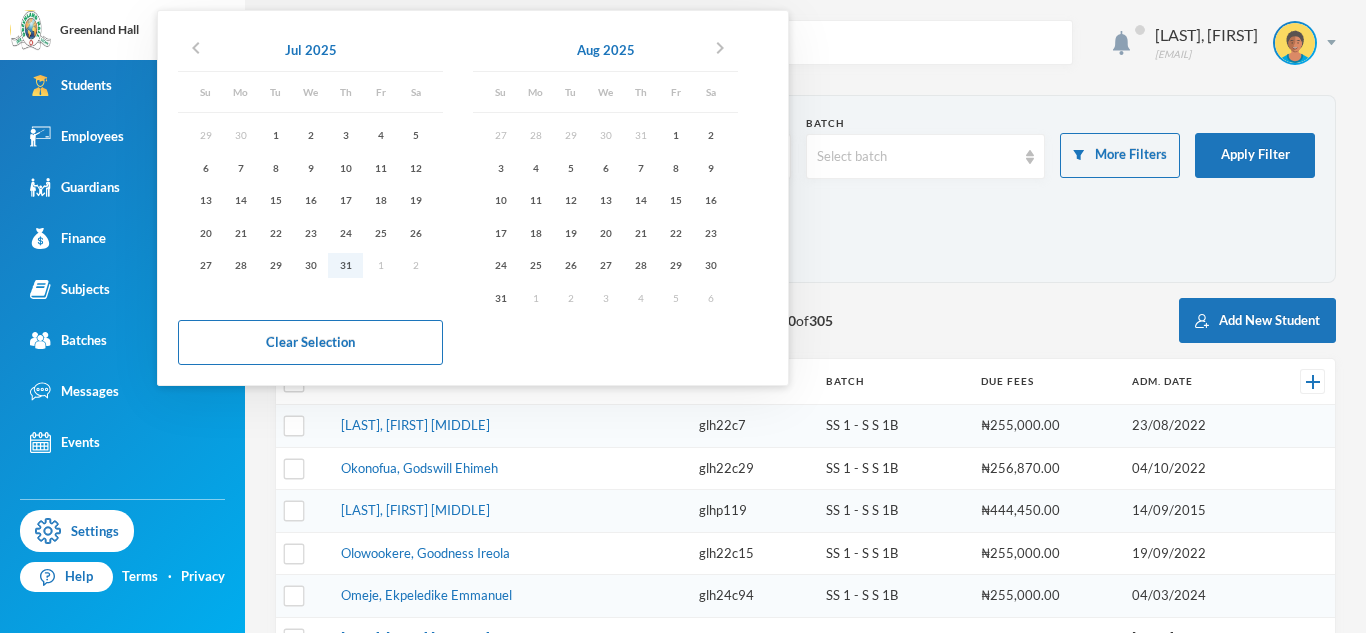 click on "31" at bounding box center [345, 265] 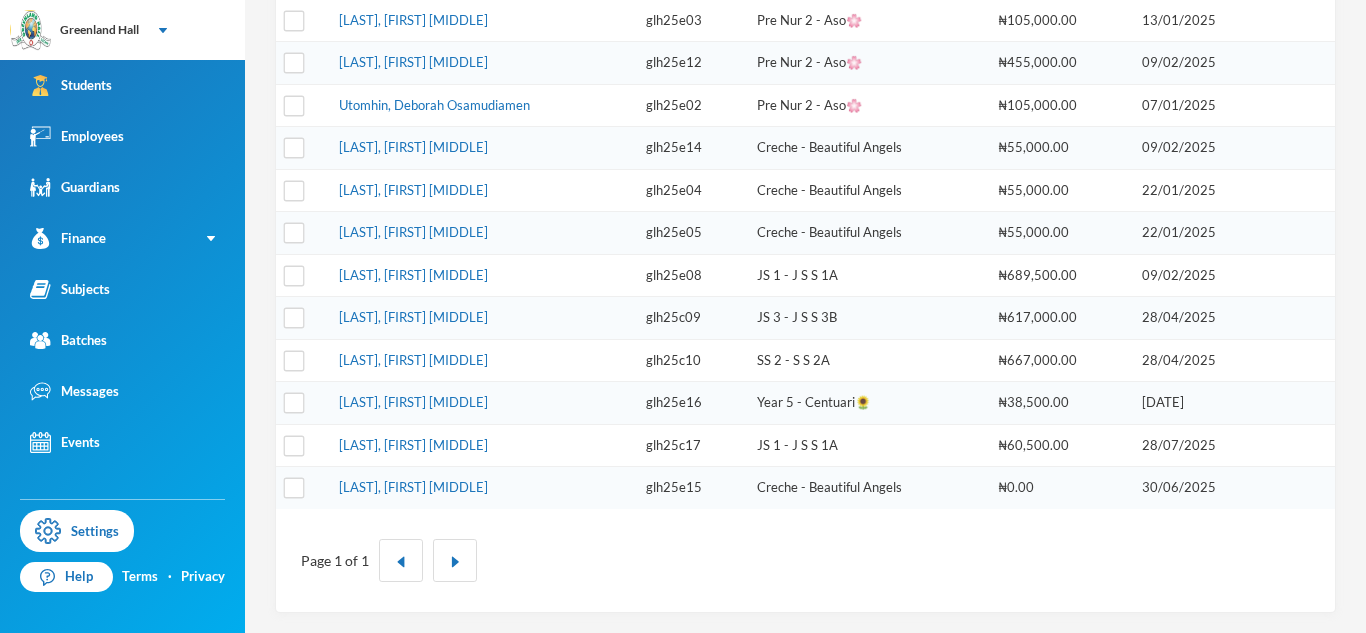 scroll, scrollTop: 0, scrollLeft: 0, axis: both 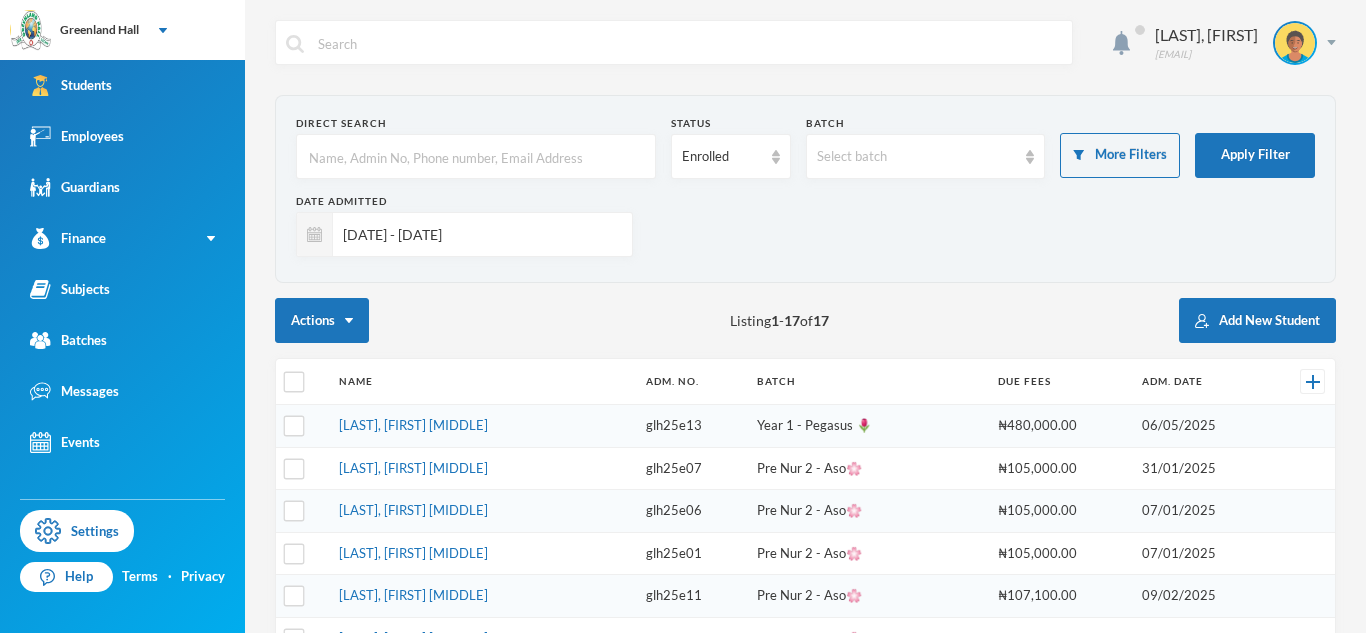 click on "01/01/2025 - 31/07/2025" at bounding box center [477, 234] 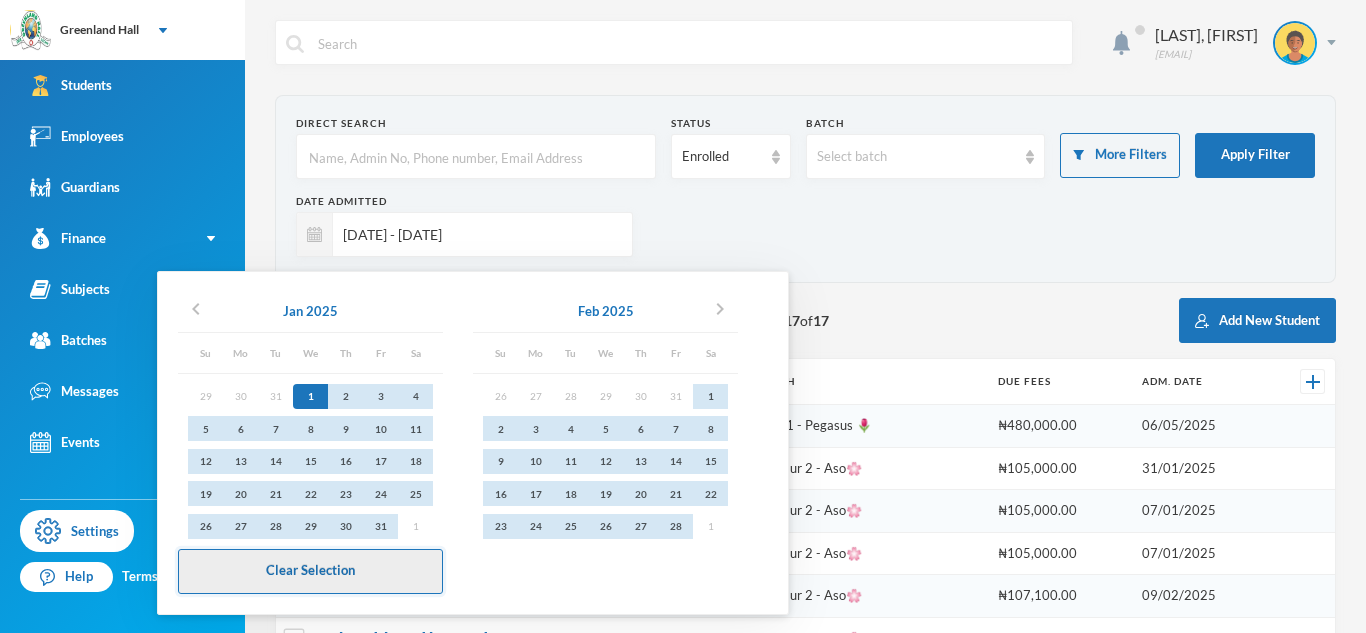 click on "Clear Selection" at bounding box center [310, 571] 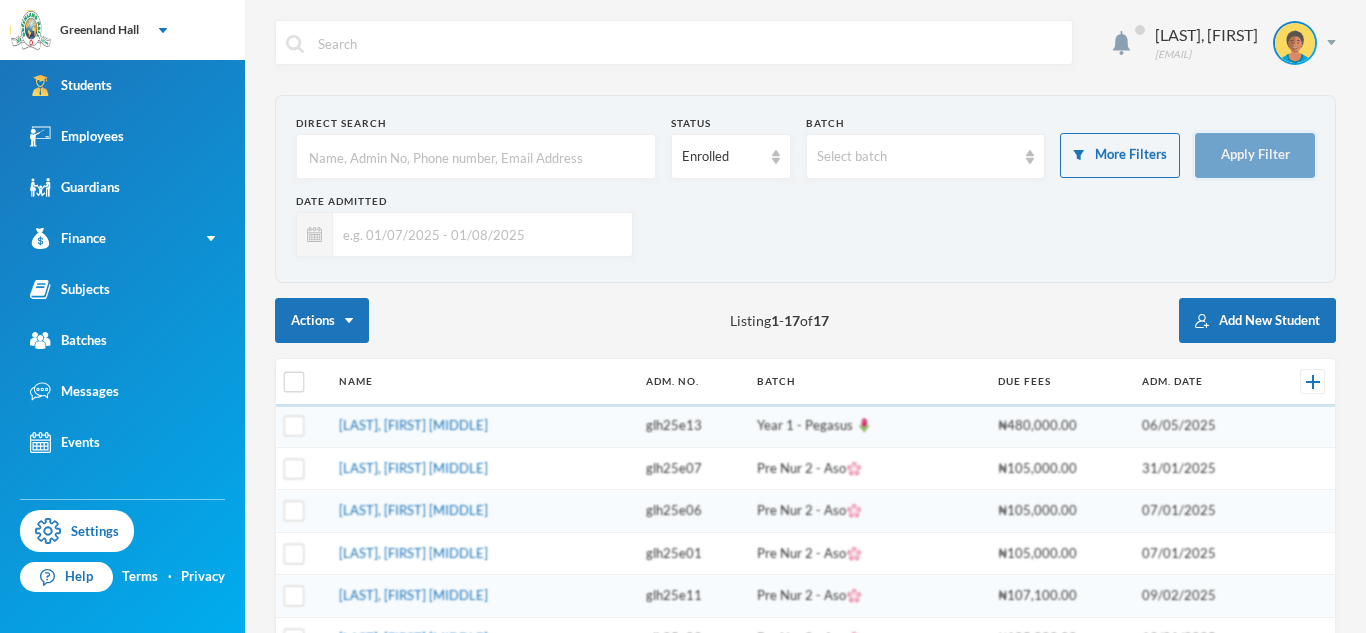 click on "Apply Filter" at bounding box center (1255, 155) 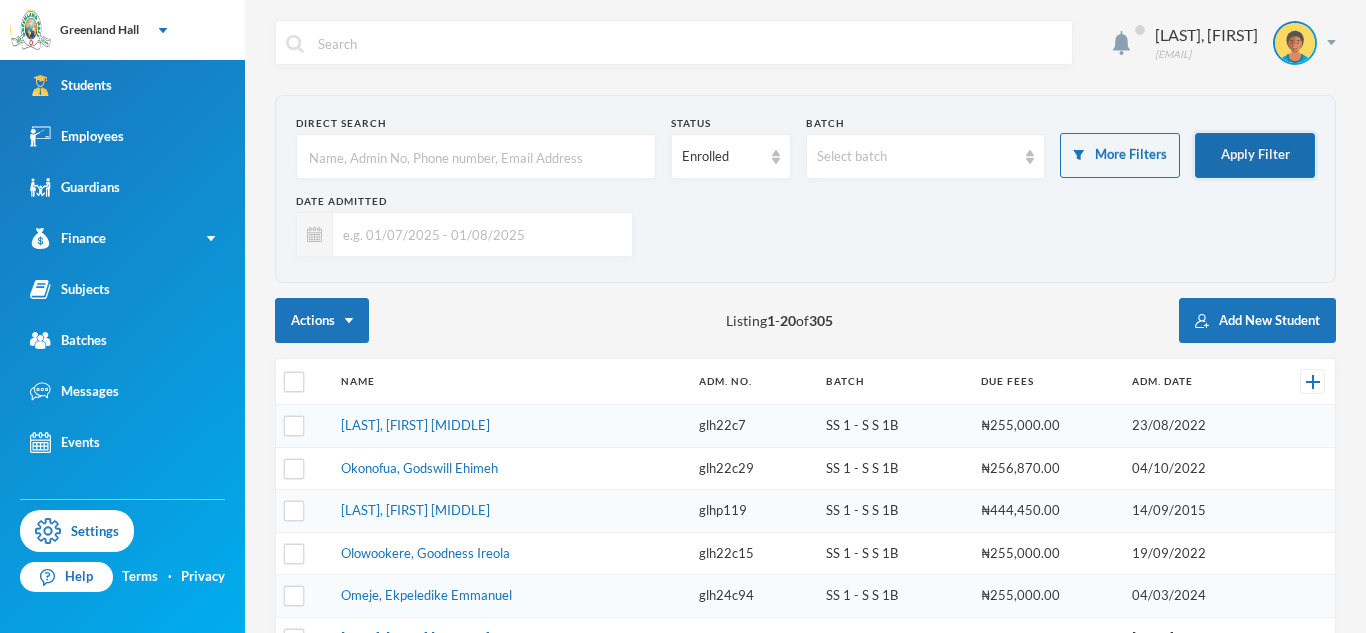 click on "Apply Filter" at bounding box center (1255, 155) 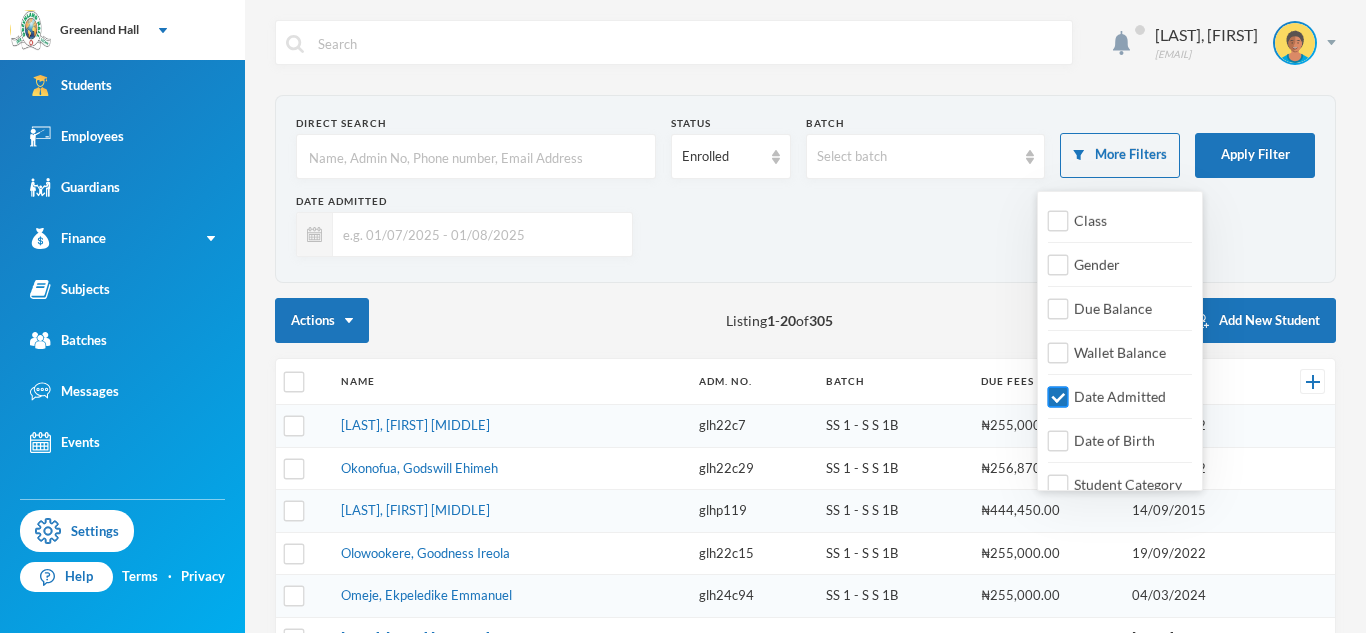 click on "Date Admitted" at bounding box center [1058, 397] 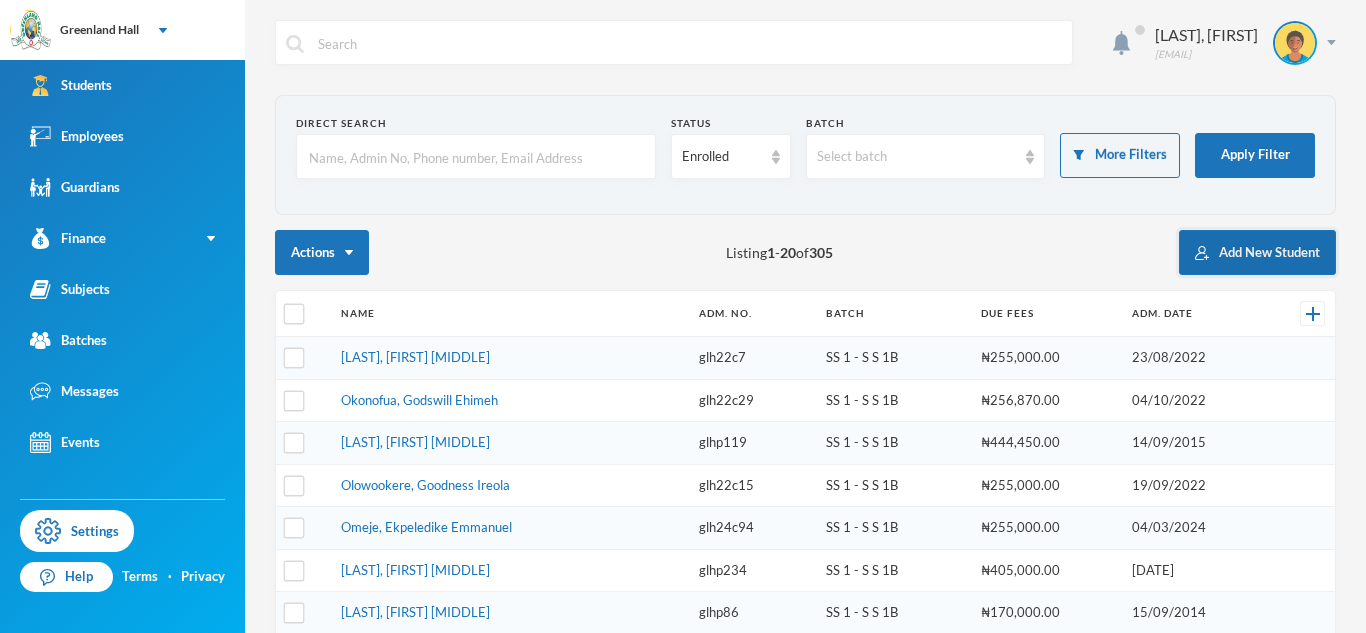 click on "Add New Student" at bounding box center [1257, 252] 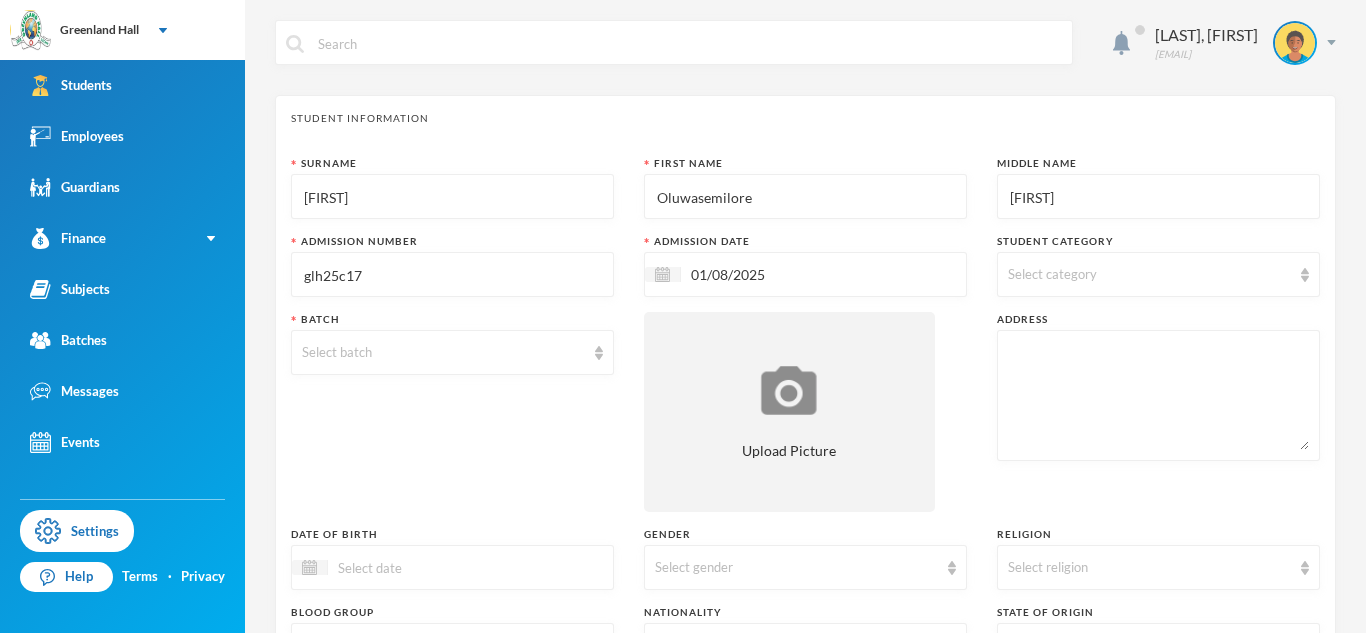 click on "glh25c17" at bounding box center (452, 275) 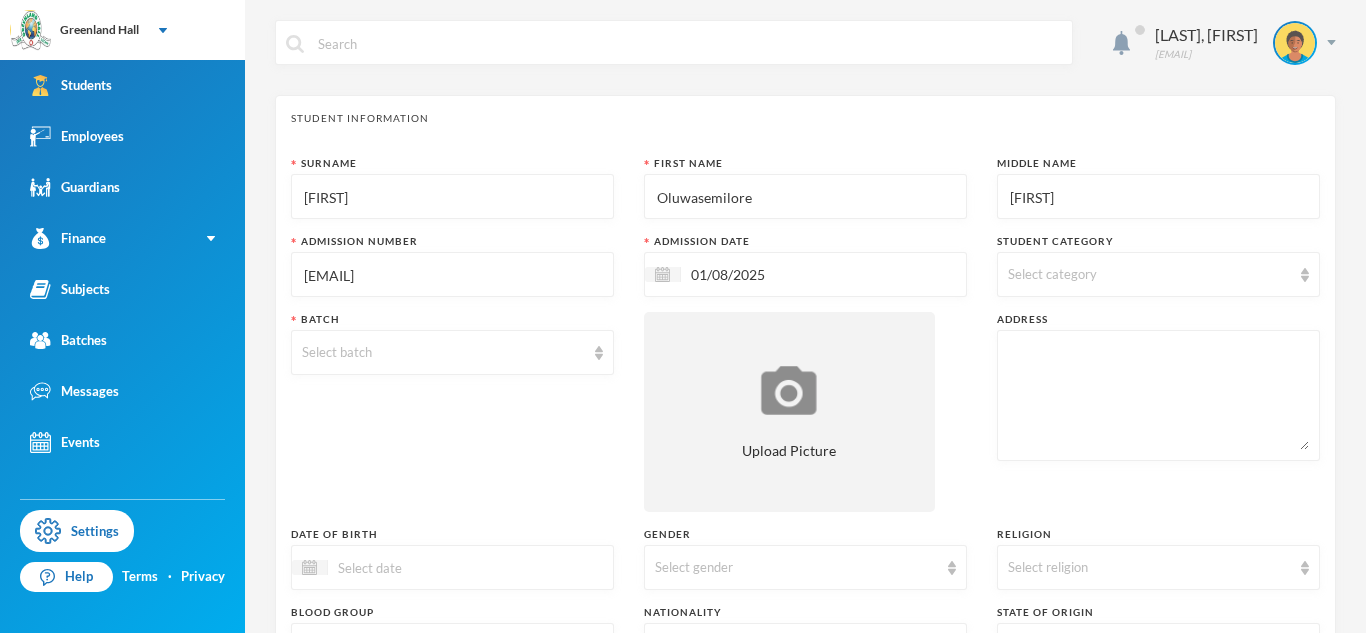 click on "glh25c17@greenlandhall.org" at bounding box center [452, 275] 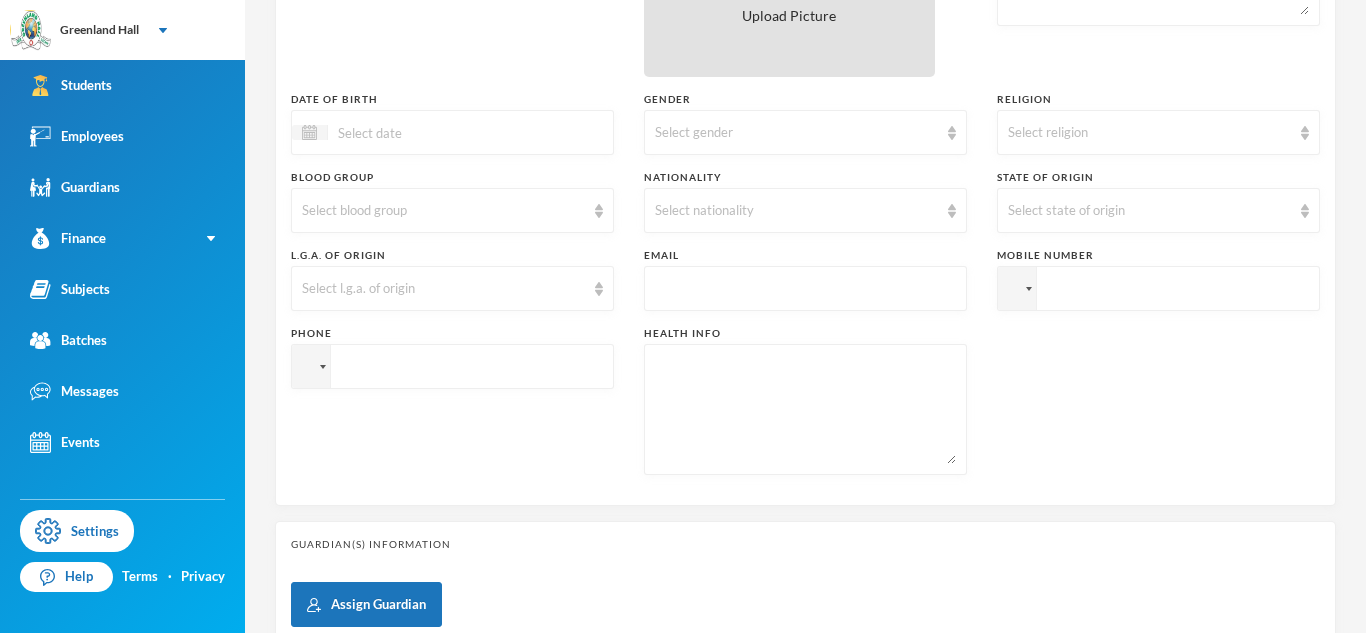 scroll, scrollTop: 459, scrollLeft: 0, axis: vertical 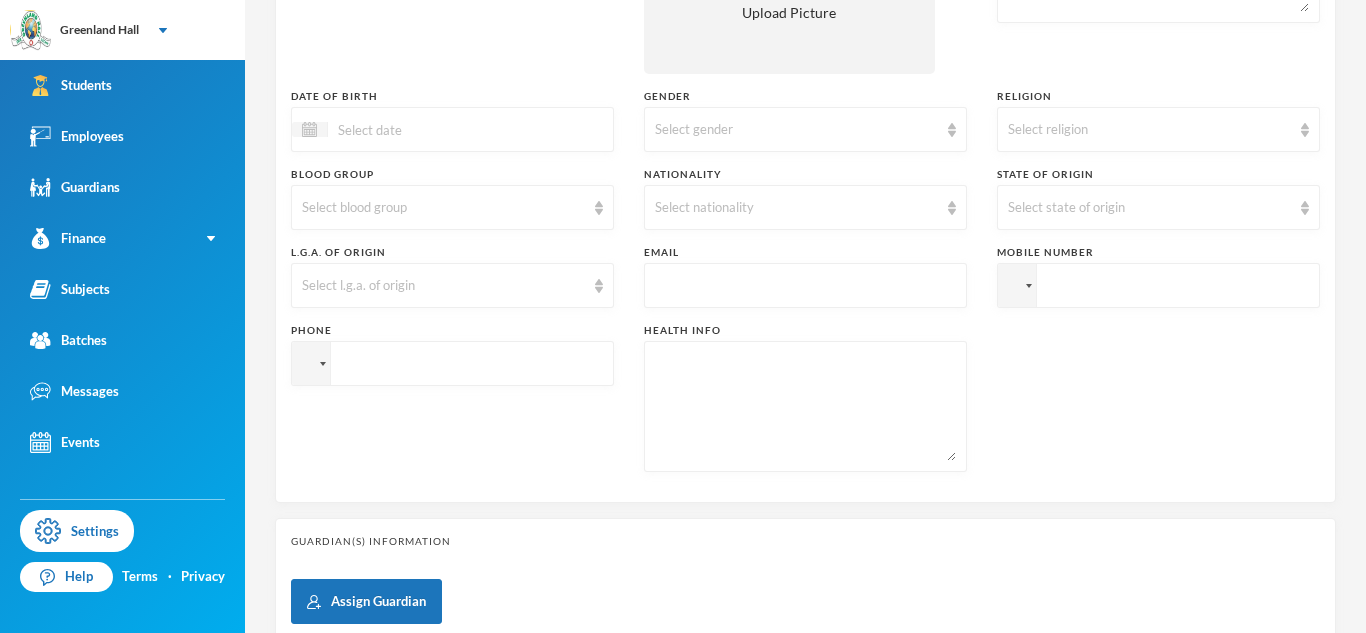 type 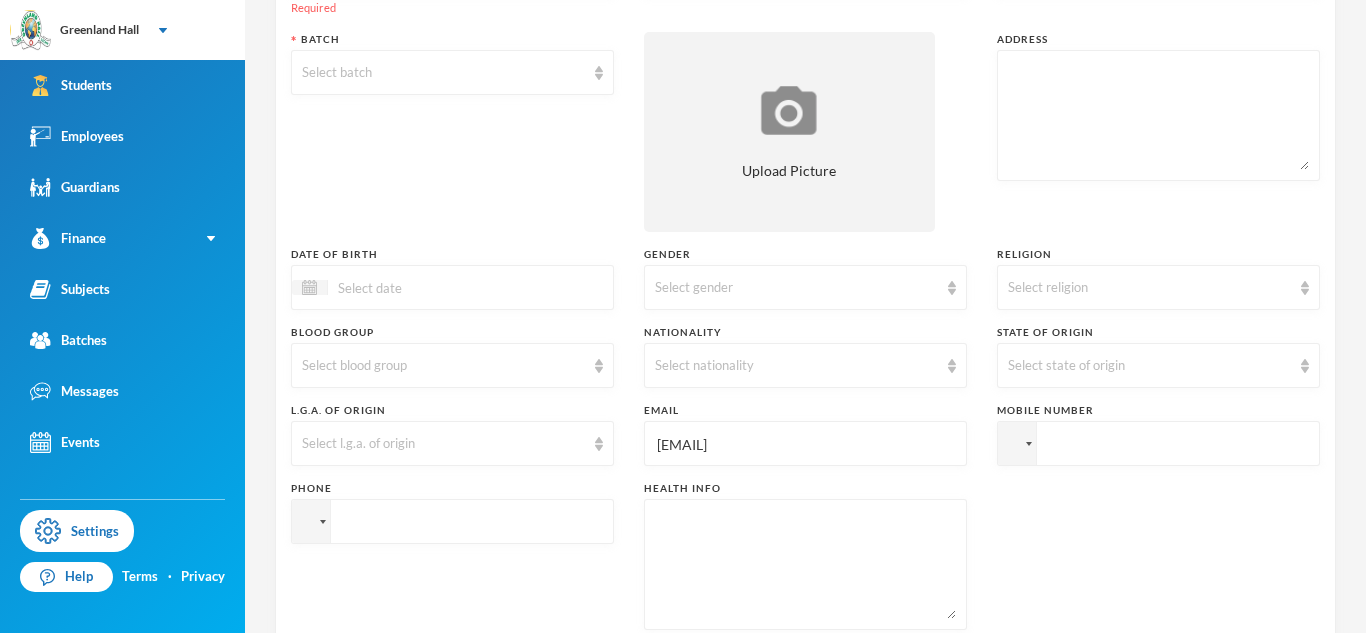 scroll, scrollTop: 132, scrollLeft: 0, axis: vertical 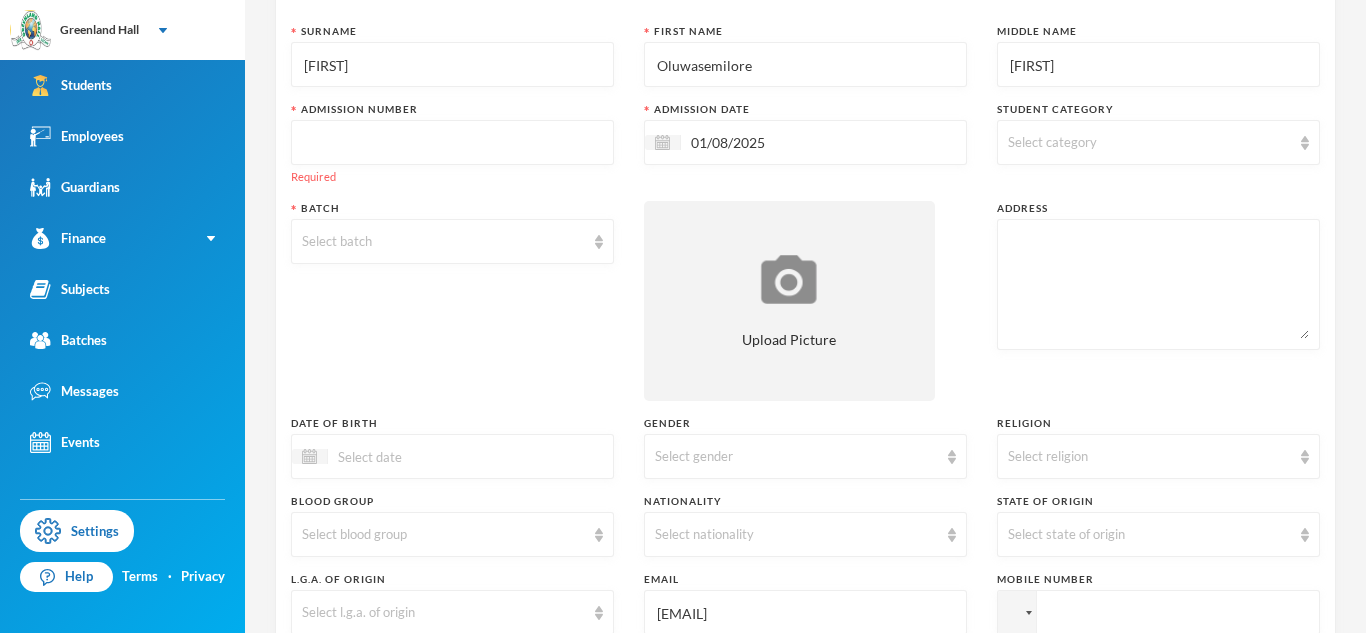 type on "glh25c18@greenlandhall.org" 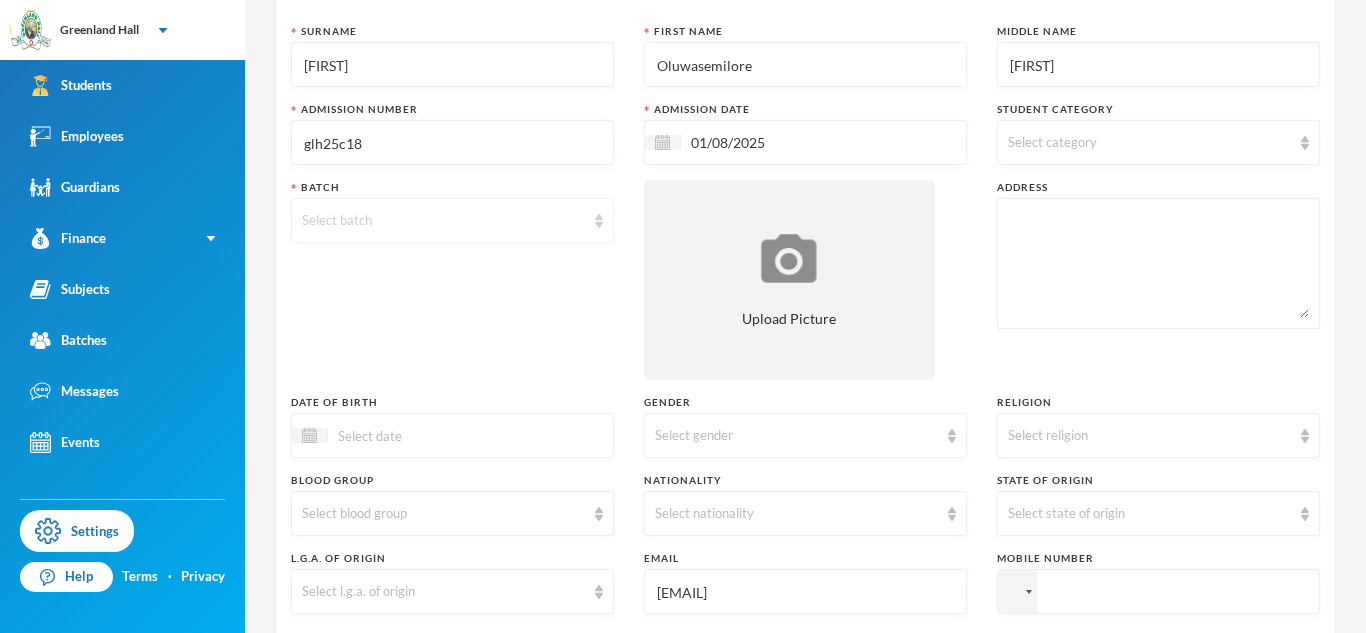 type on "glh25c18" 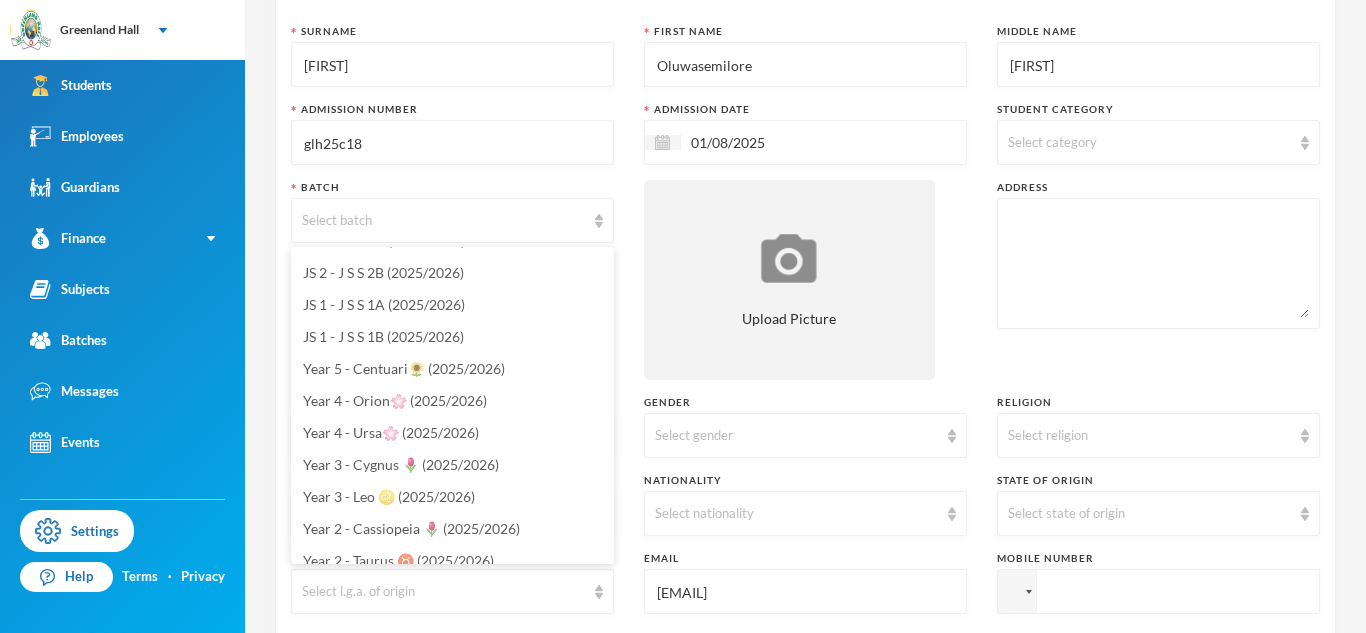 scroll, scrollTop: 275, scrollLeft: 0, axis: vertical 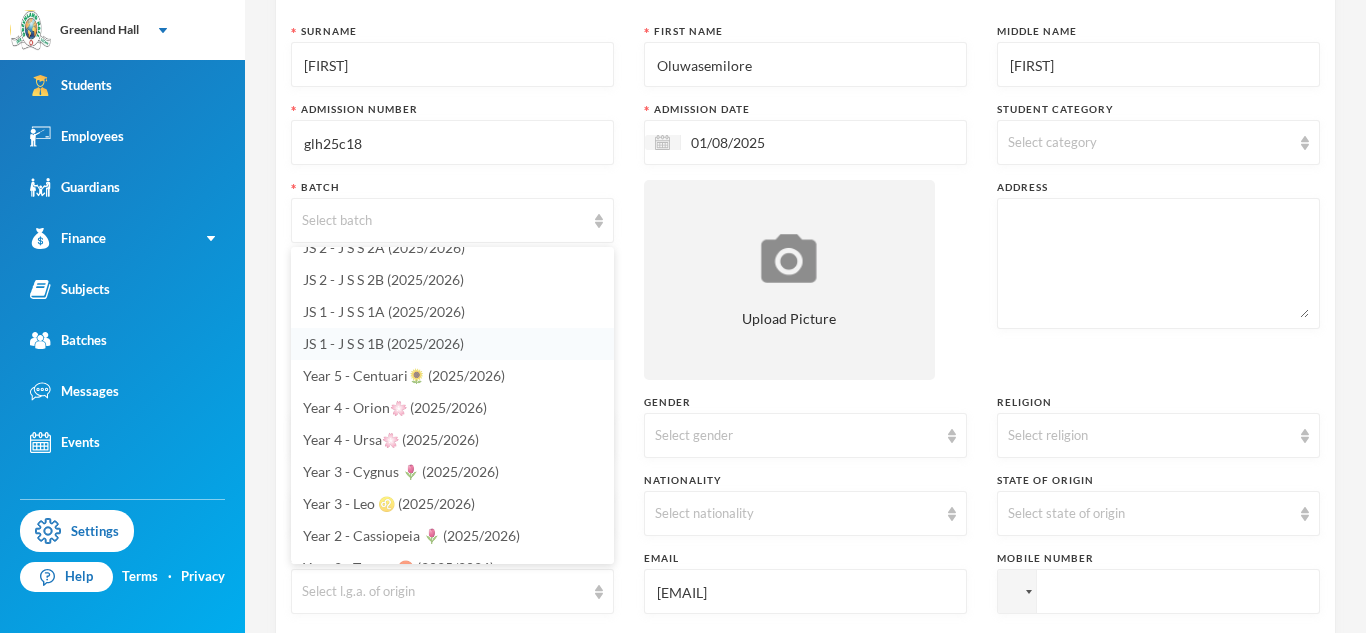 click on "JS 1 - J S S 1B (2025/2026)" at bounding box center [383, 343] 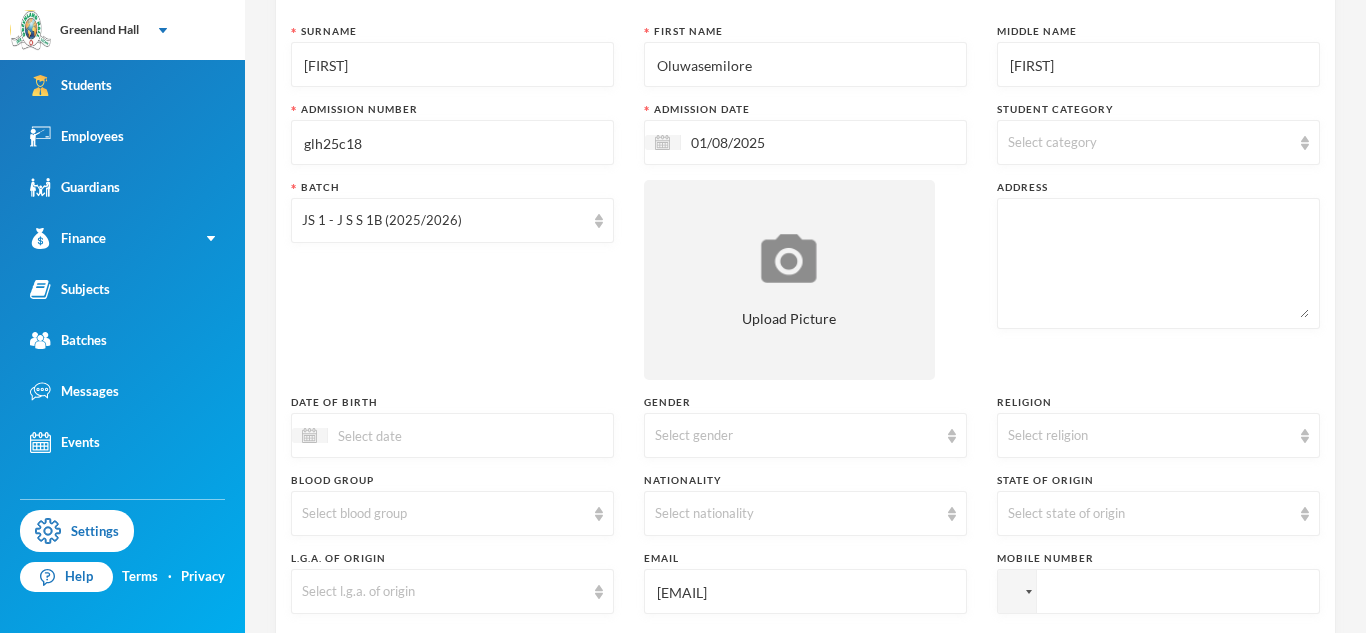 click at bounding box center (452, 435) 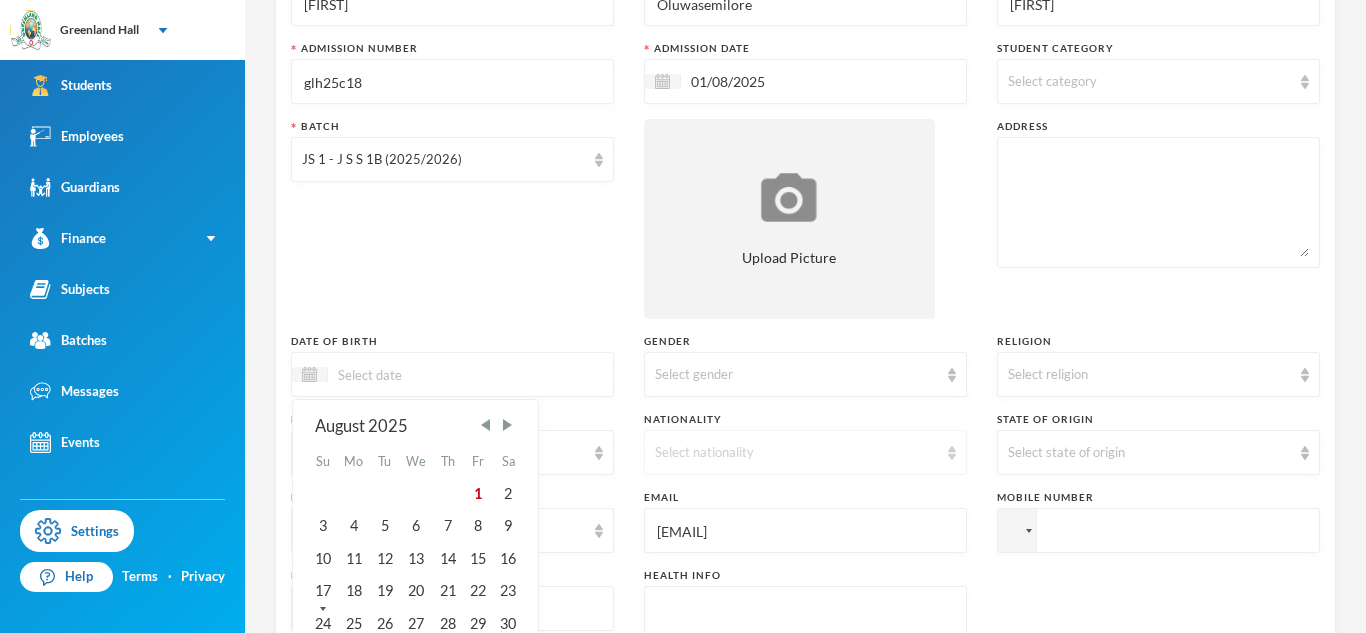 scroll, scrollTop: 205, scrollLeft: 0, axis: vertical 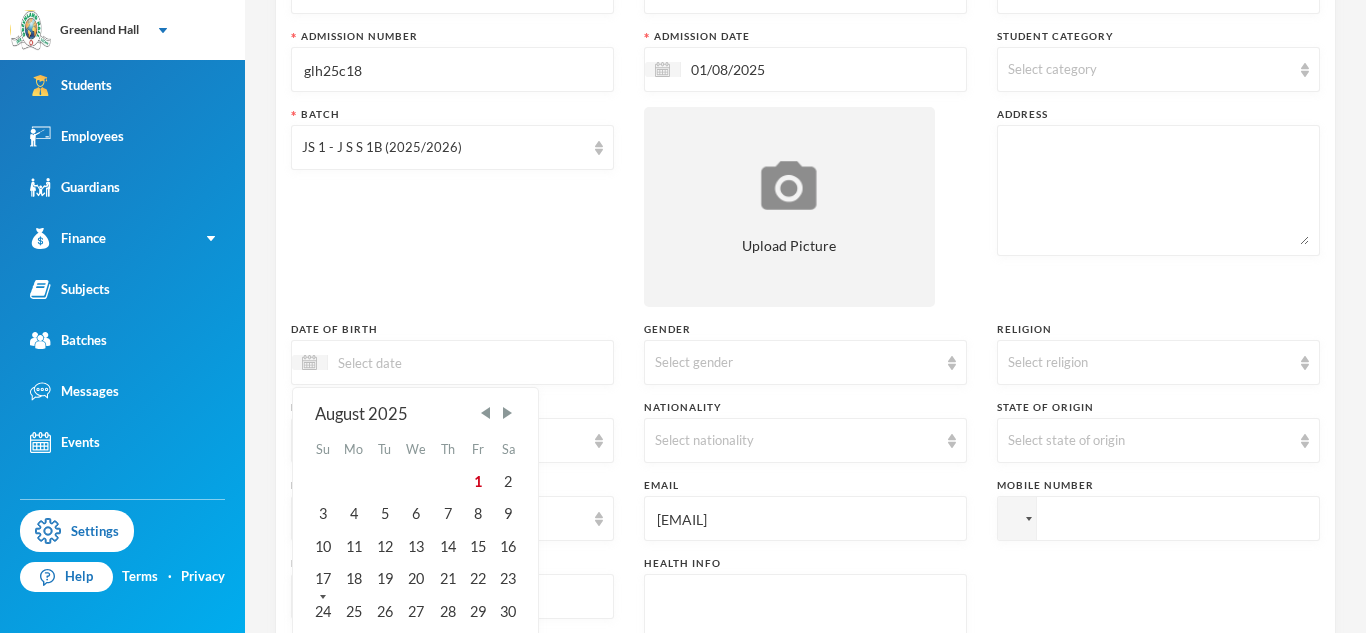 click at bounding box center (1158, 190) 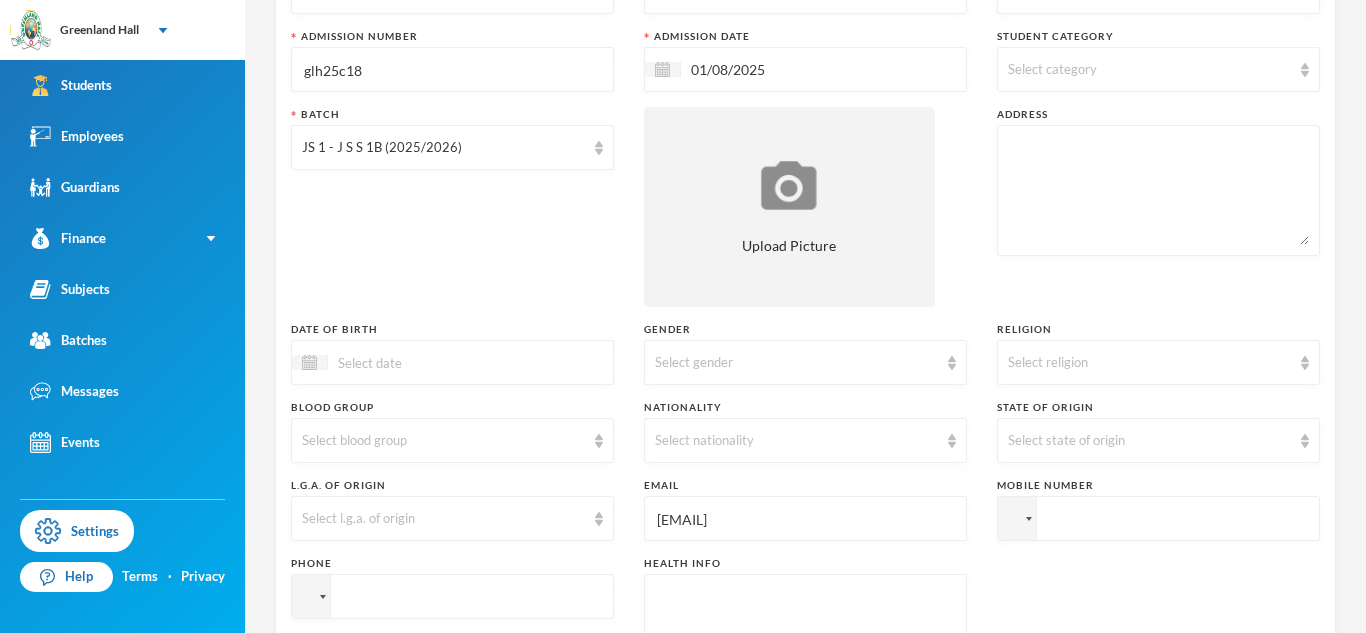 paste on "glh25c18@greenlandhall.org" 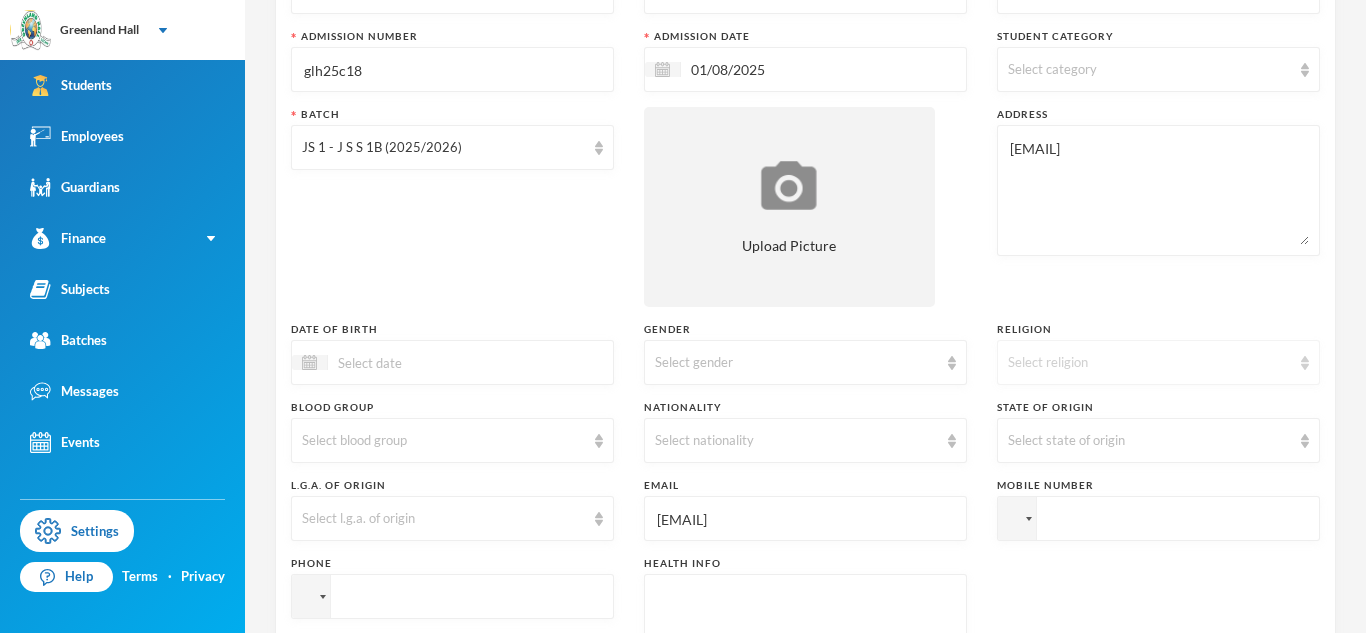 type on "glh25c18@greenlandhall.org" 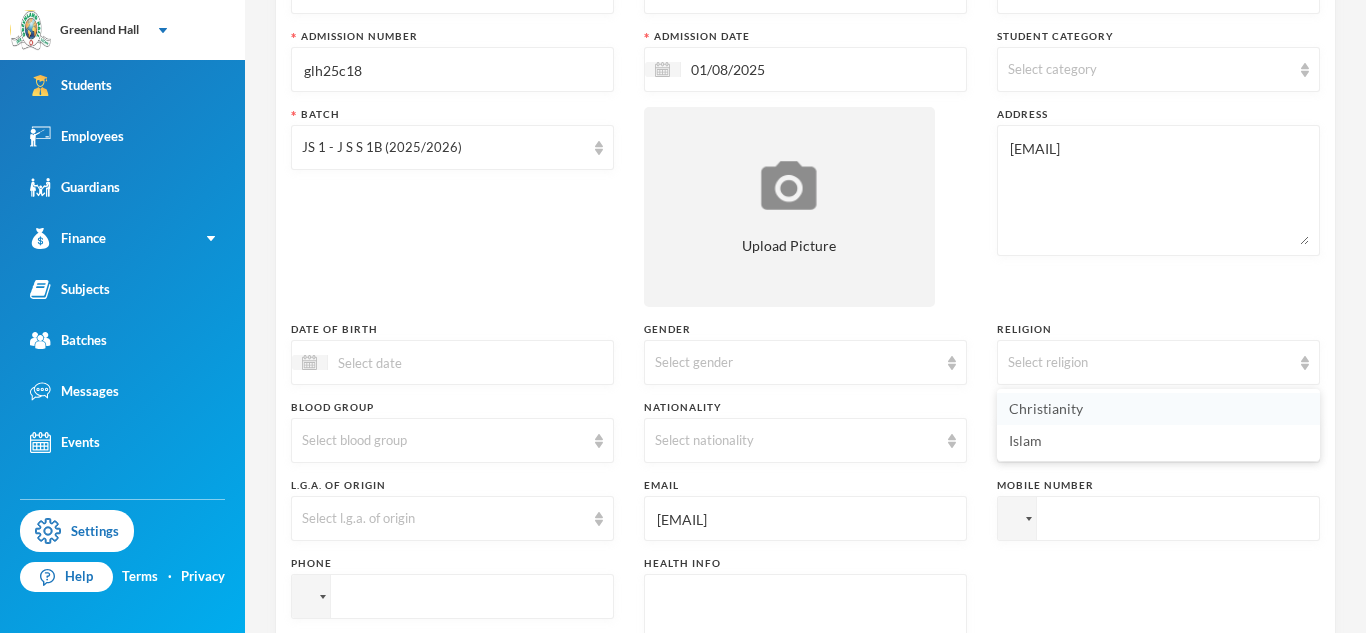 click on "Christianity" at bounding box center (1046, 408) 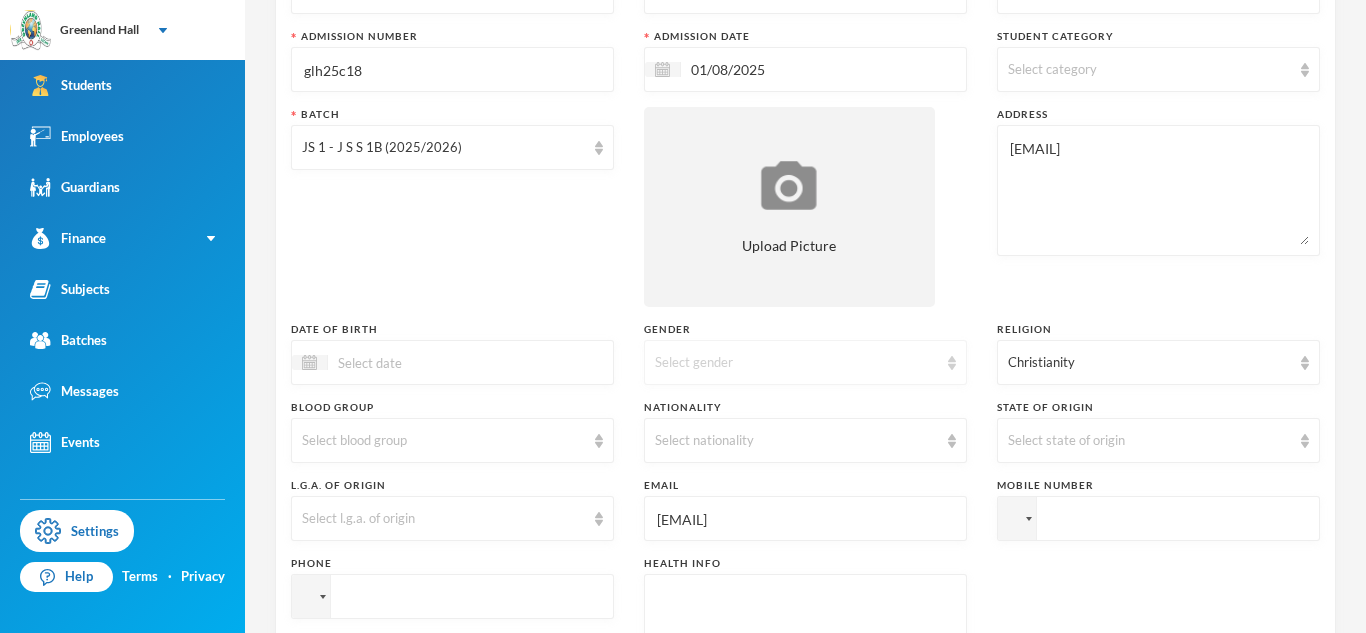 click on "Select gender" at bounding box center (796, 363) 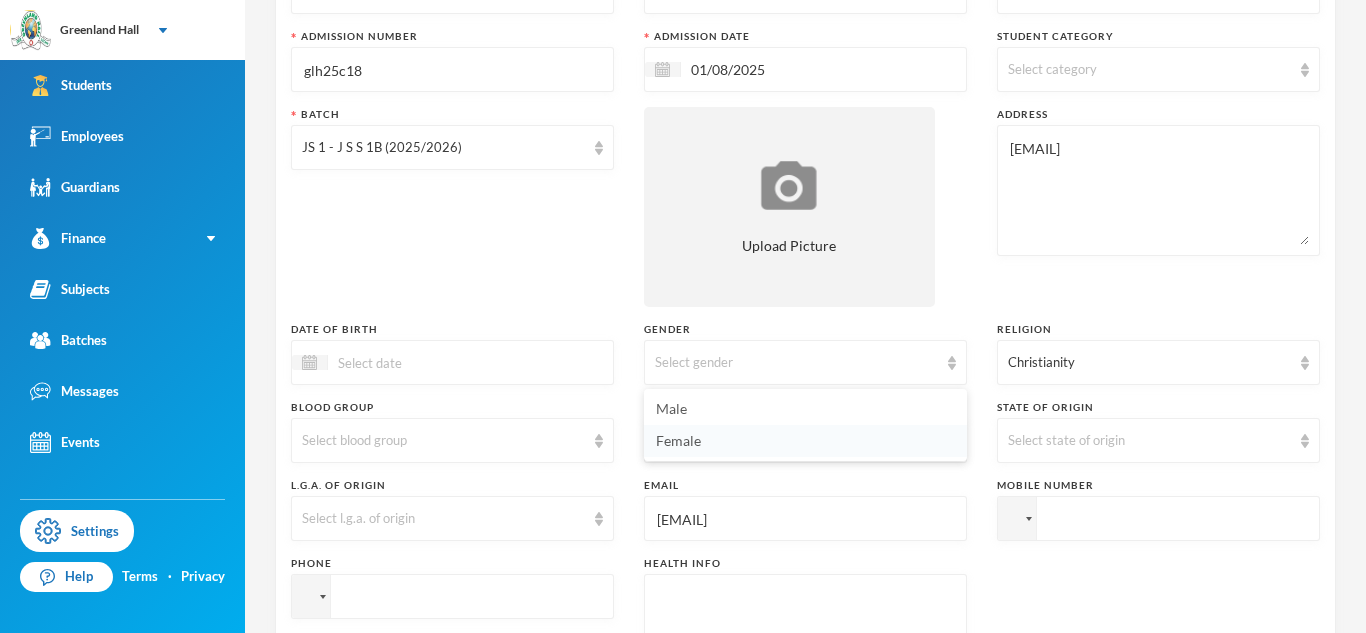 click on "Female" at bounding box center (805, 441) 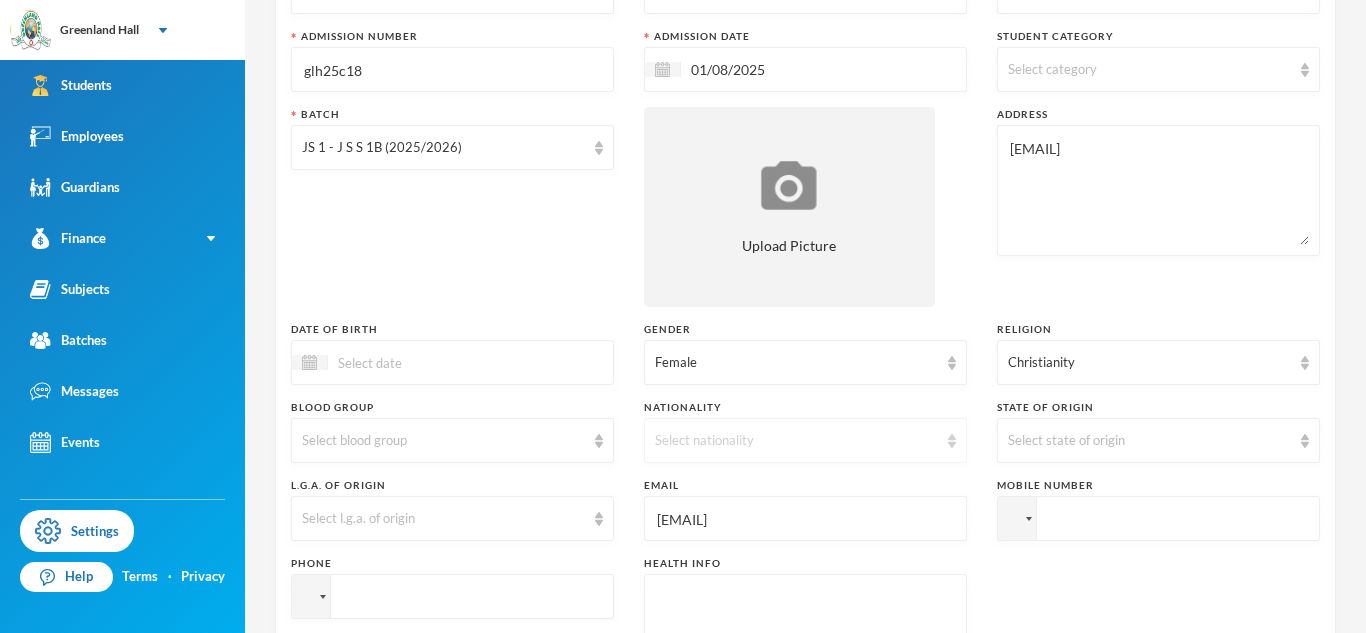 click on "Select nationality" at bounding box center [796, 441] 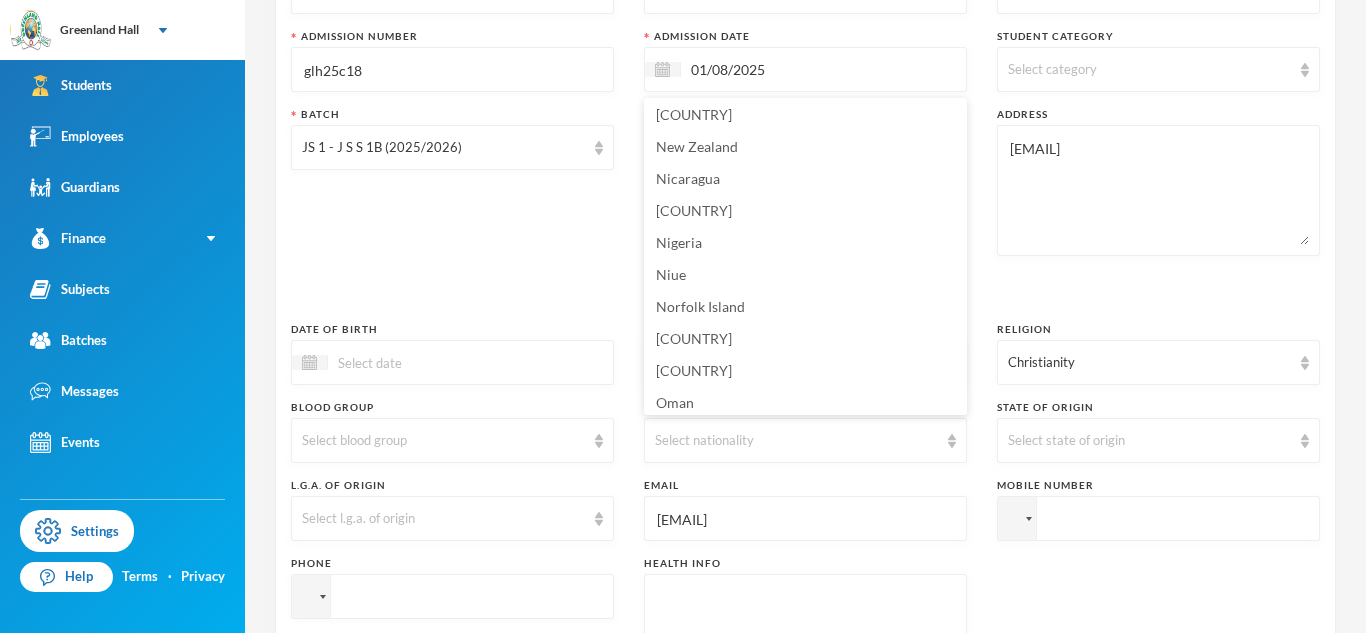 scroll, scrollTop: 4962, scrollLeft: 0, axis: vertical 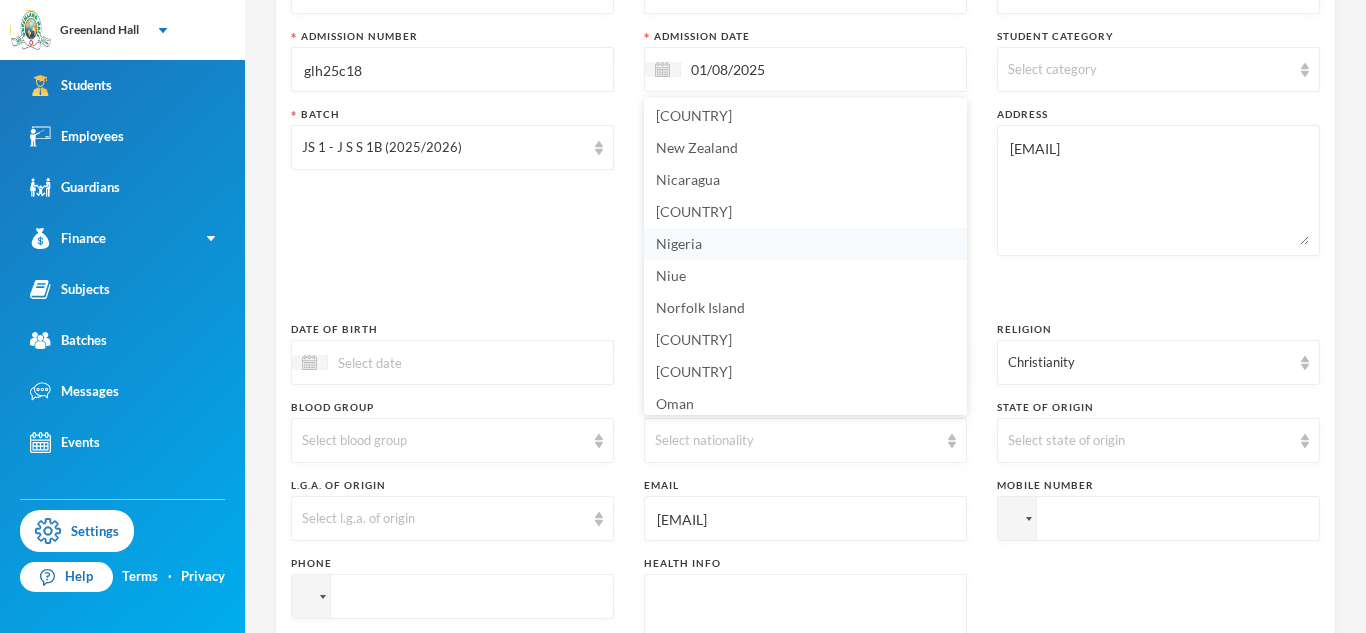 click on "Nigeria" at bounding box center (679, 243) 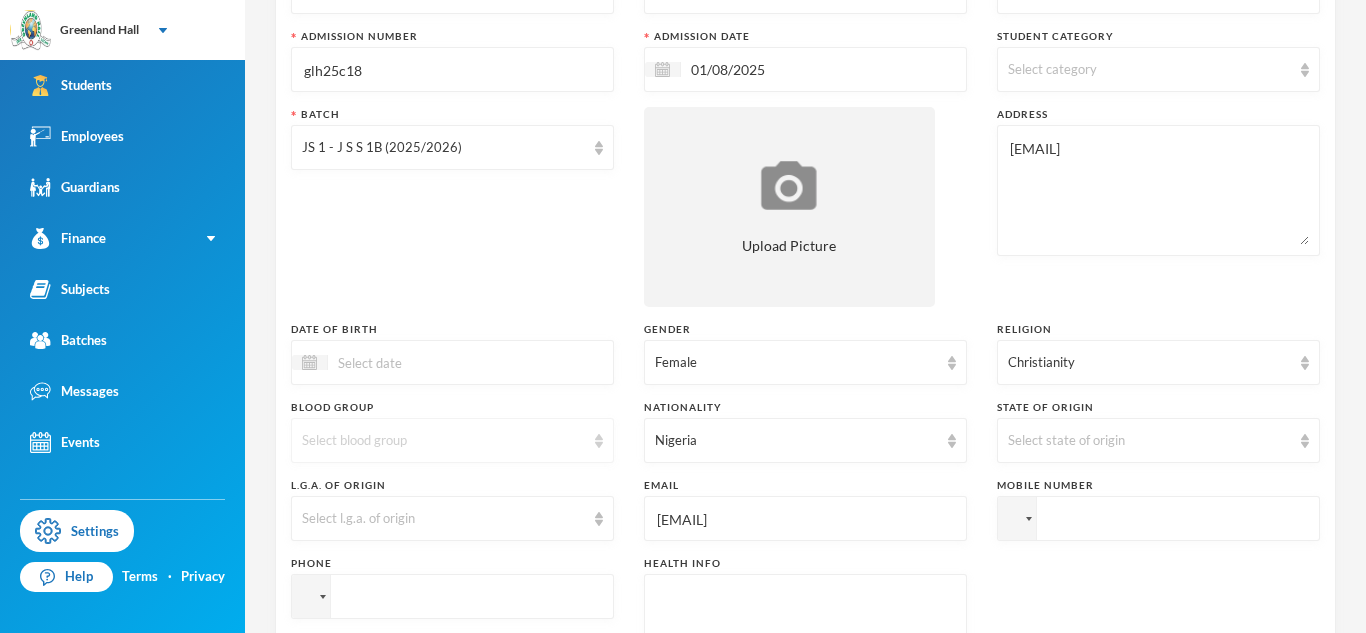 click on "Select blood group" at bounding box center [443, 441] 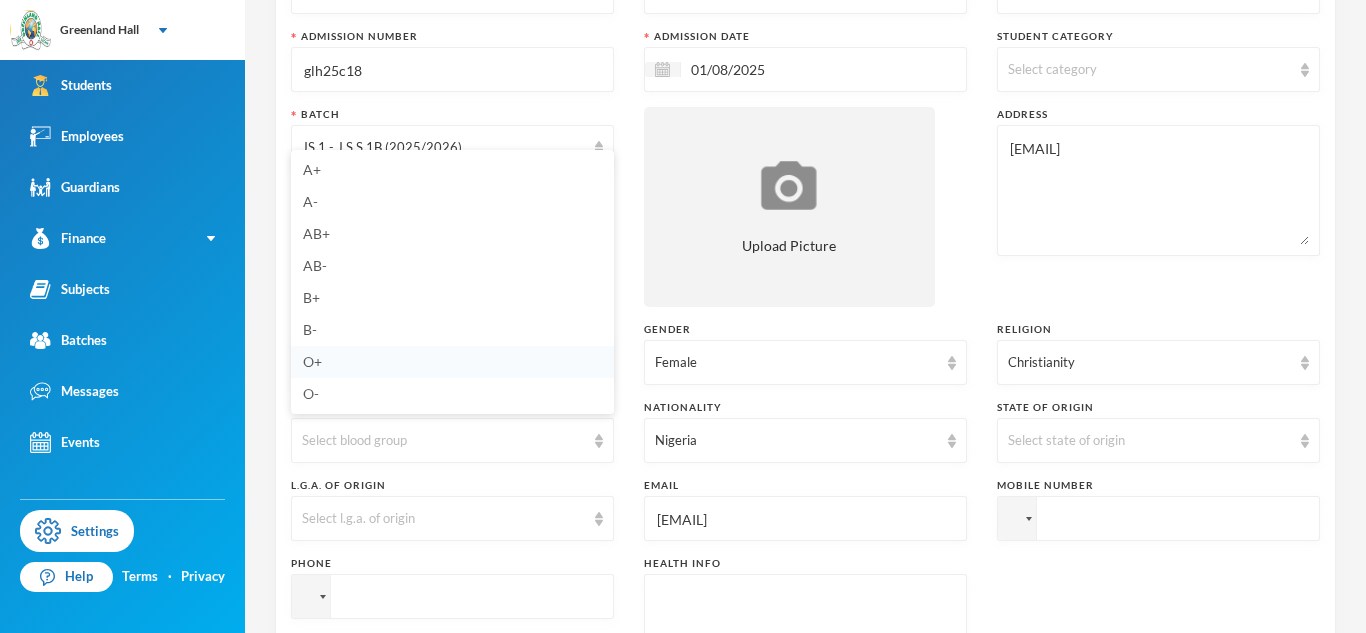 click on "O+" at bounding box center (452, 362) 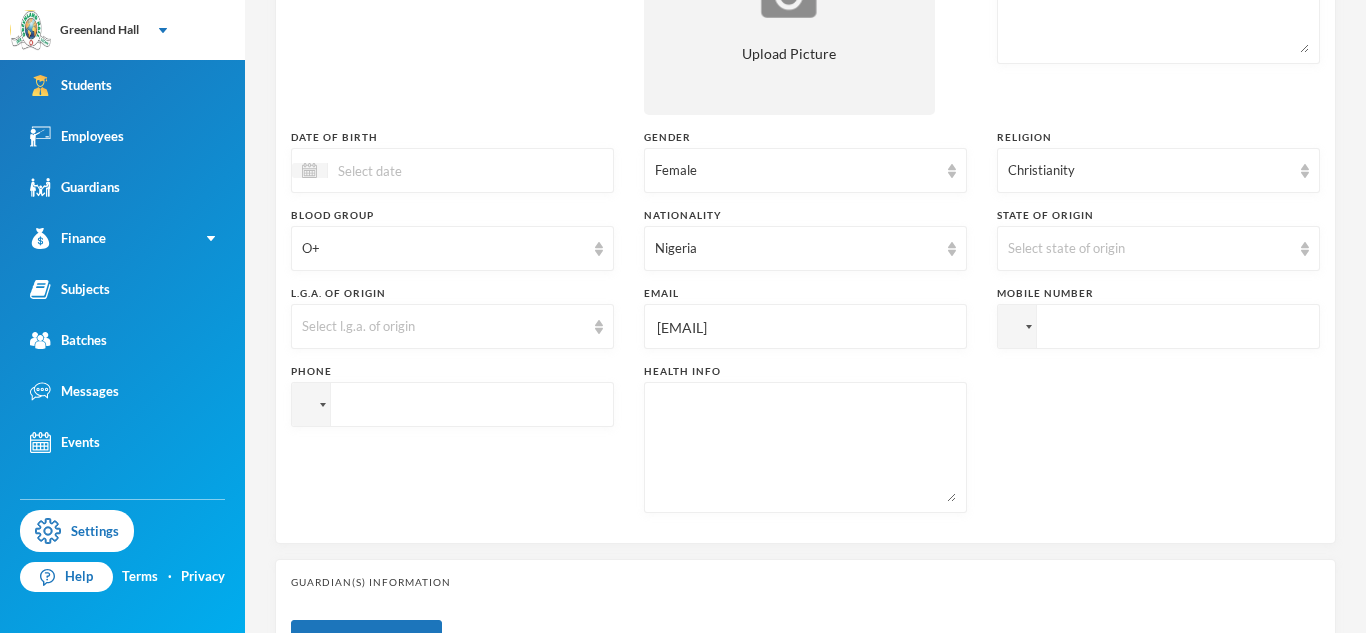 scroll, scrollTop: 420, scrollLeft: 0, axis: vertical 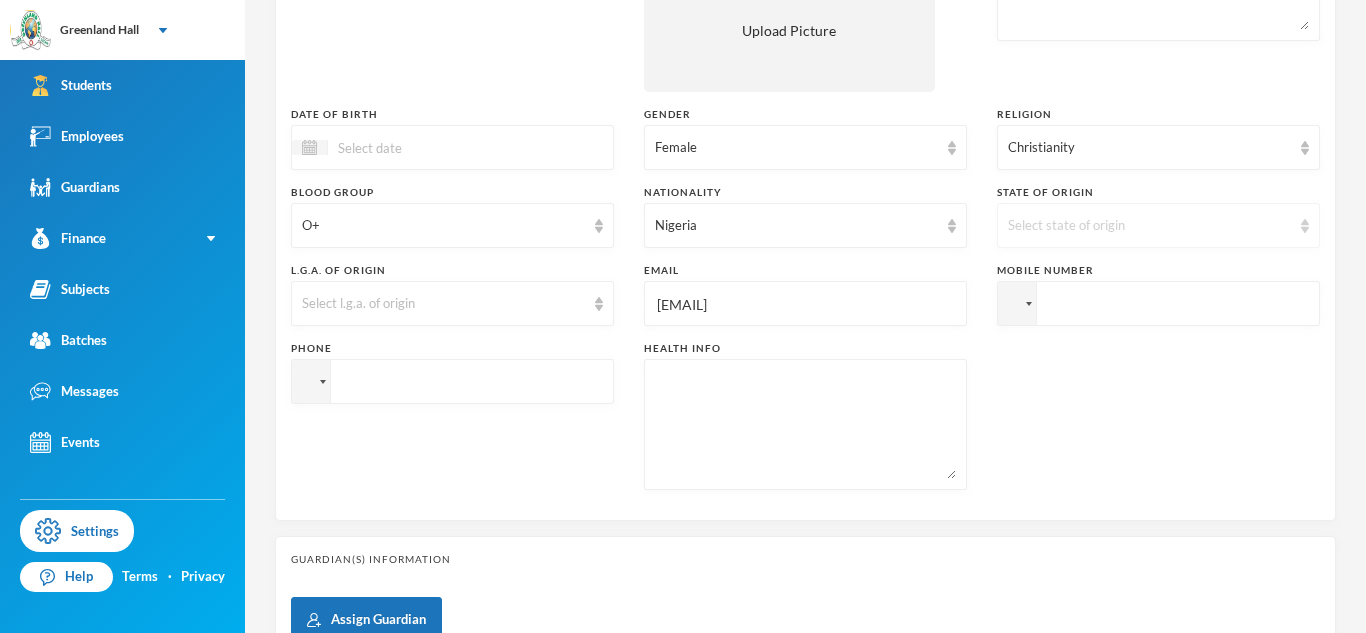 click on "Select state of origin" at bounding box center (1149, 226) 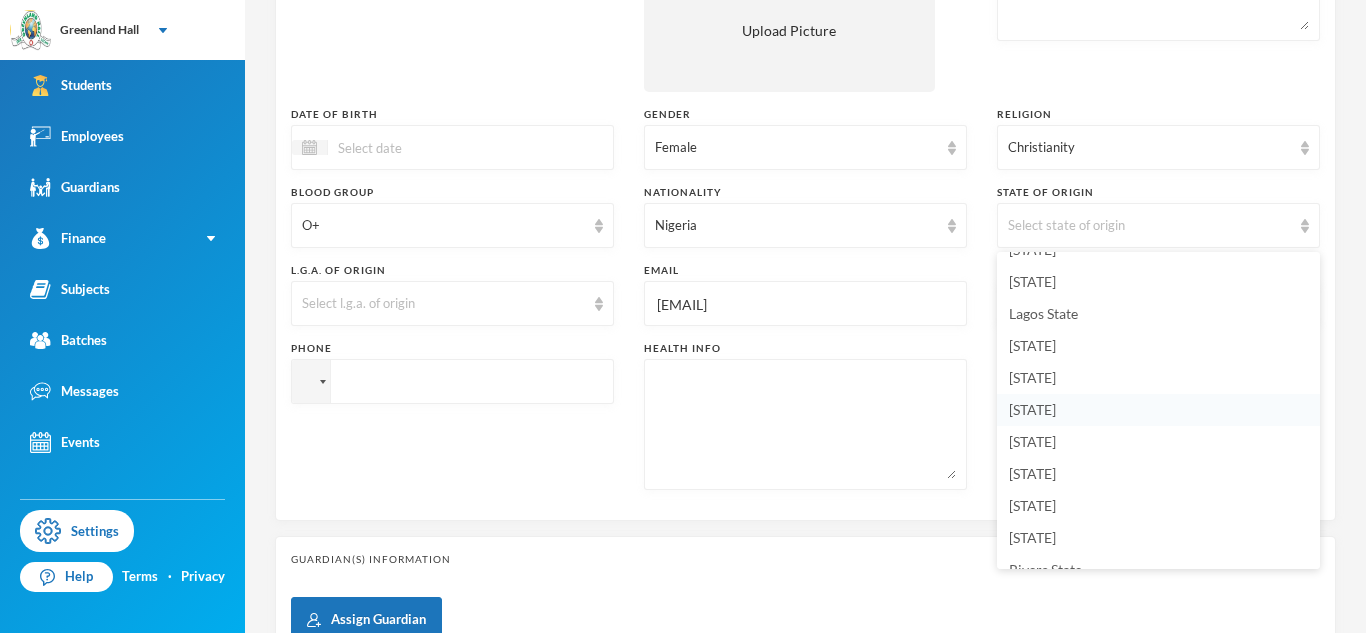 scroll, scrollTop: 728, scrollLeft: 0, axis: vertical 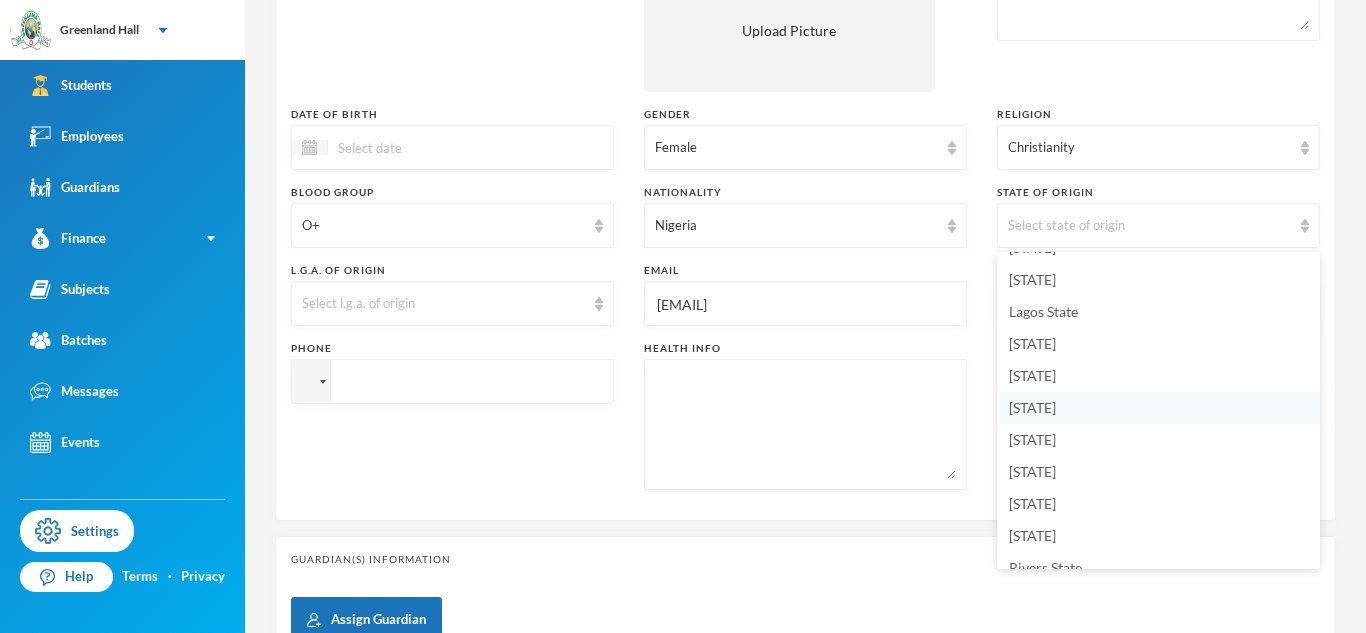 click on "[STATE]" at bounding box center [1158, 408] 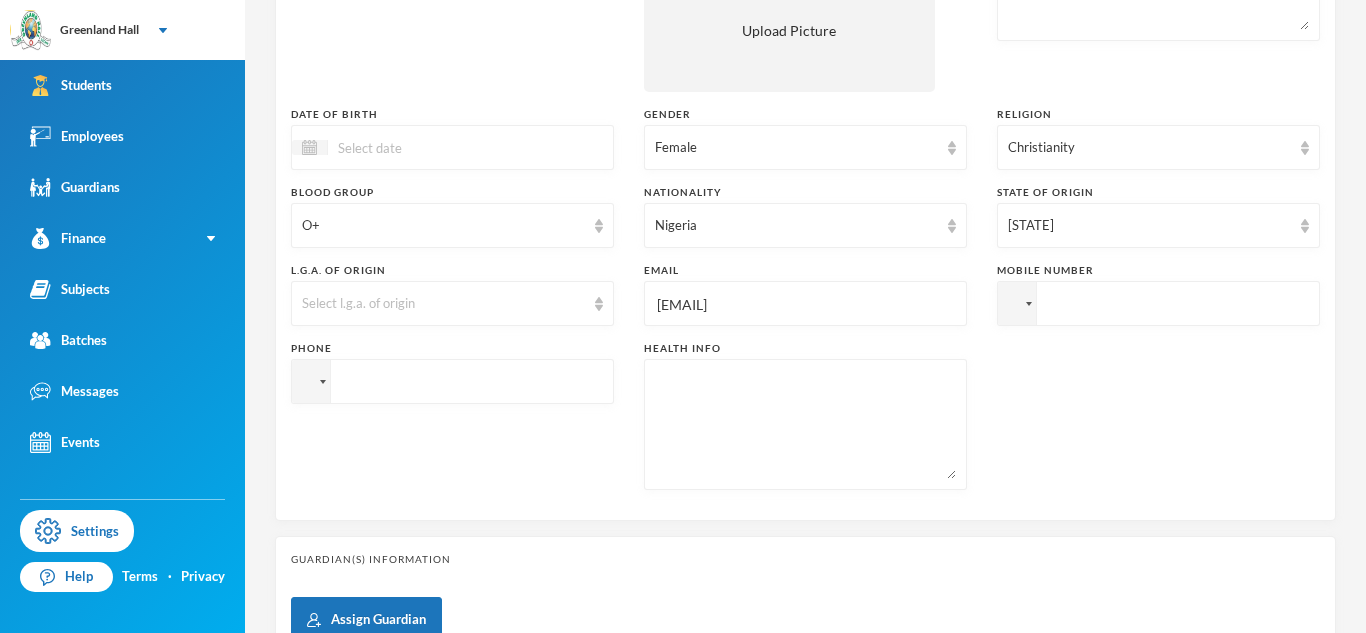 click at bounding box center (805, 424) 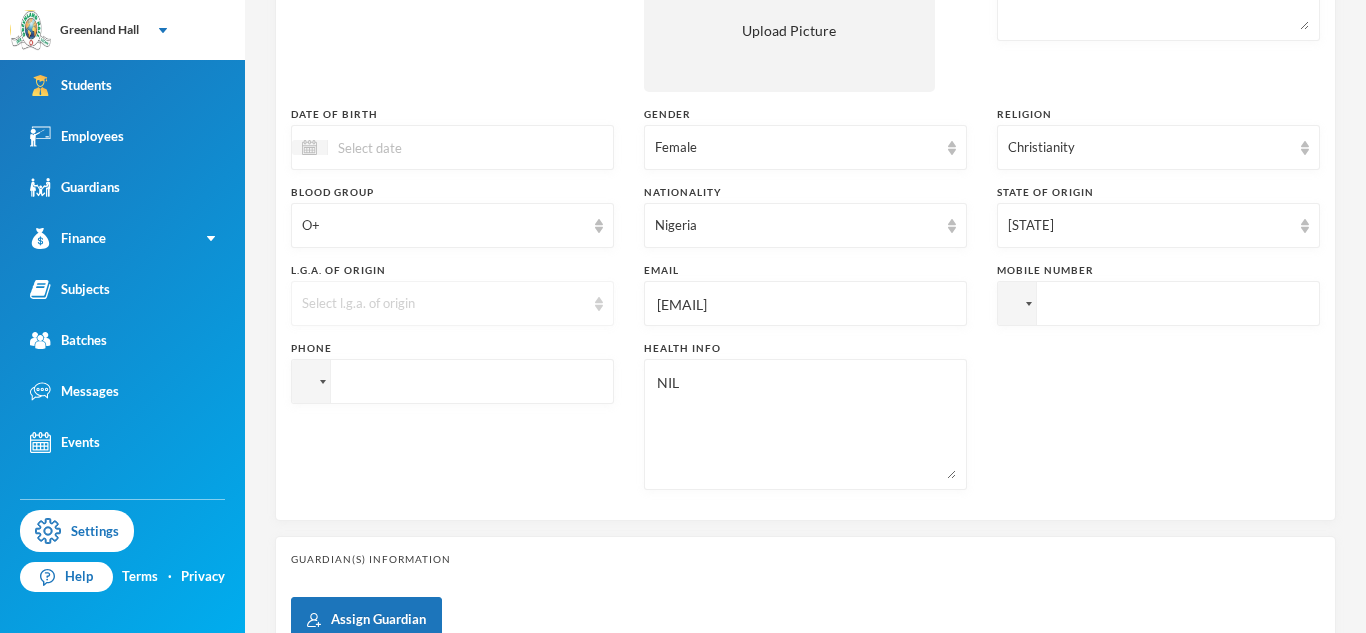 type on "NIL" 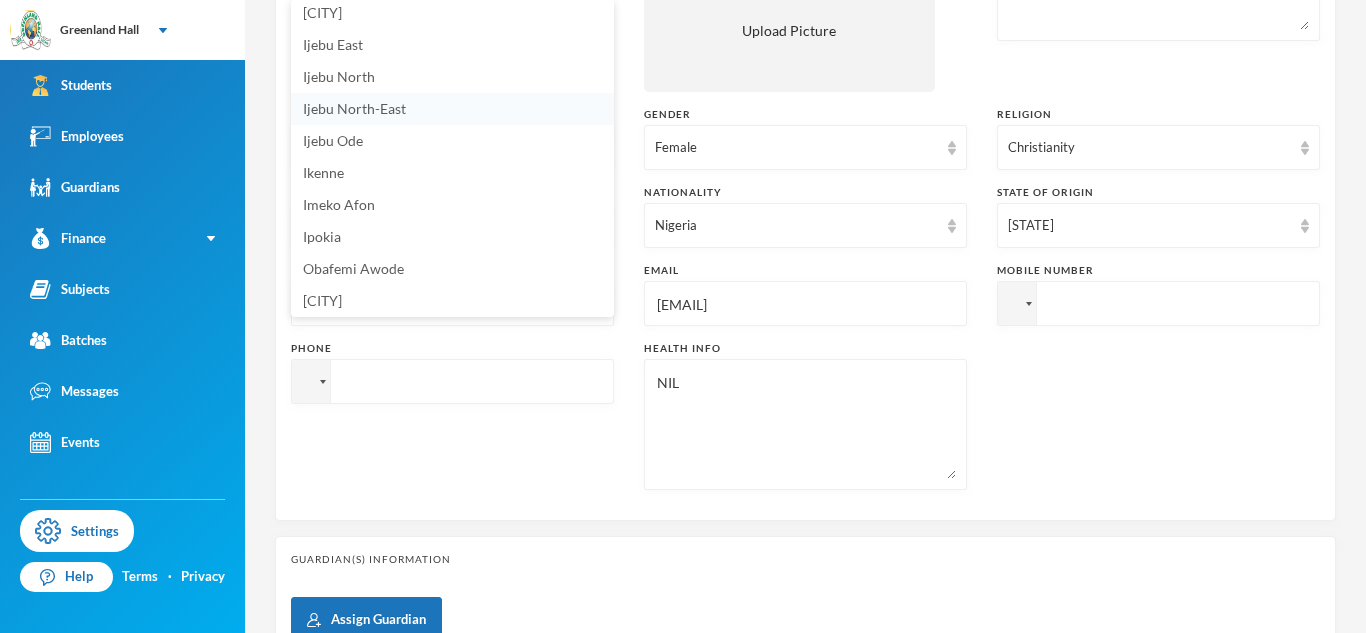 scroll, scrollTop: 199, scrollLeft: 0, axis: vertical 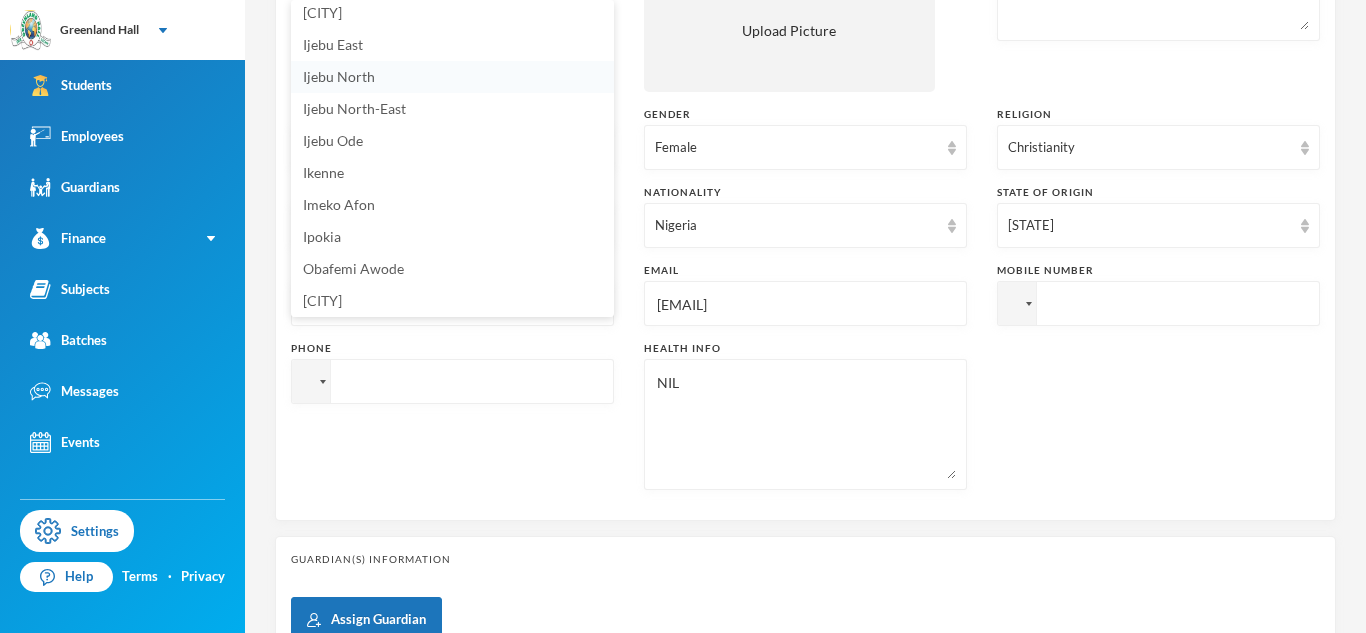 click on "Ijebu North" at bounding box center [452, 77] 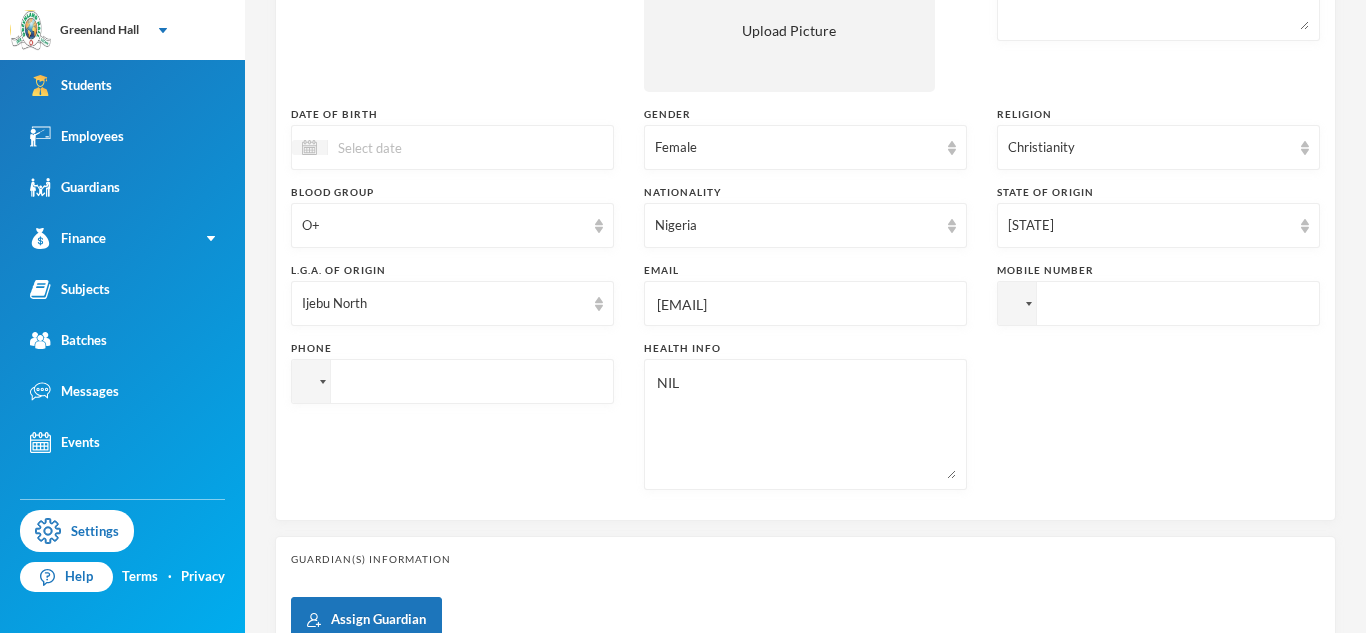 click at bounding box center [1158, 303] 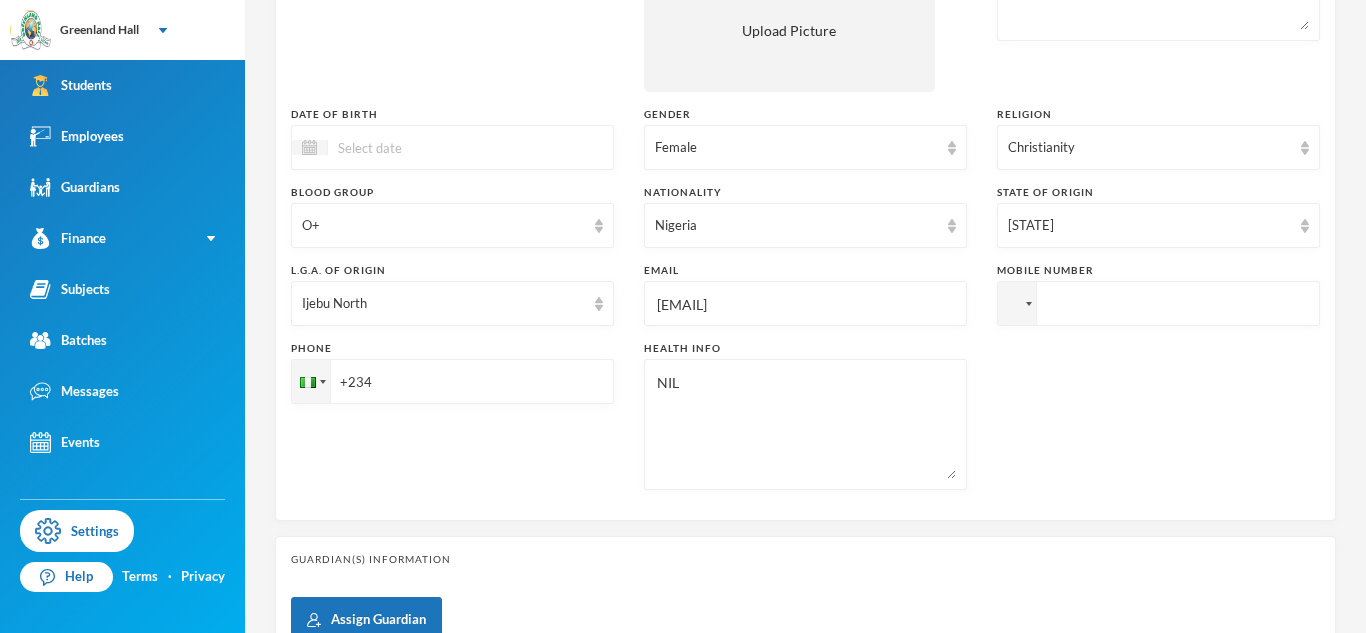paste on "09161942243" 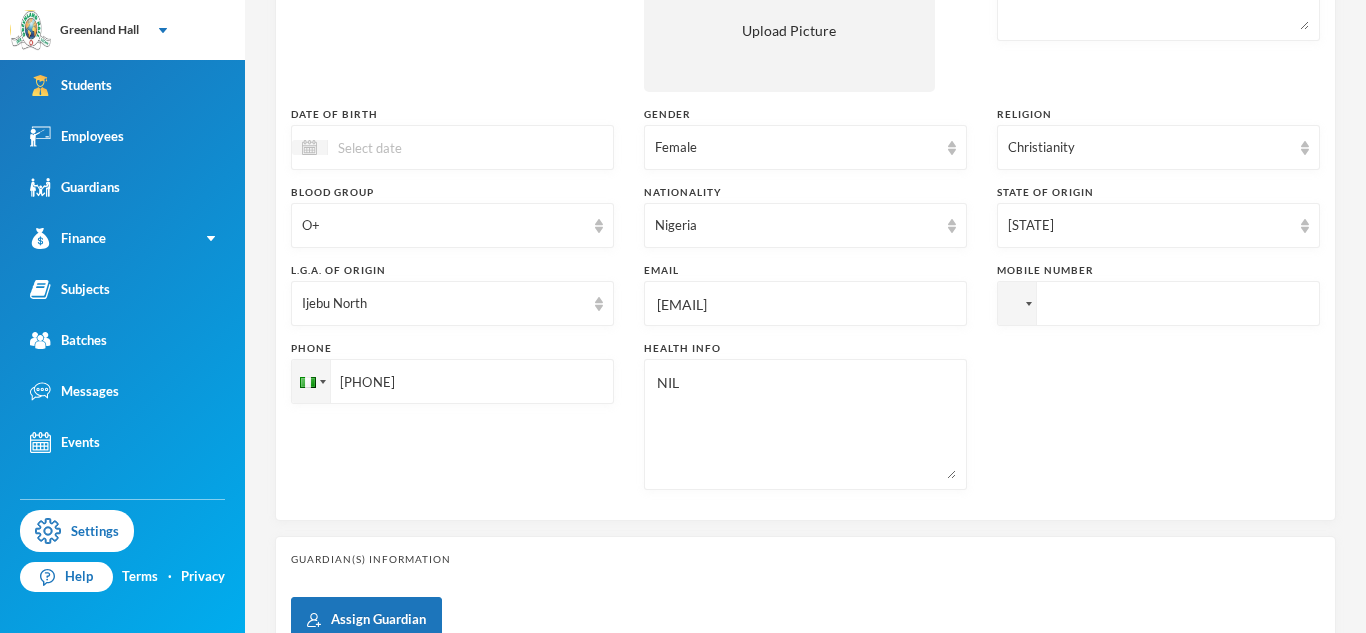 click on "+23409161942243" at bounding box center [1158, 303] 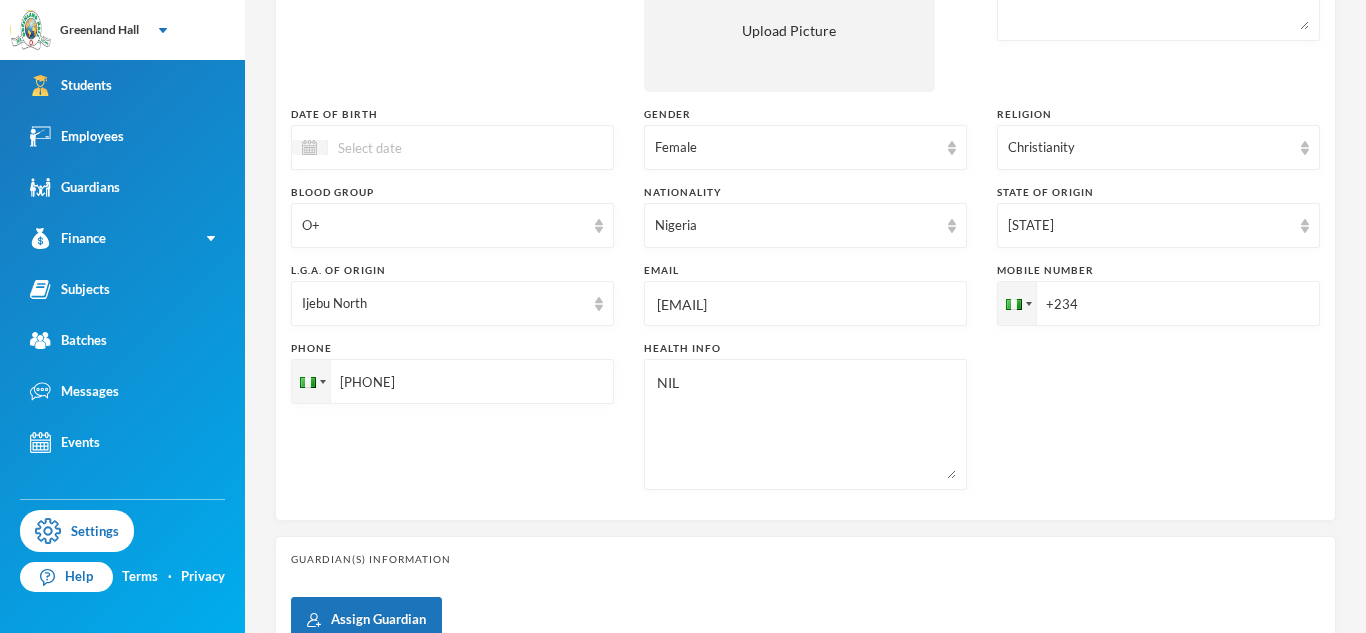 paste on "09161942243" 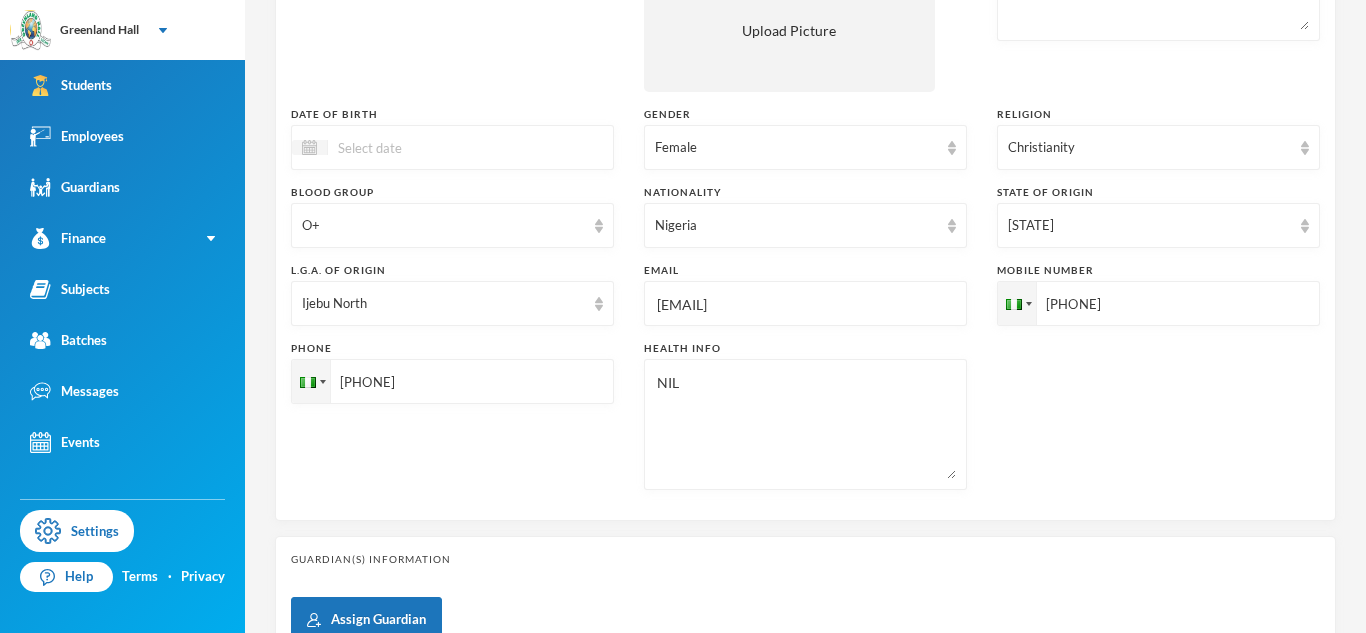 click on "+23409161942243" at bounding box center [1158, 303] 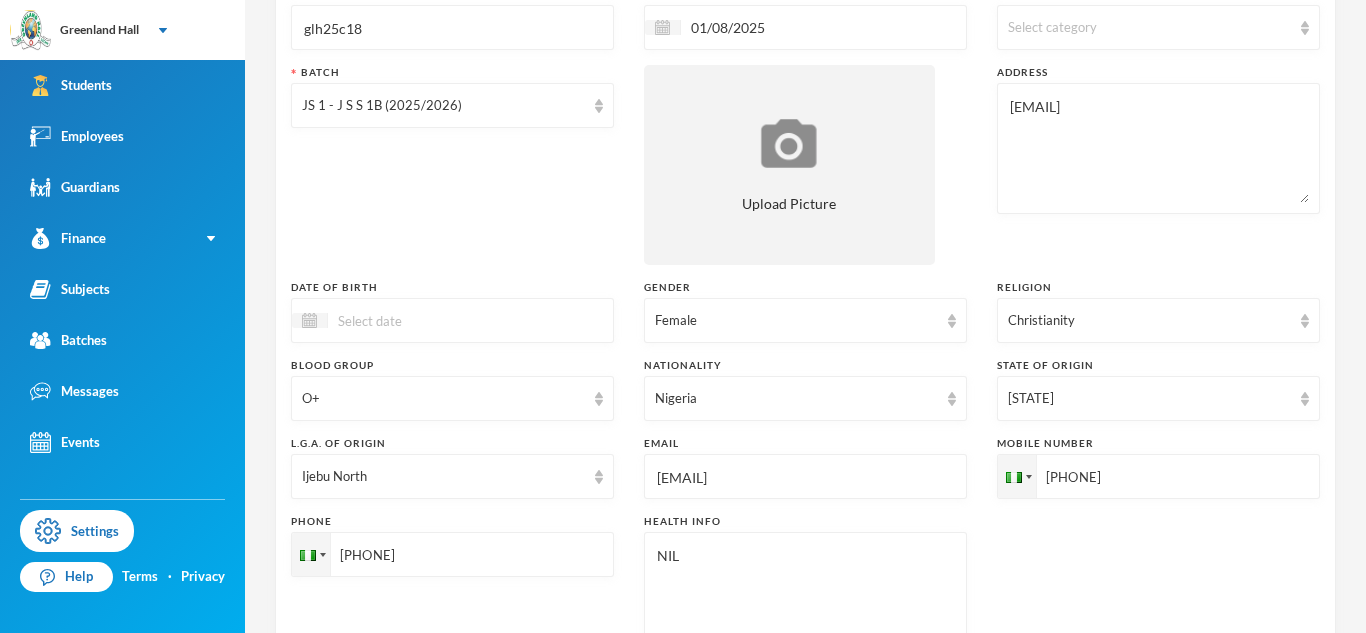 scroll, scrollTop: 241, scrollLeft: 0, axis: vertical 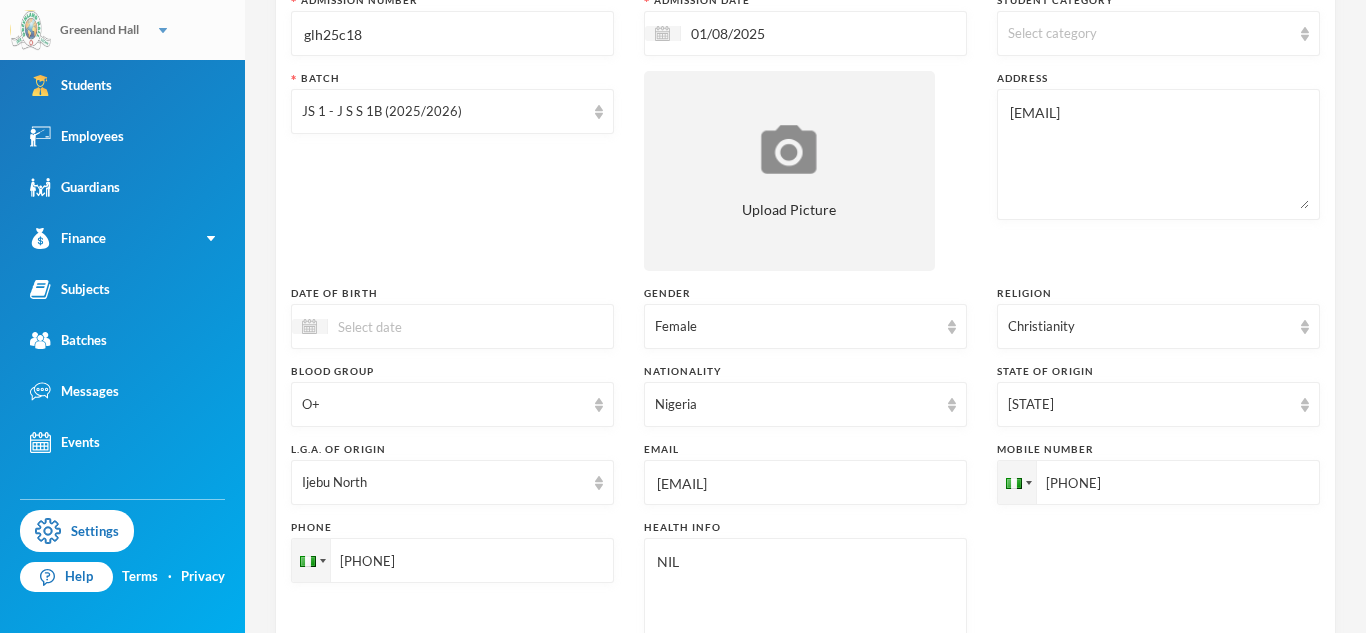 type on "[PHONE]" 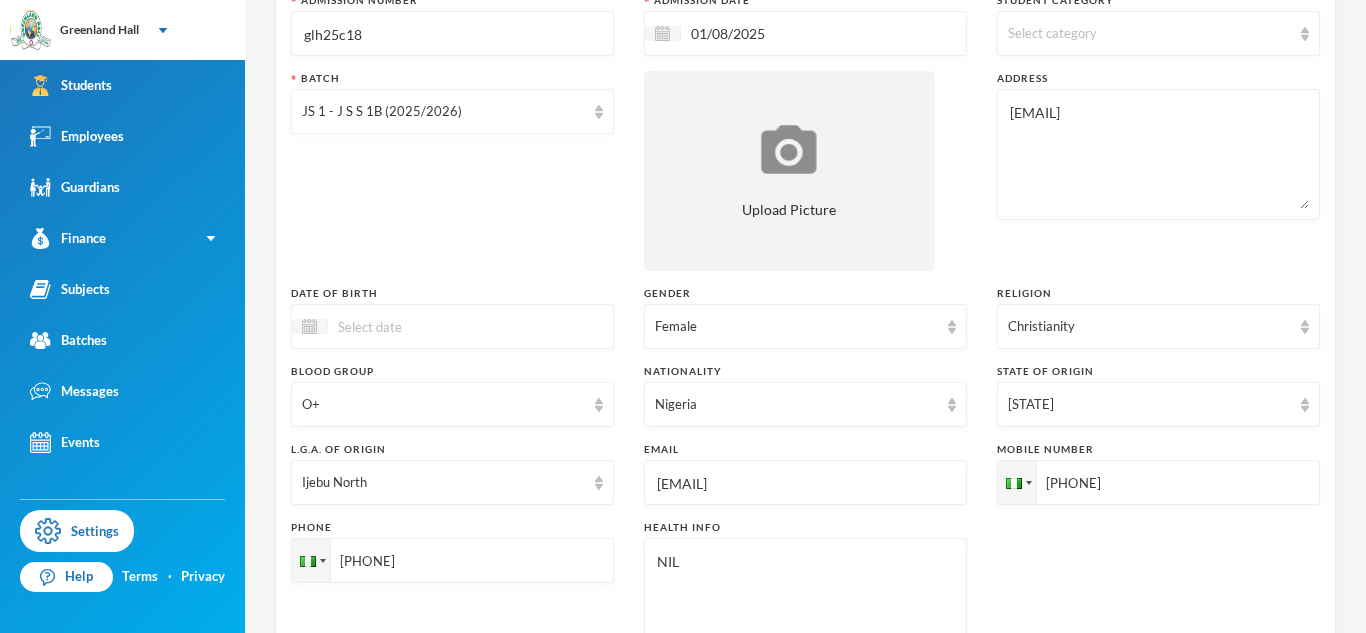 click at bounding box center [452, 326] 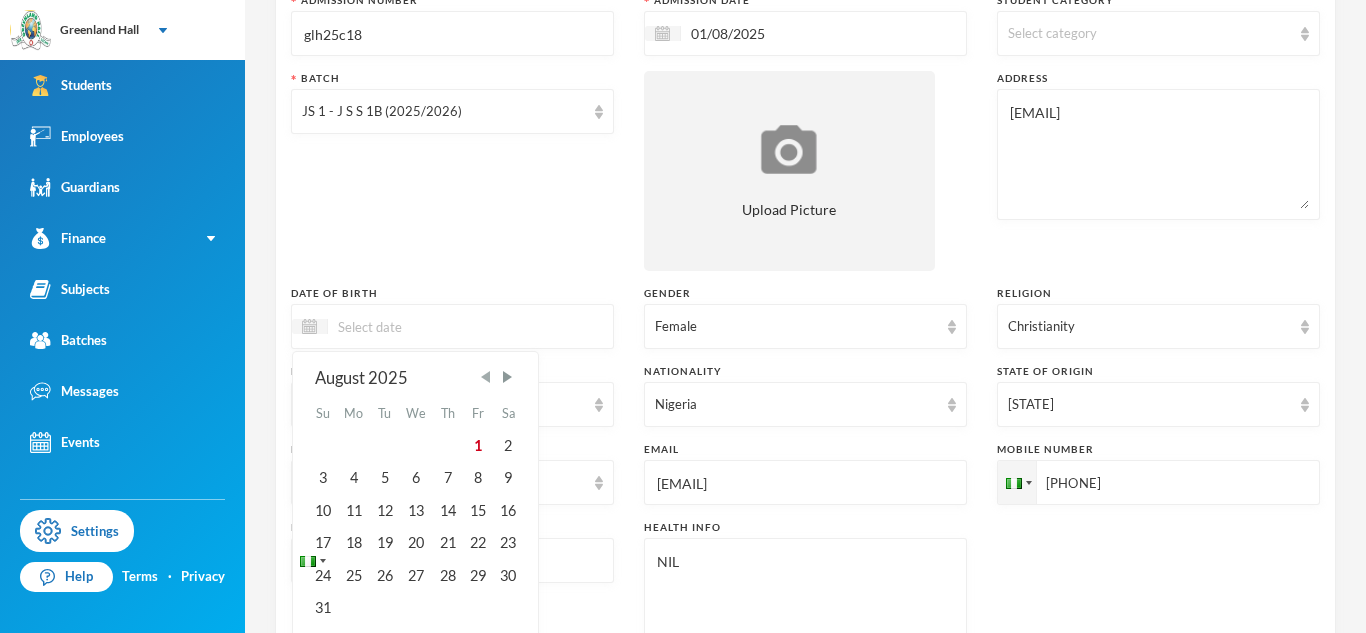 click at bounding box center (486, 377) 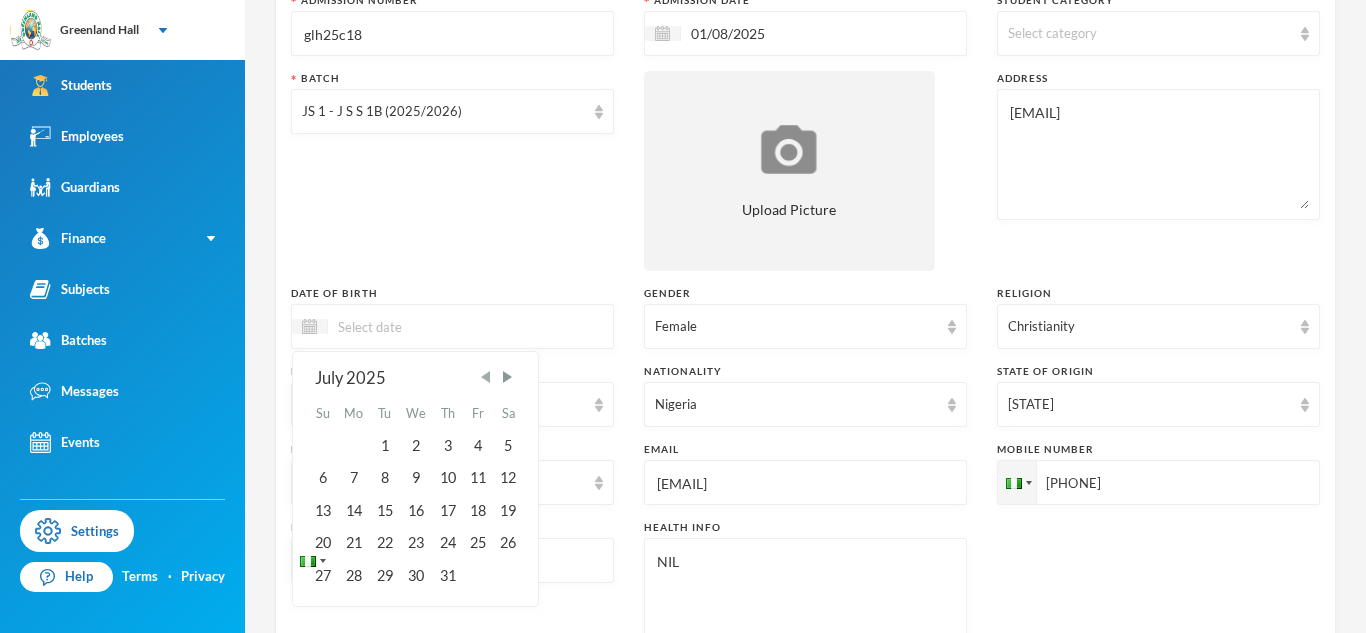 click at bounding box center (486, 377) 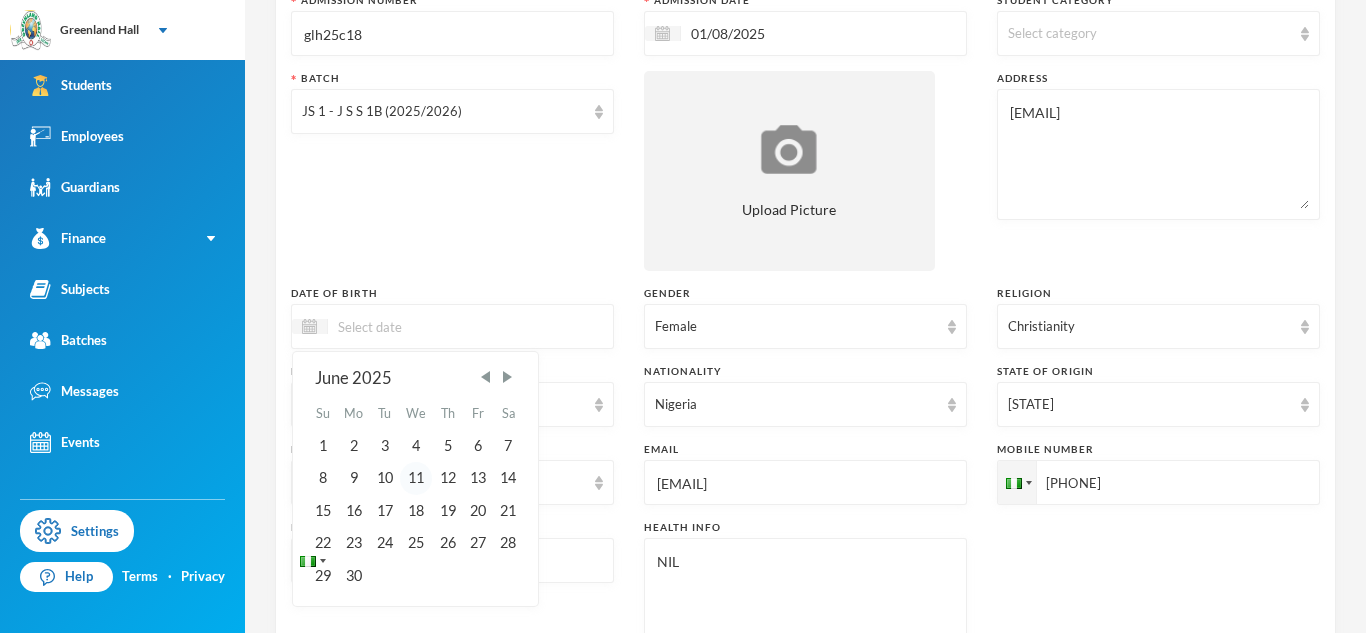 click on "11" at bounding box center (416, 478) 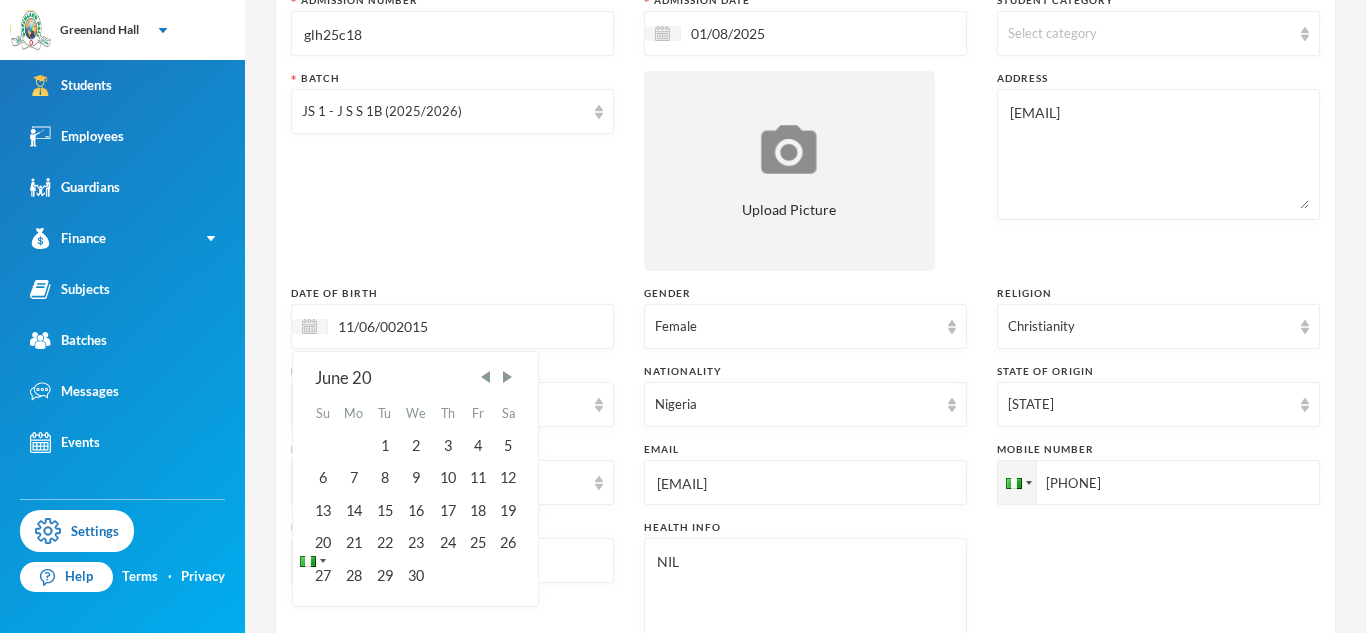 click on "11/06/002015" at bounding box center [412, 326] 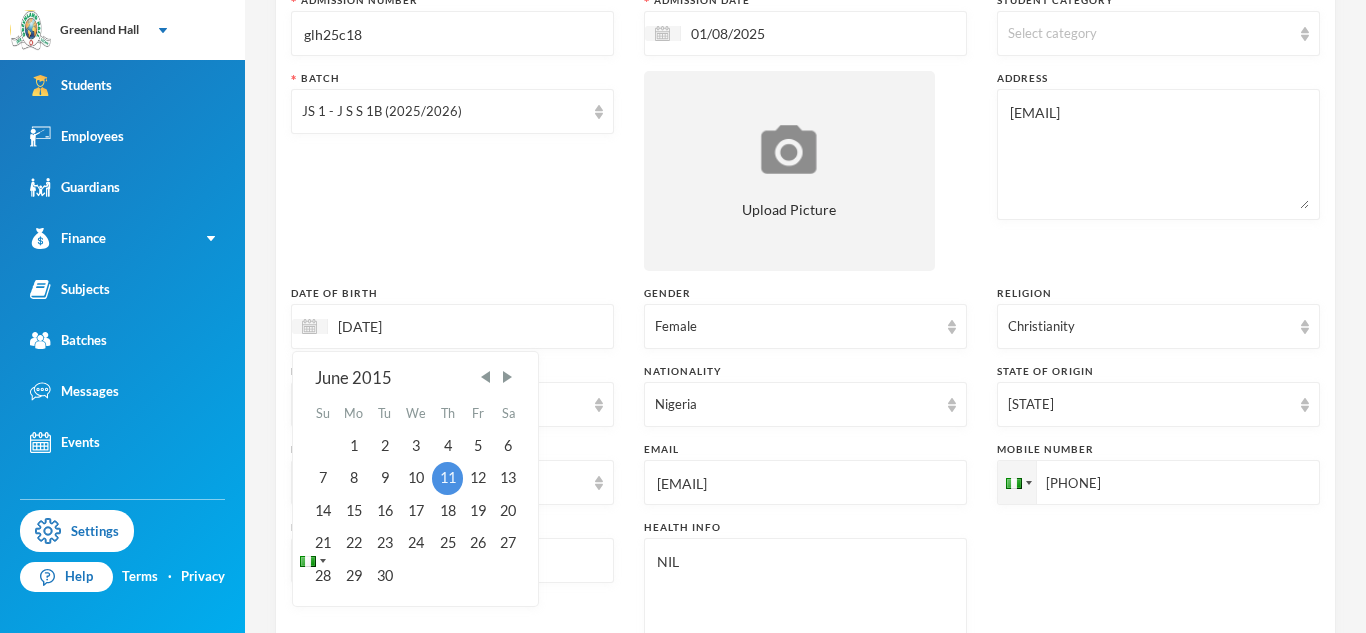 click on "11/06/2015" at bounding box center (412, 326) 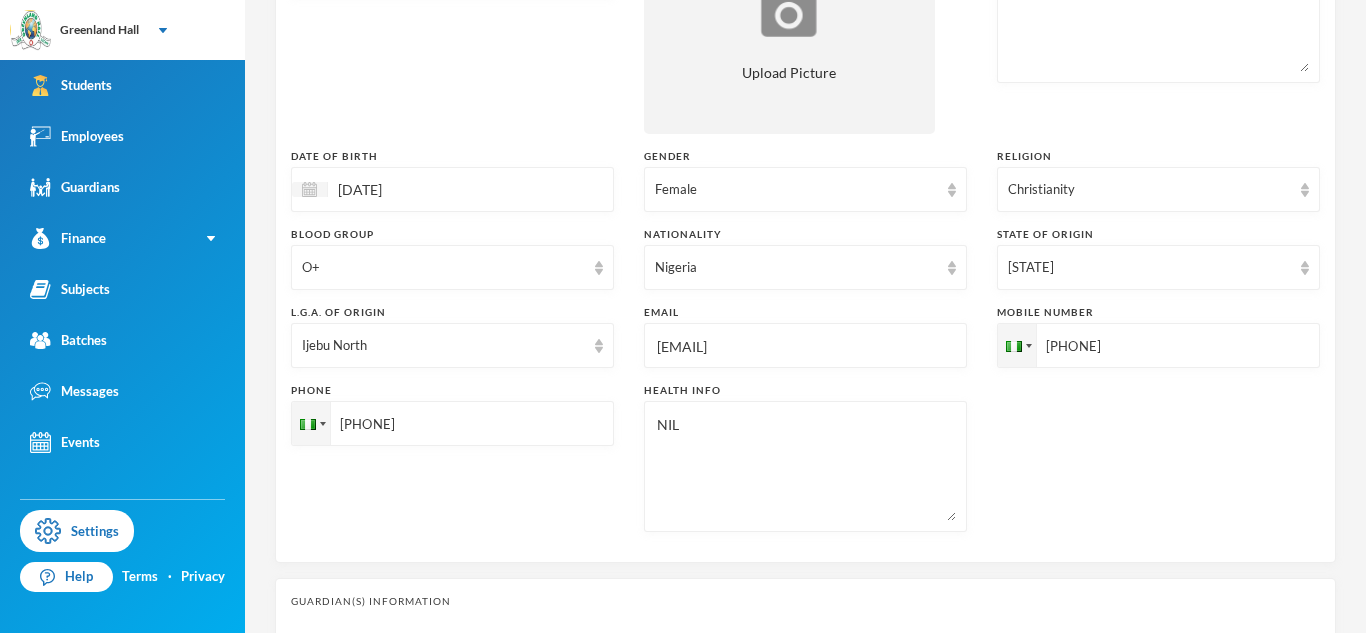 scroll, scrollTop: 399, scrollLeft: 0, axis: vertical 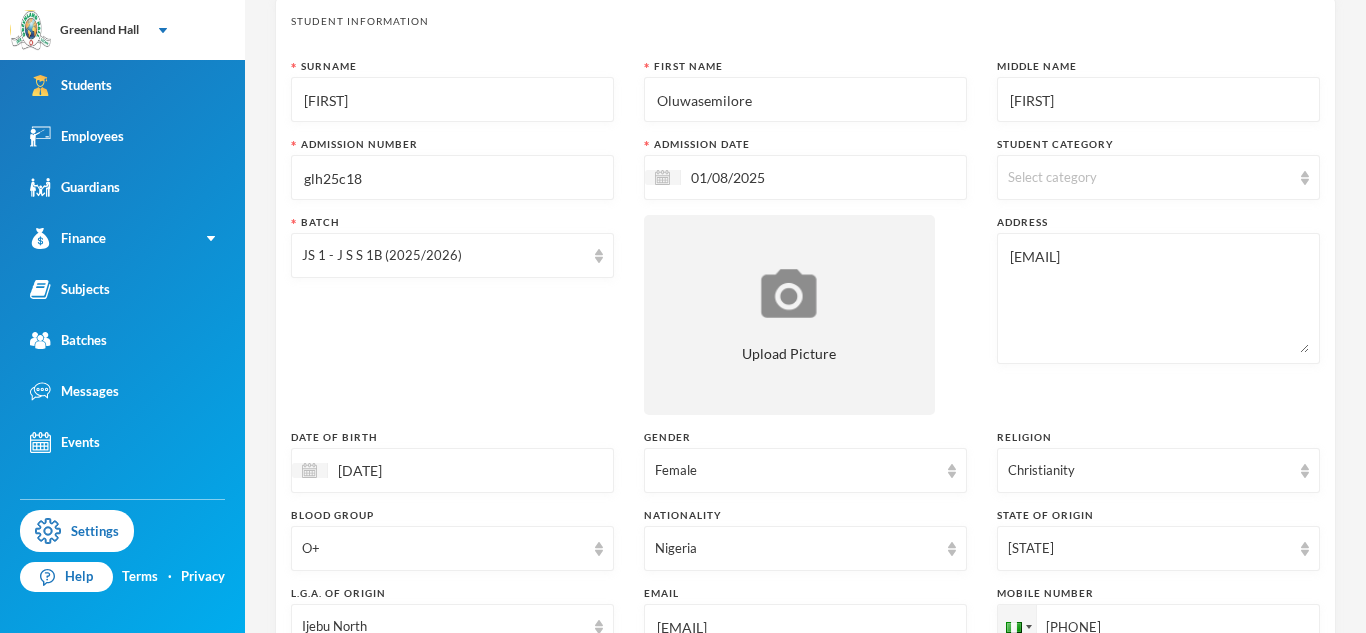 click on "Select category" at bounding box center (1158, 177) 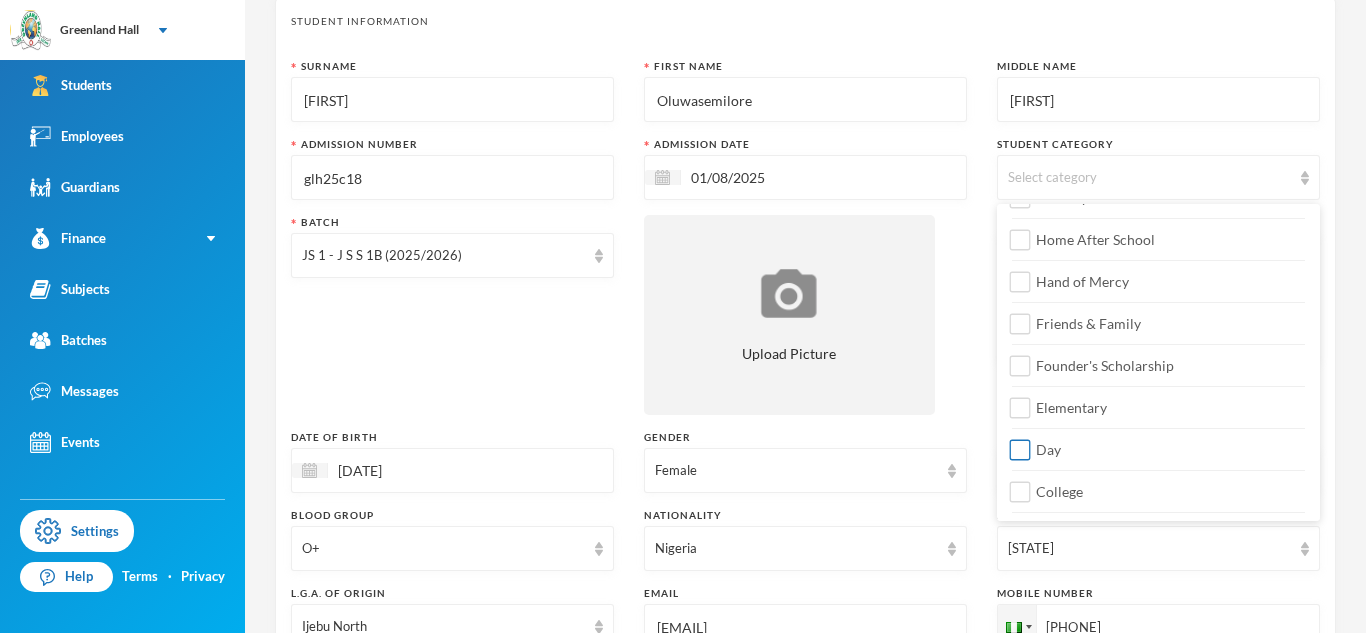 scroll, scrollTop: 171, scrollLeft: 0, axis: vertical 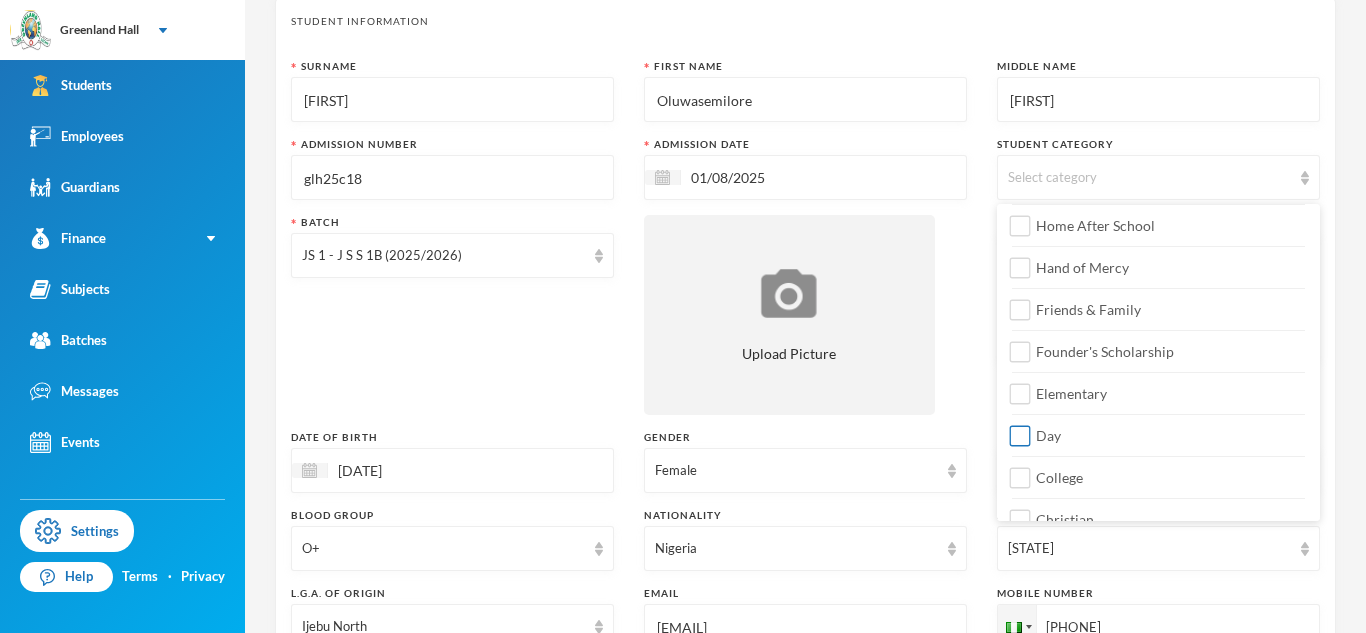 click on "Day" at bounding box center (1158, 430) 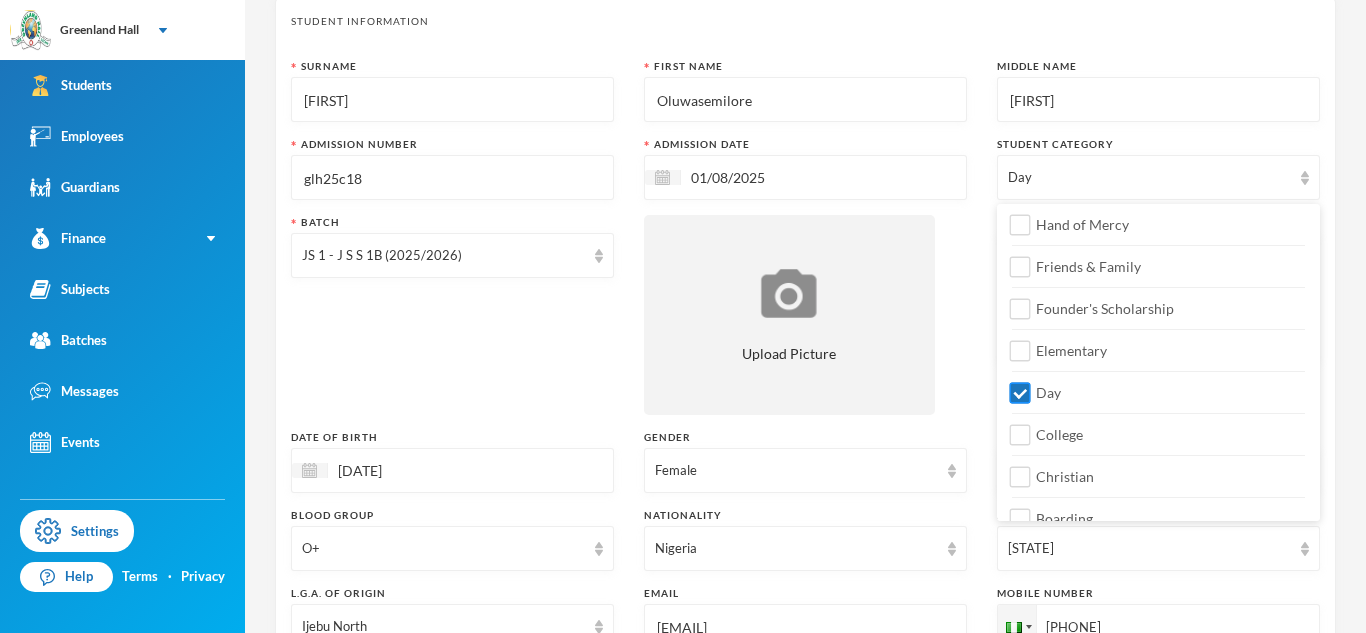 scroll, scrollTop: 220, scrollLeft: 0, axis: vertical 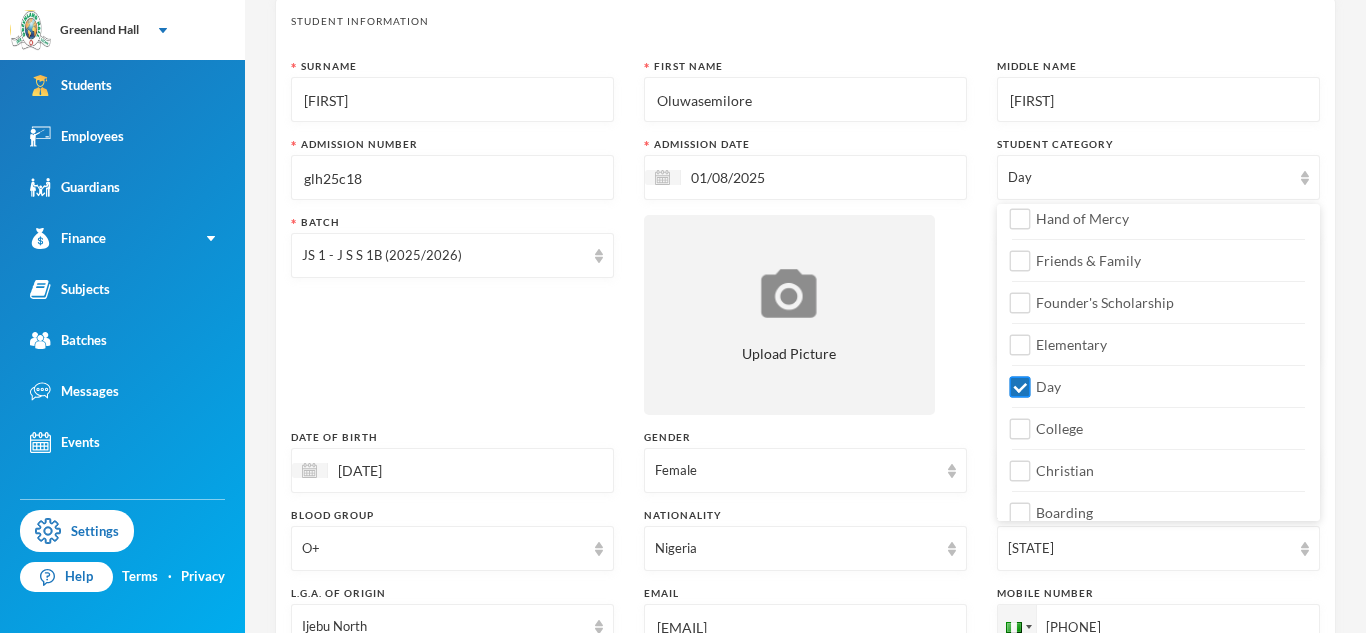 click on "Transportation Staff Wards Rebate Mid-day Meal Home After School Hand of Mercy Friends & Family Founder's Scholarship Elementary Day College Christian Boarding" at bounding box center (1158, 260) 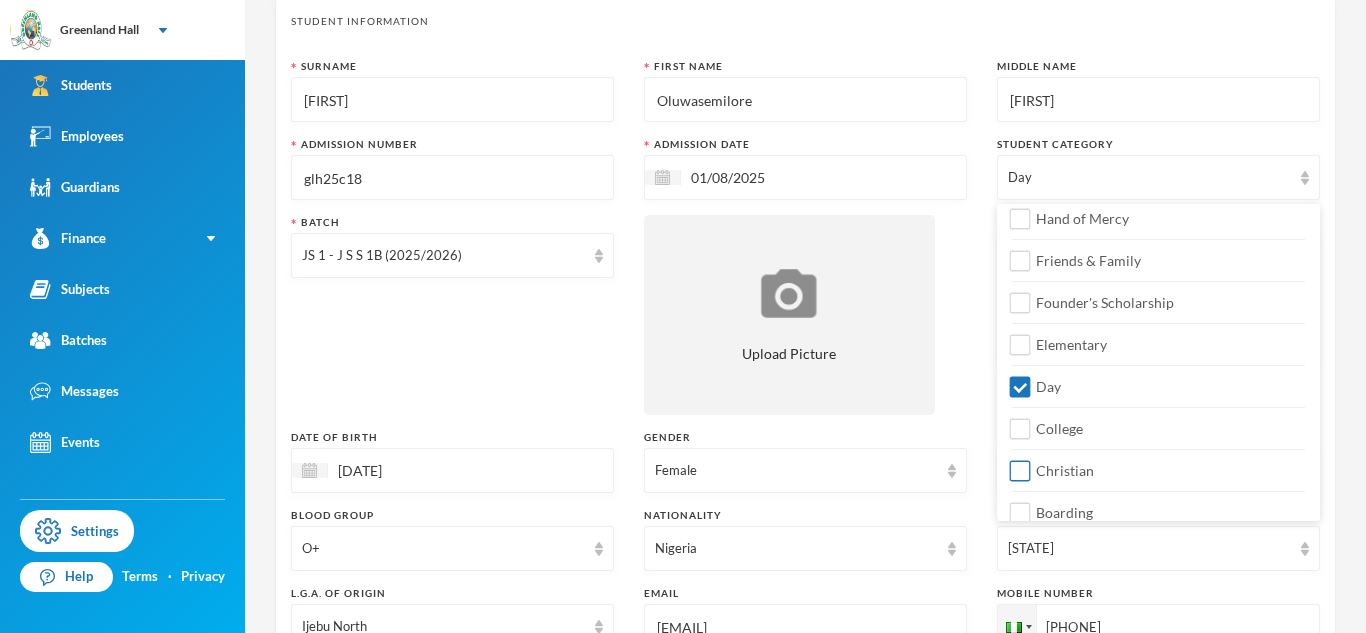 click on "Christian" at bounding box center (1065, 470) 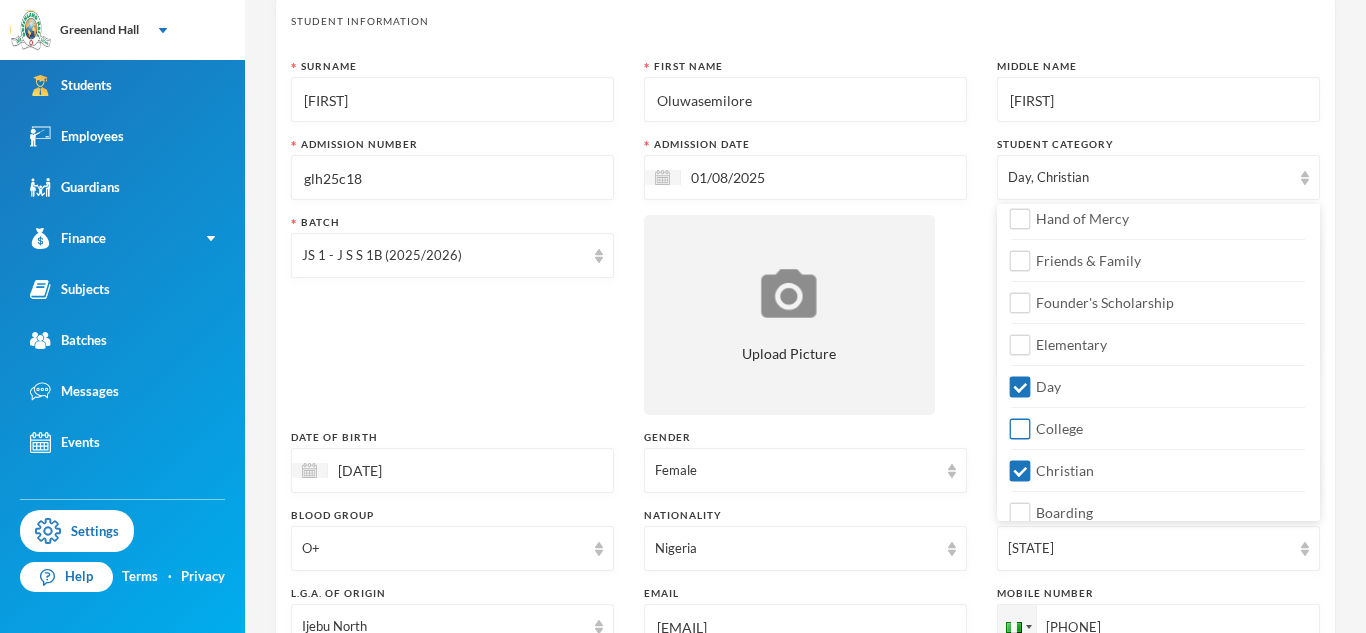 click on "College" at bounding box center [1059, 428] 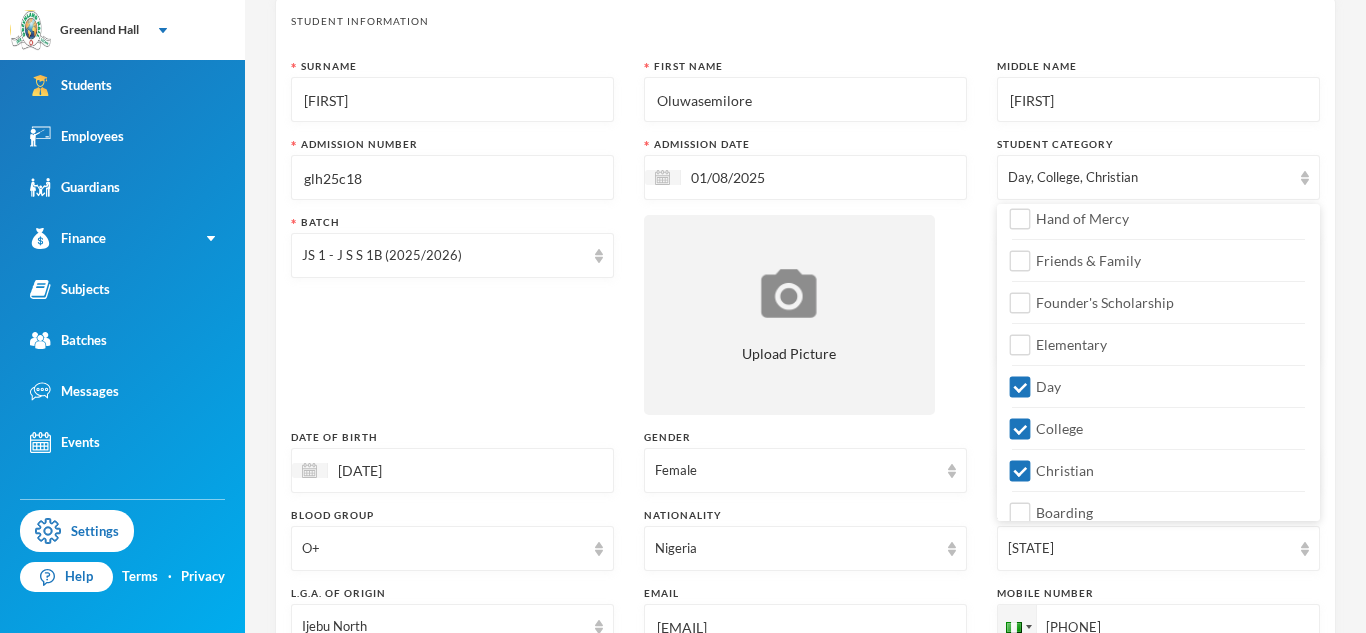 click on "Surname Osituga First Name Oluwasemilore Middle Name Rachael Admission Number glh25c18 Admission Date 01/08/2025 Student Category Day, College, Christian Batch JS 1 - J S S 1B (2025/2026) Upload Picture Address glh25c18@greenlandhall.org Date of Birth 11/06/2015 Gender Female Religion Christianity Blood Group O+ Nationality Nigeria State of Origin Ogun State L.G.A. of Origin Ijebu North Email glh25c18@greenlandhall.org Mobile Number +2349161942243 Phone +2349161942243 Health Info NIL" at bounding box center (805, 443) 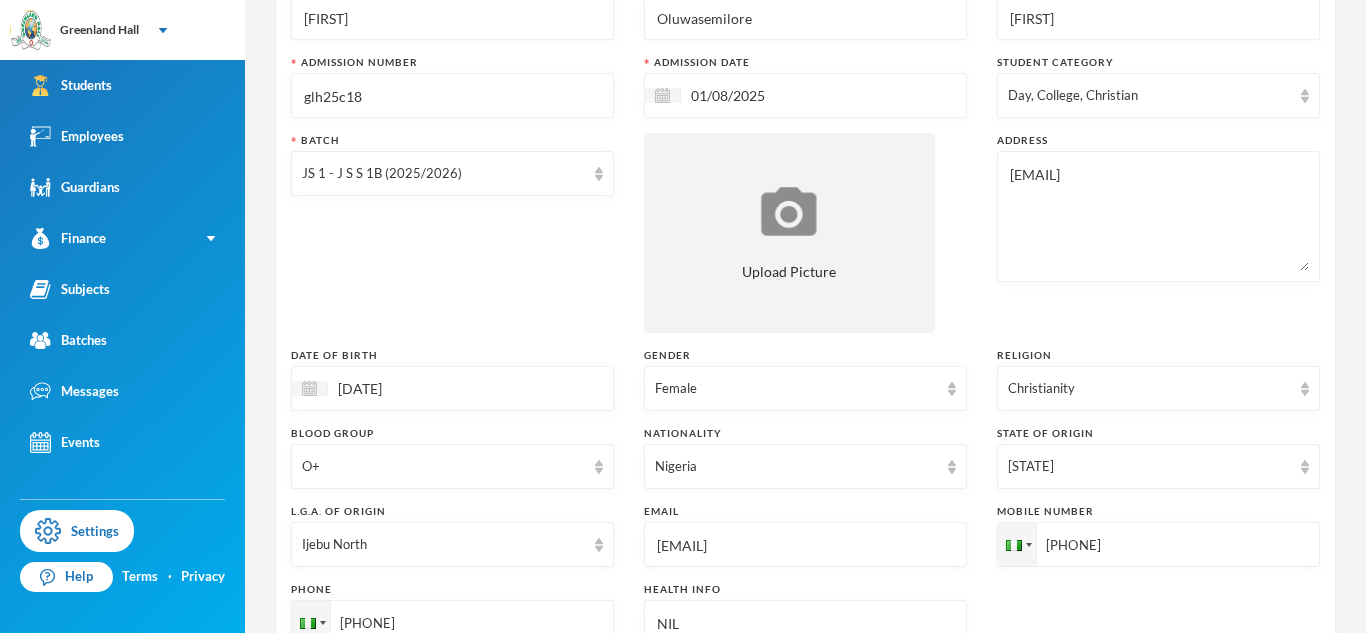 scroll, scrollTop: 173, scrollLeft: 0, axis: vertical 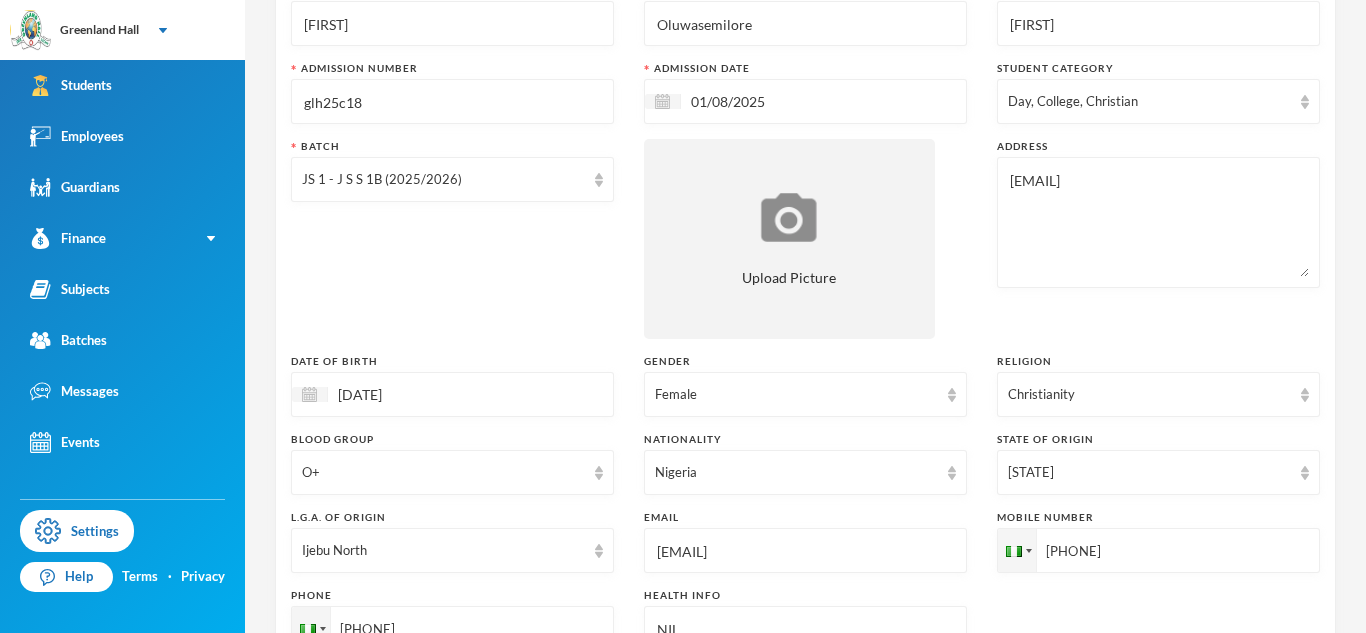 click on "glh25c18@greenlandhall.org" at bounding box center [1158, 222] 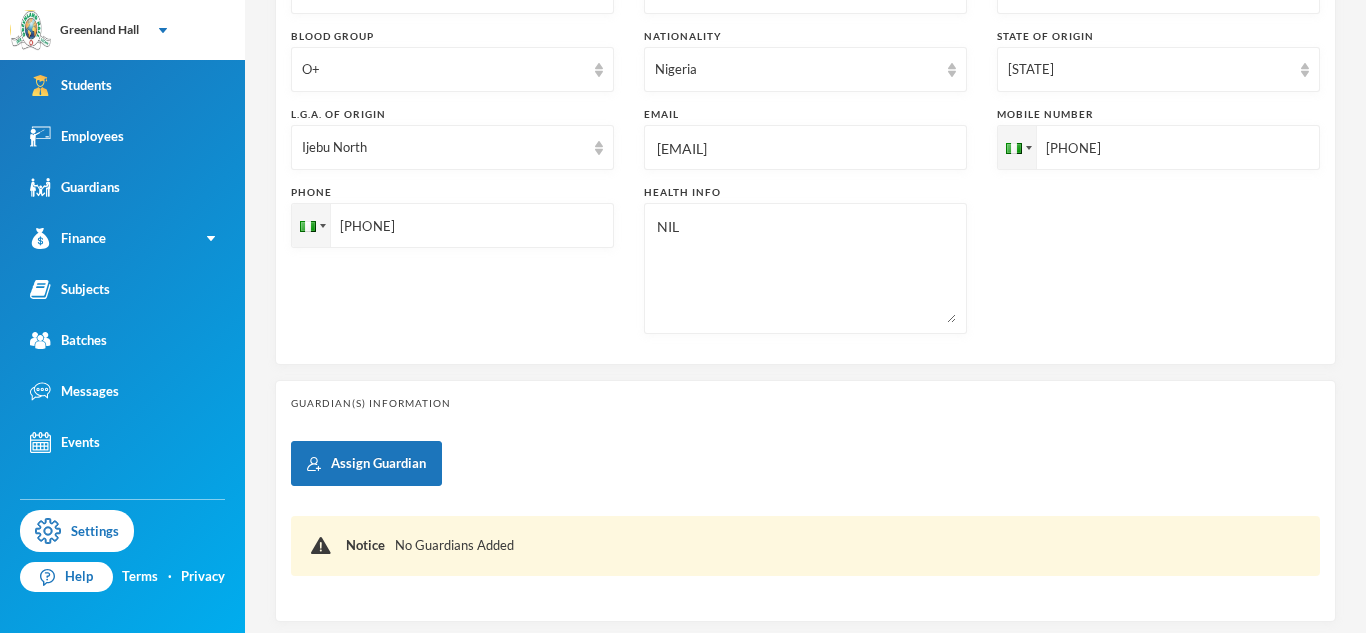 scroll, scrollTop: 690, scrollLeft: 0, axis: vertical 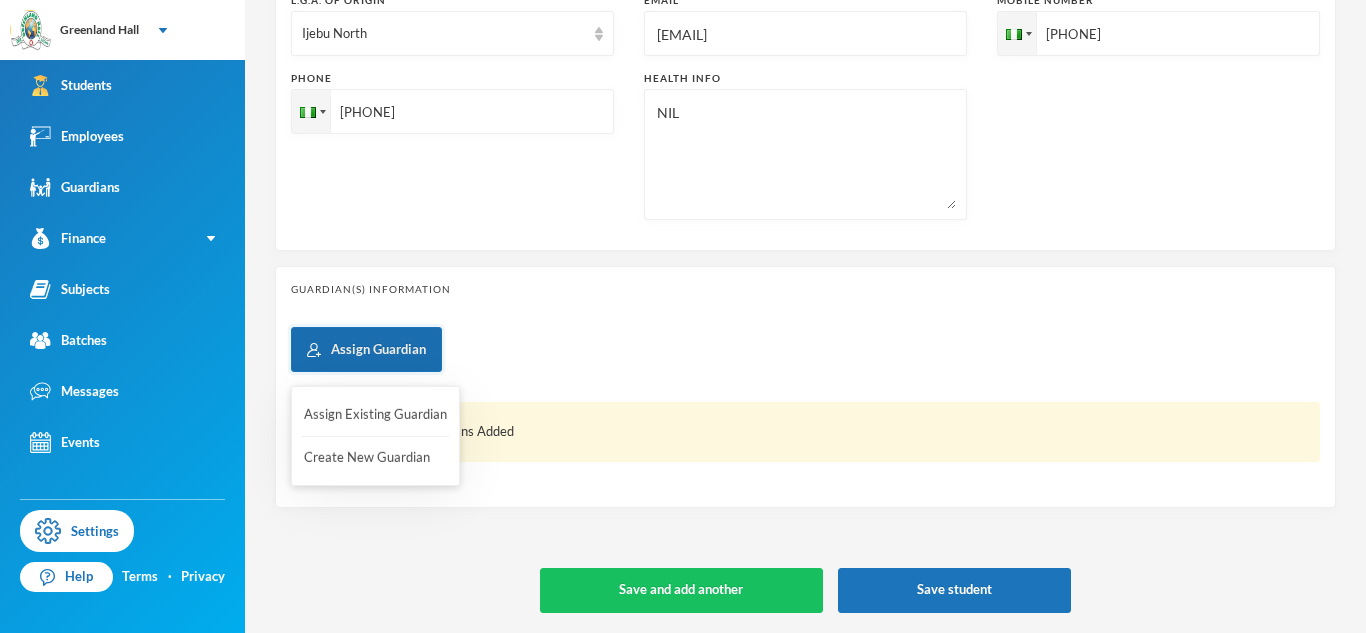type on "1 DADA CLOSE,BY AMJAY BUS STOP,ALAKUKO" 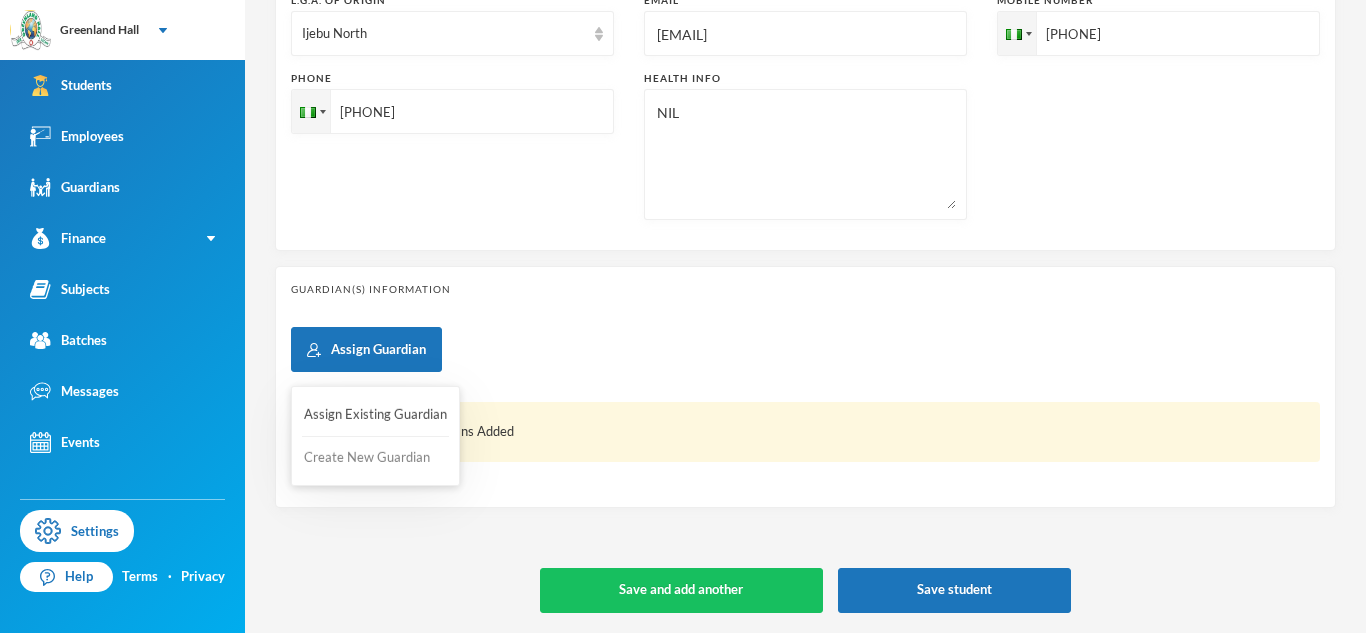 click on "Create New Guardian" at bounding box center [375, 458] 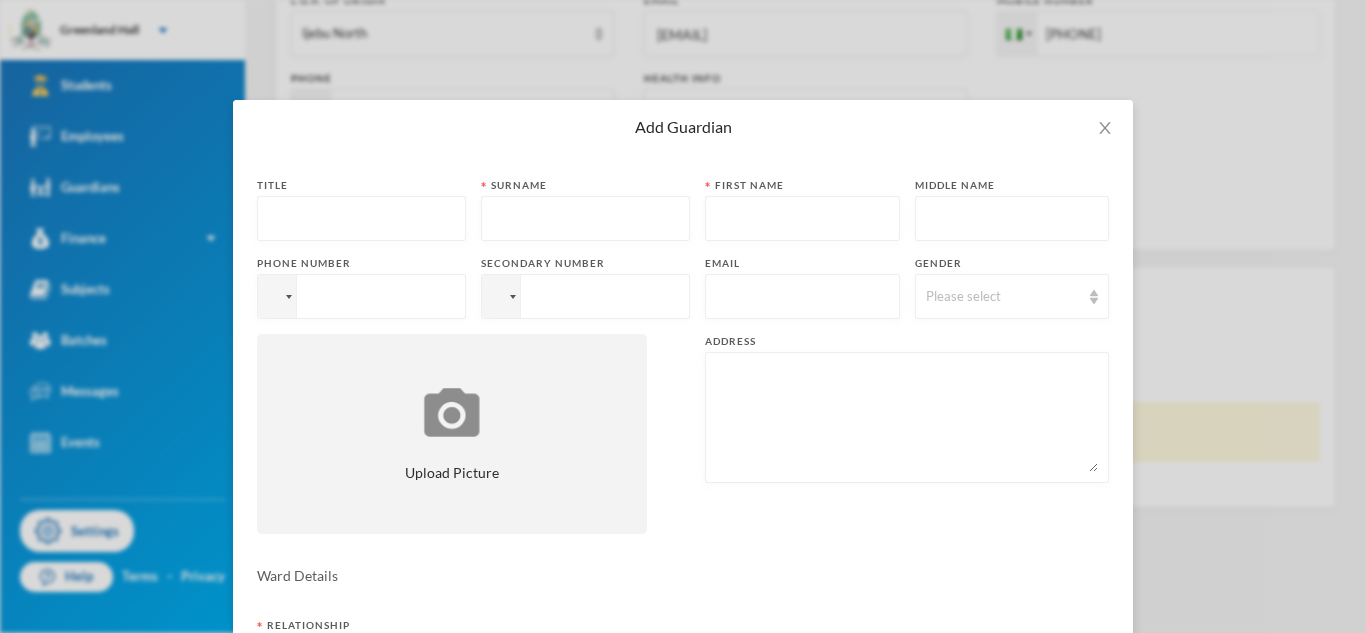 click at bounding box center (361, 219) 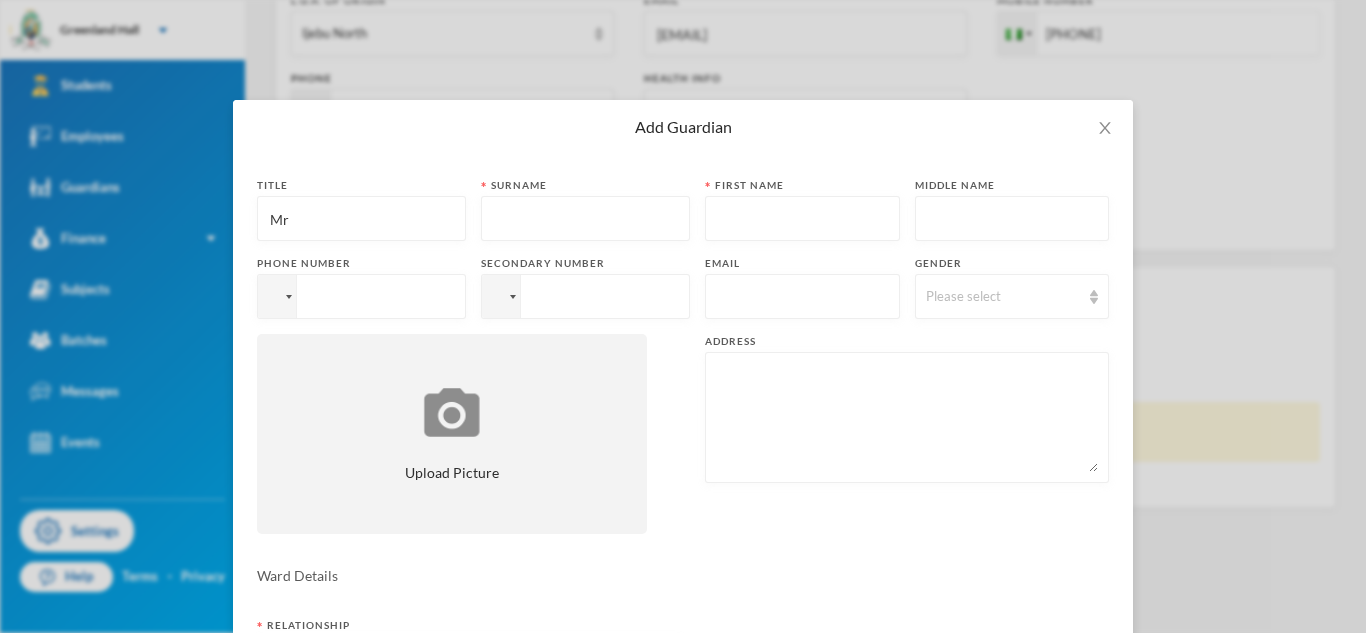 type on "Mr" 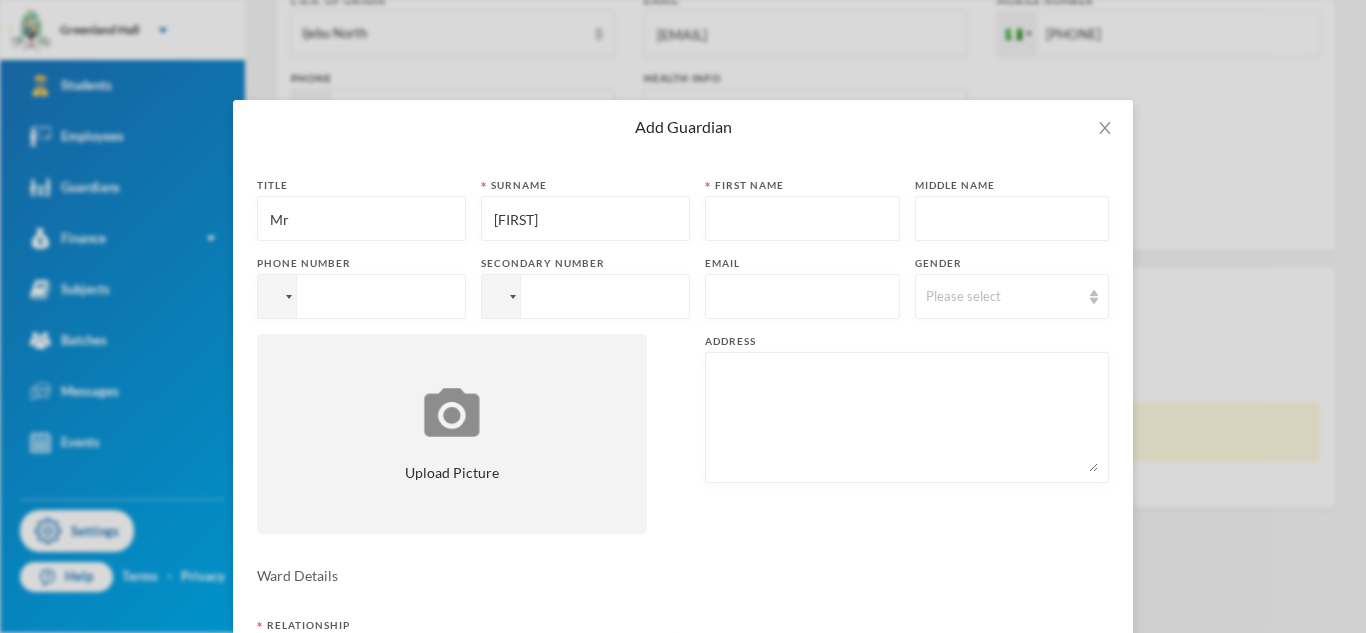 type on "Osituga" 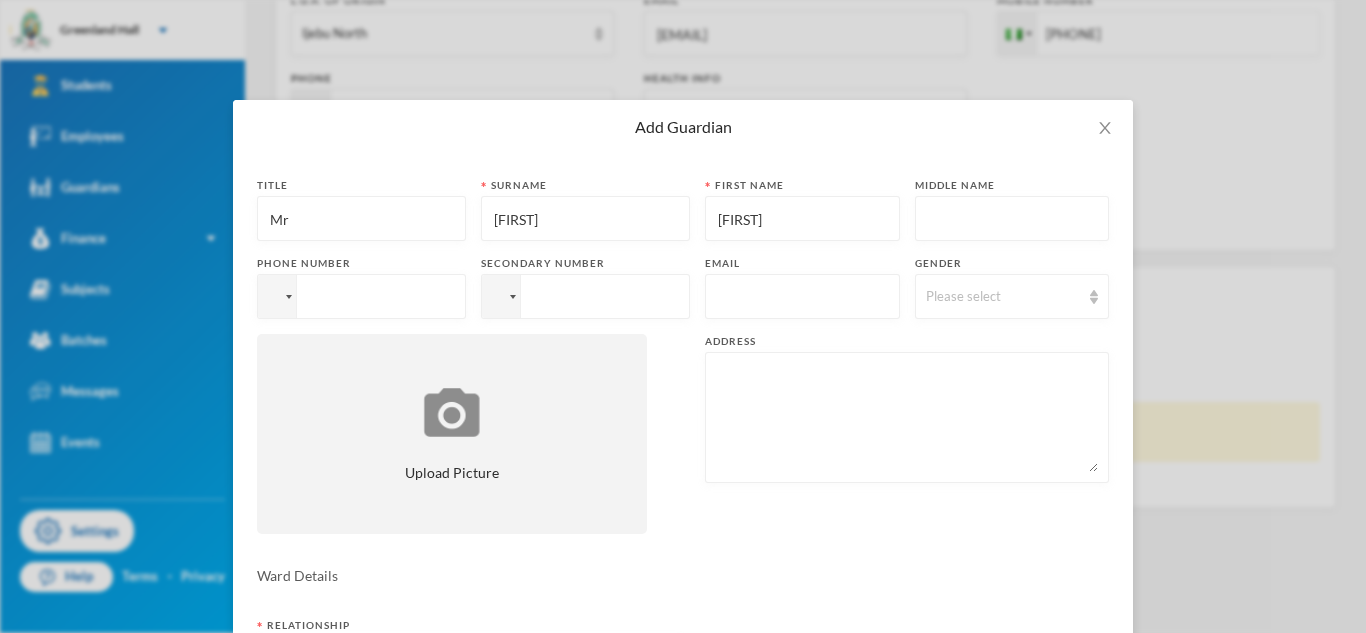 type on "Oluseyi" 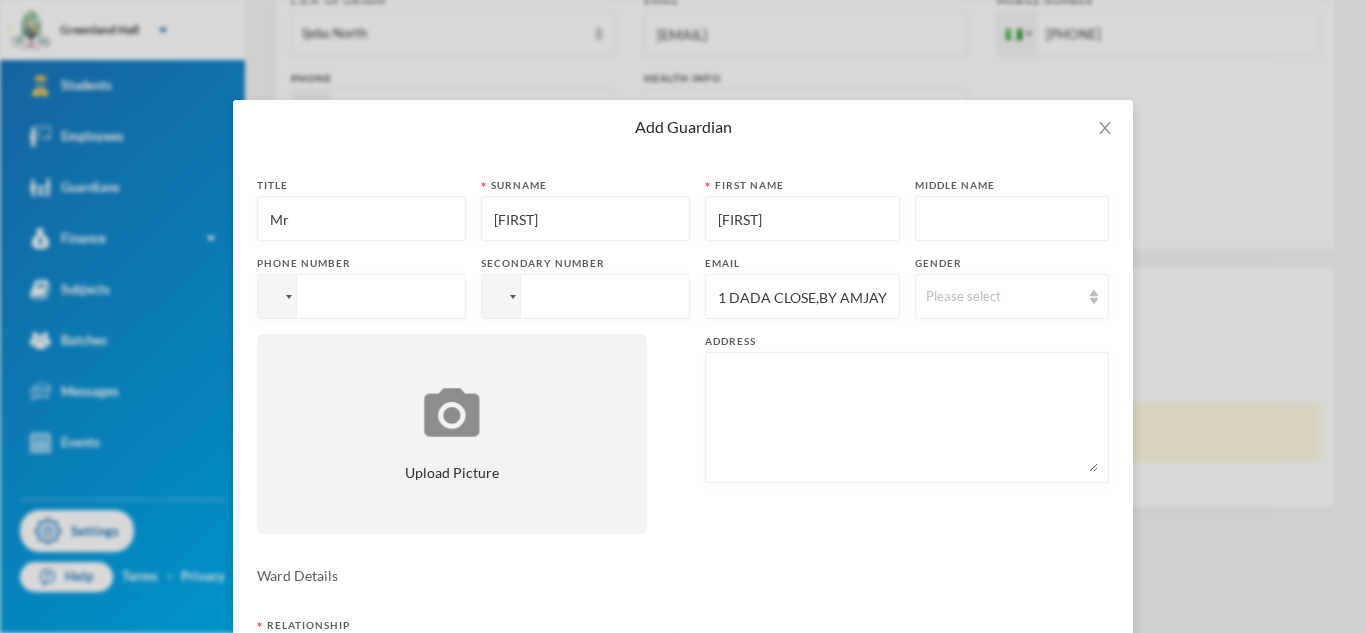scroll, scrollTop: 0, scrollLeft: 131, axis: horizontal 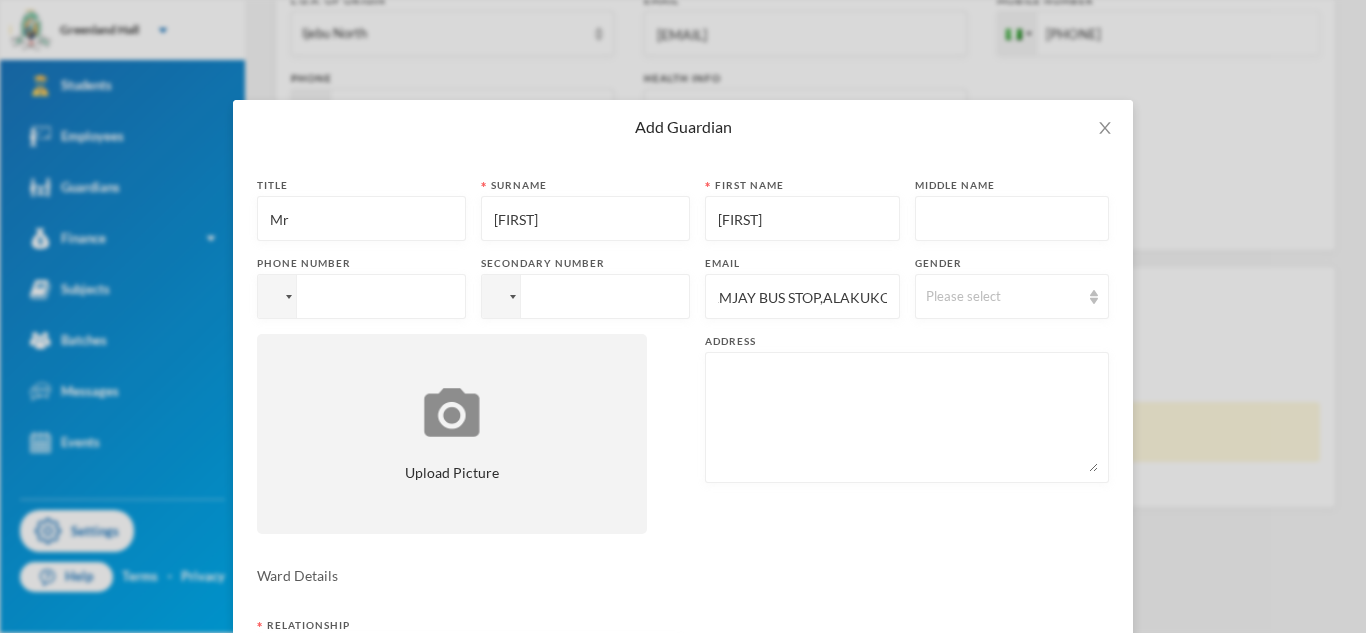 type 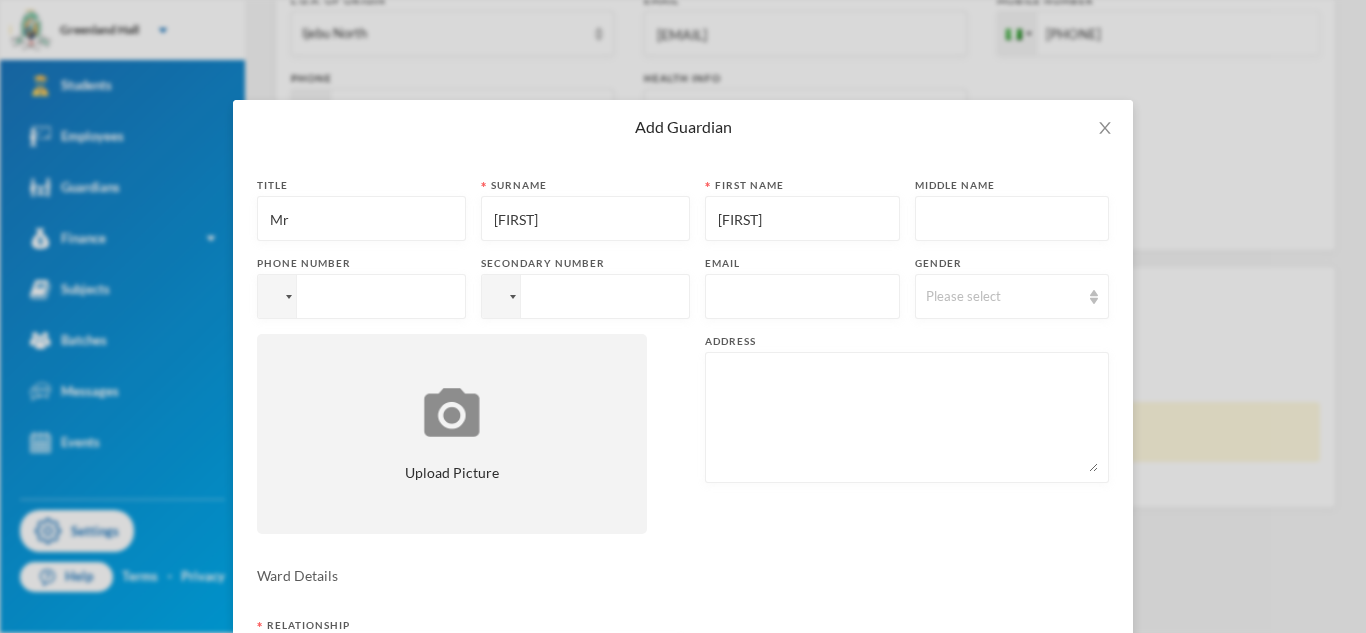 scroll, scrollTop: 0, scrollLeft: 0, axis: both 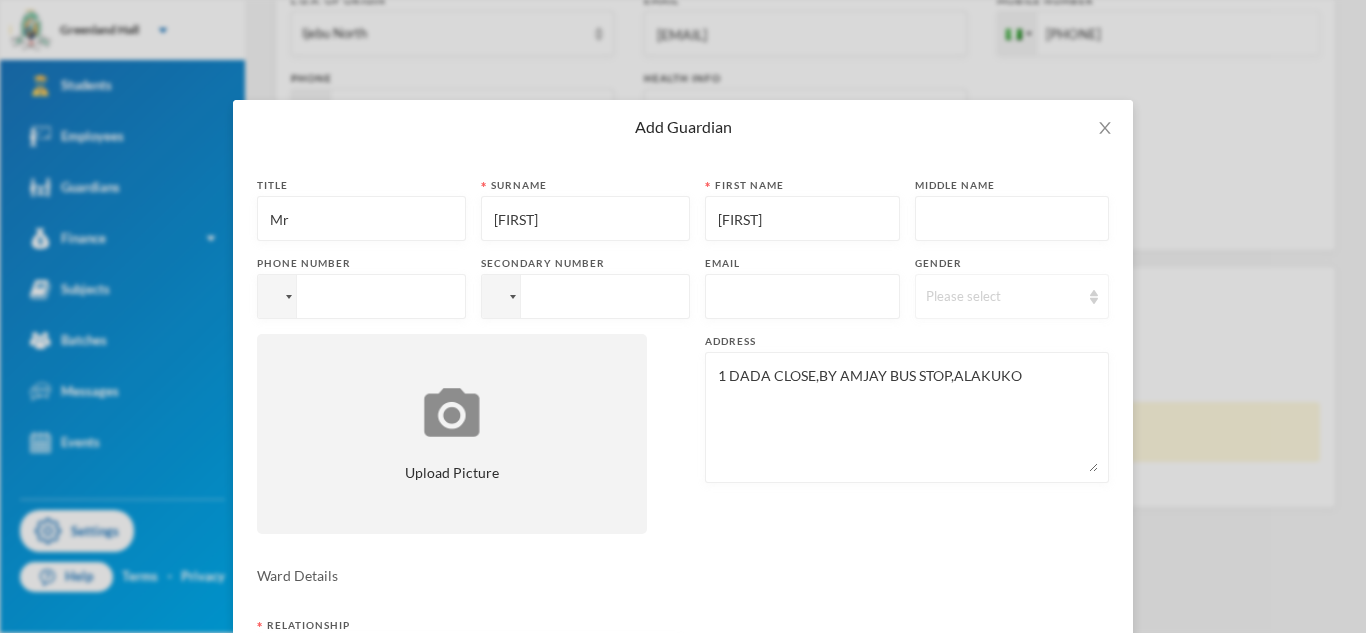 type on "1 DADA CLOSE,BY AMJAY BUS STOP,ALAKUKO" 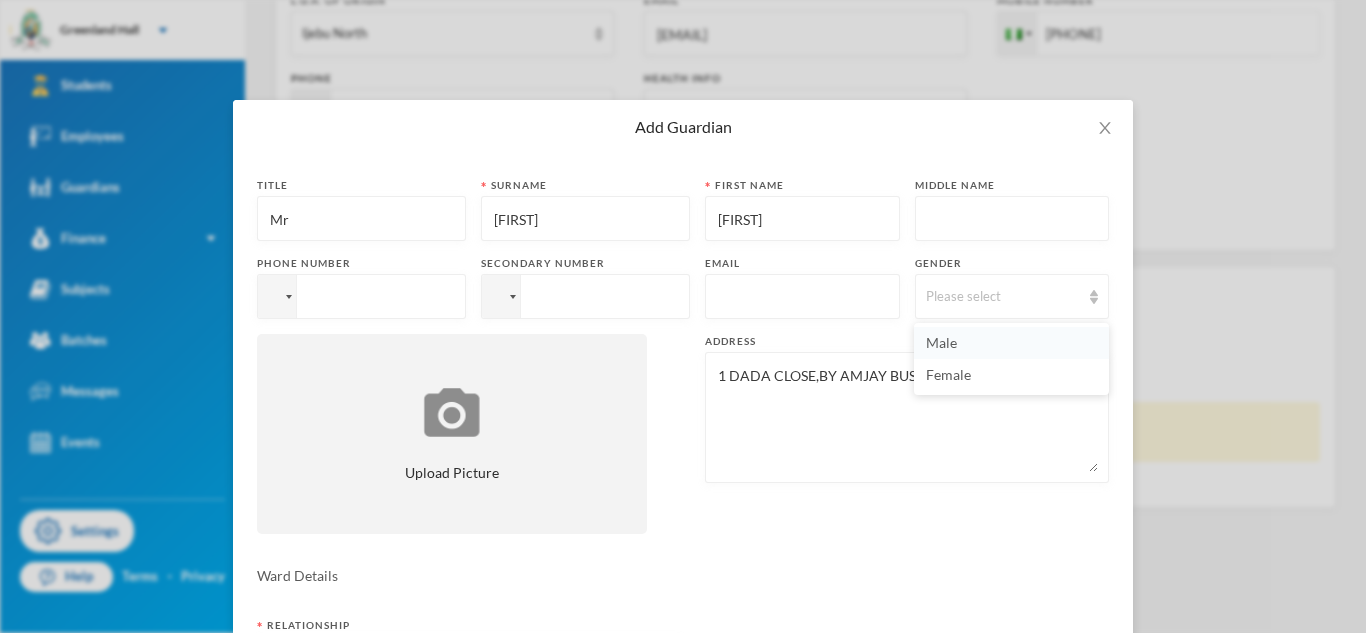 click on "Male" at bounding box center [1011, 343] 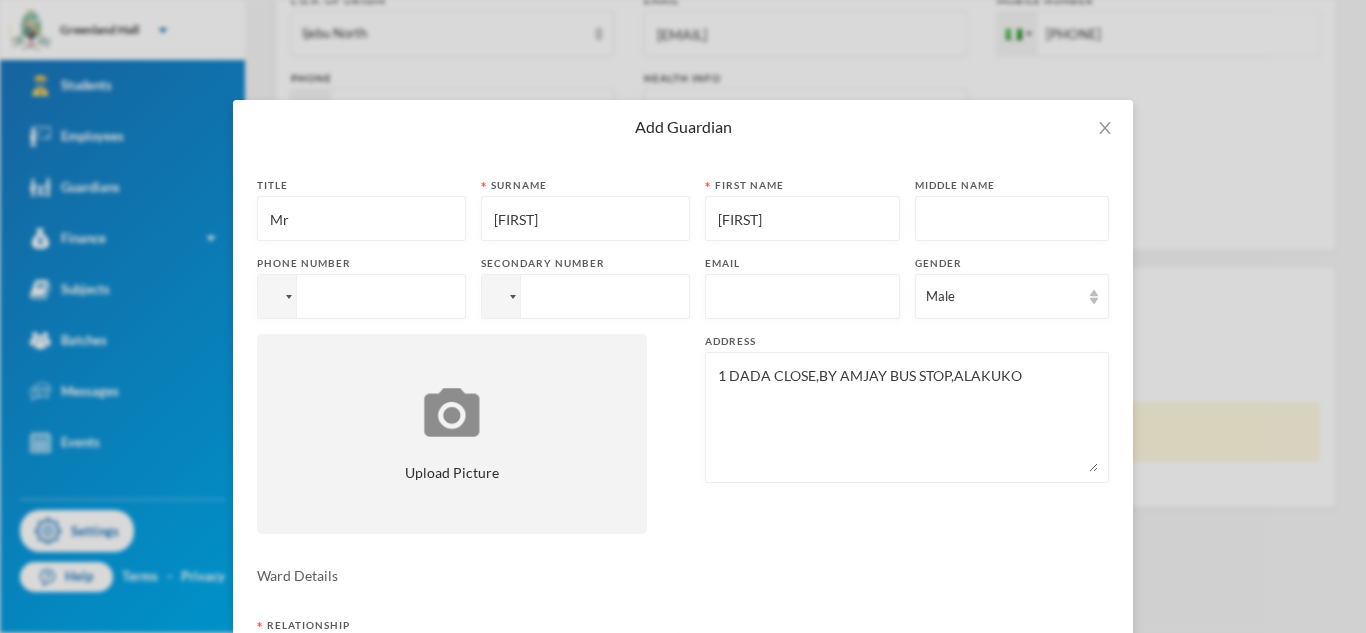 click at bounding box center [802, 297] 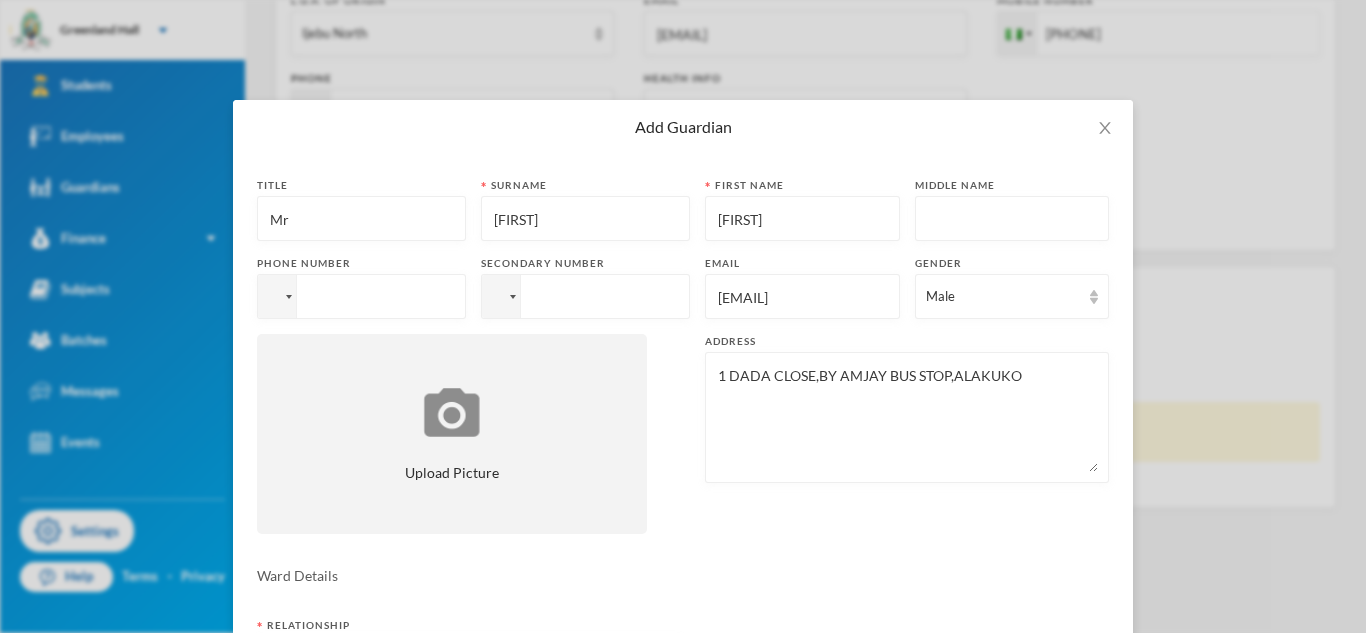 type on "[EMAIL]" 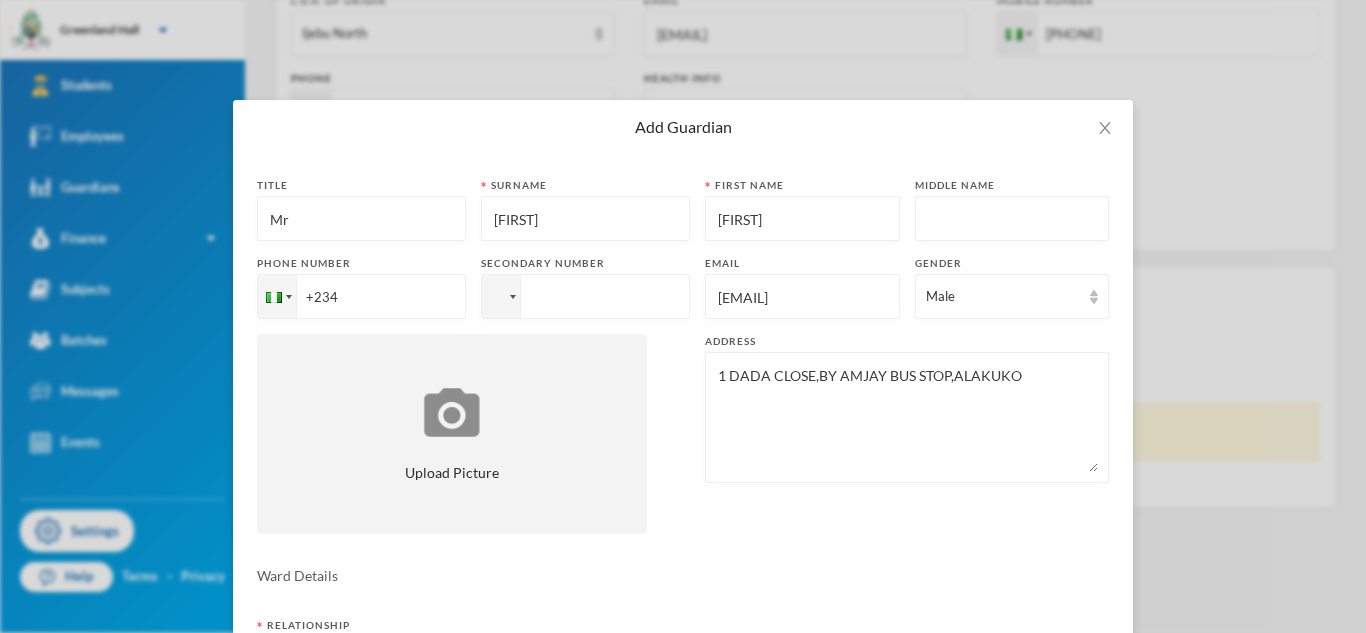 paste on "09161942243" 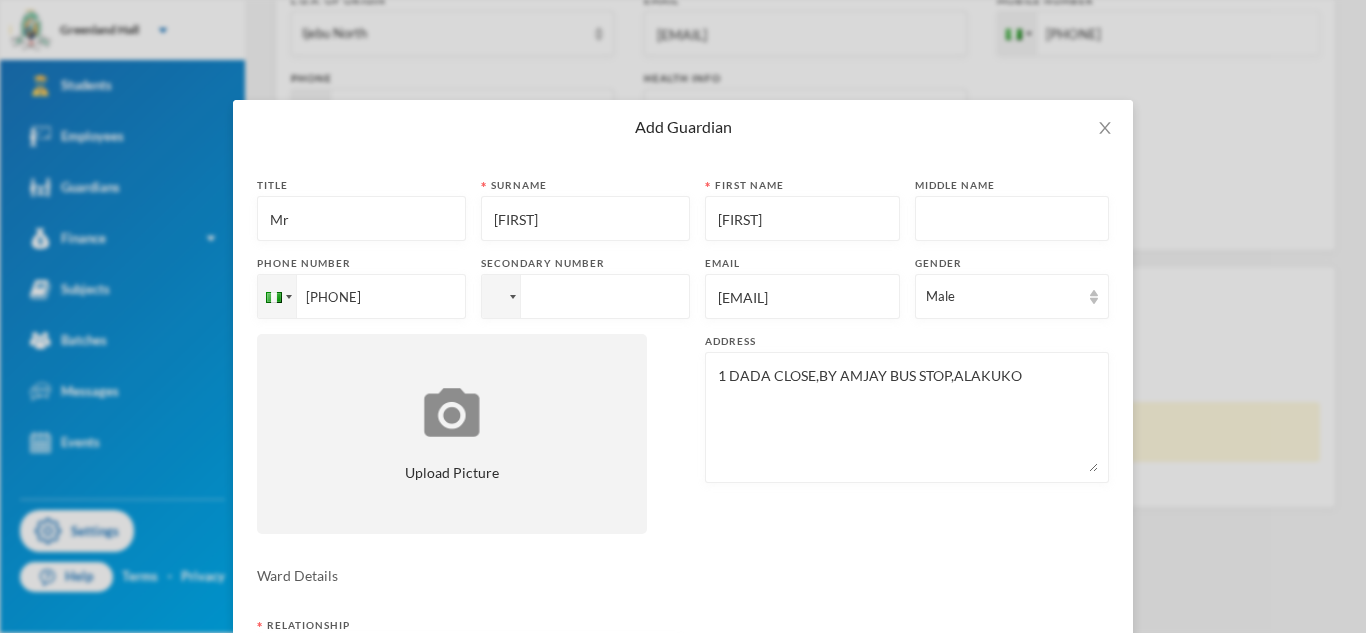 click on "+23409161942243" at bounding box center [361, 296] 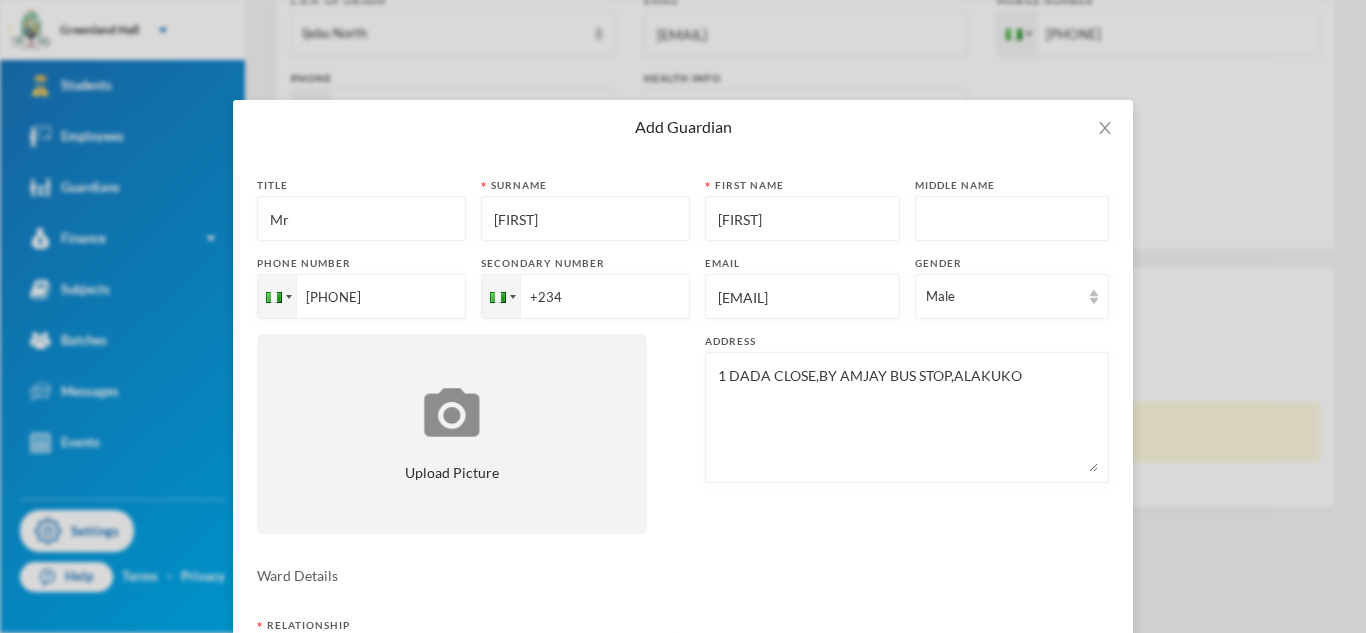 paste on "09161942243" 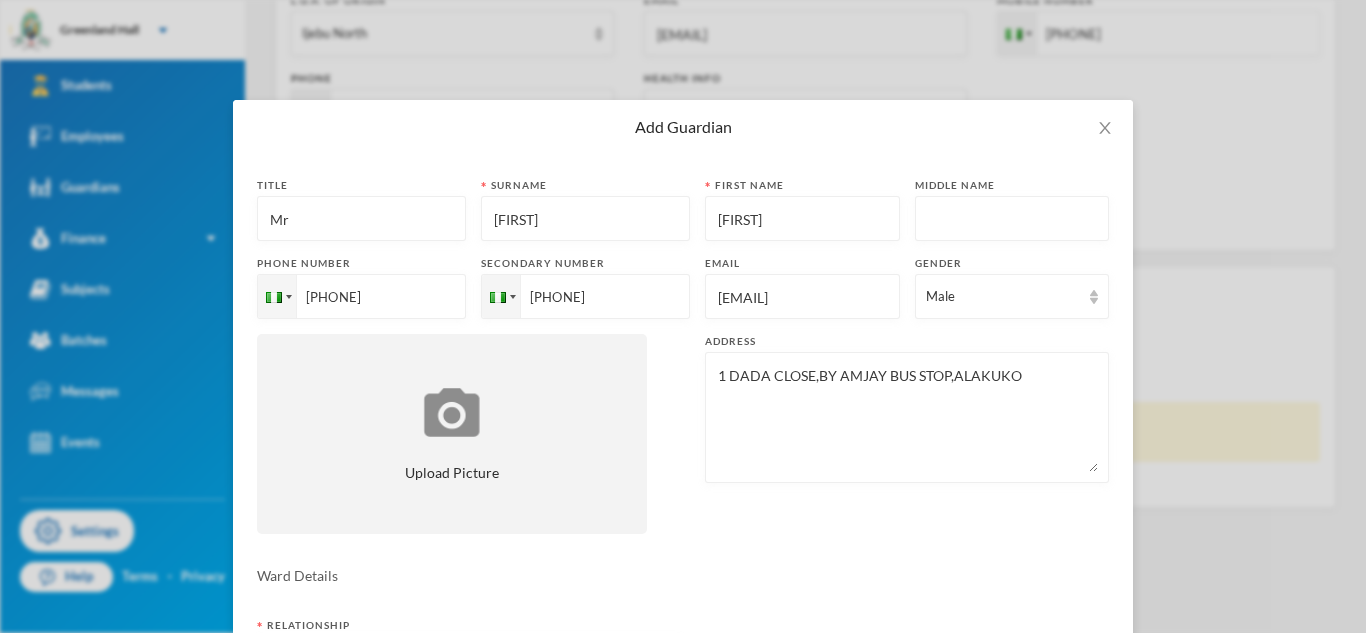 click on "+23409161942243" at bounding box center (361, 296) 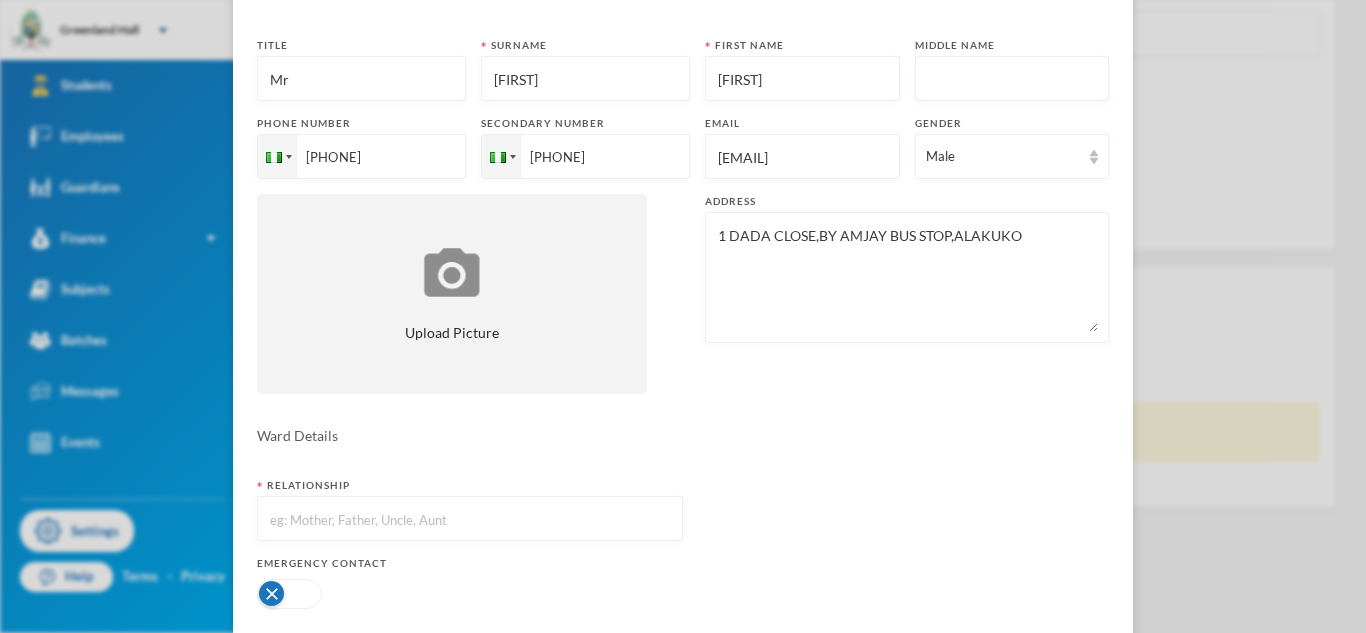 scroll, scrollTop: 183, scrollLeft: 0, axis: vertical 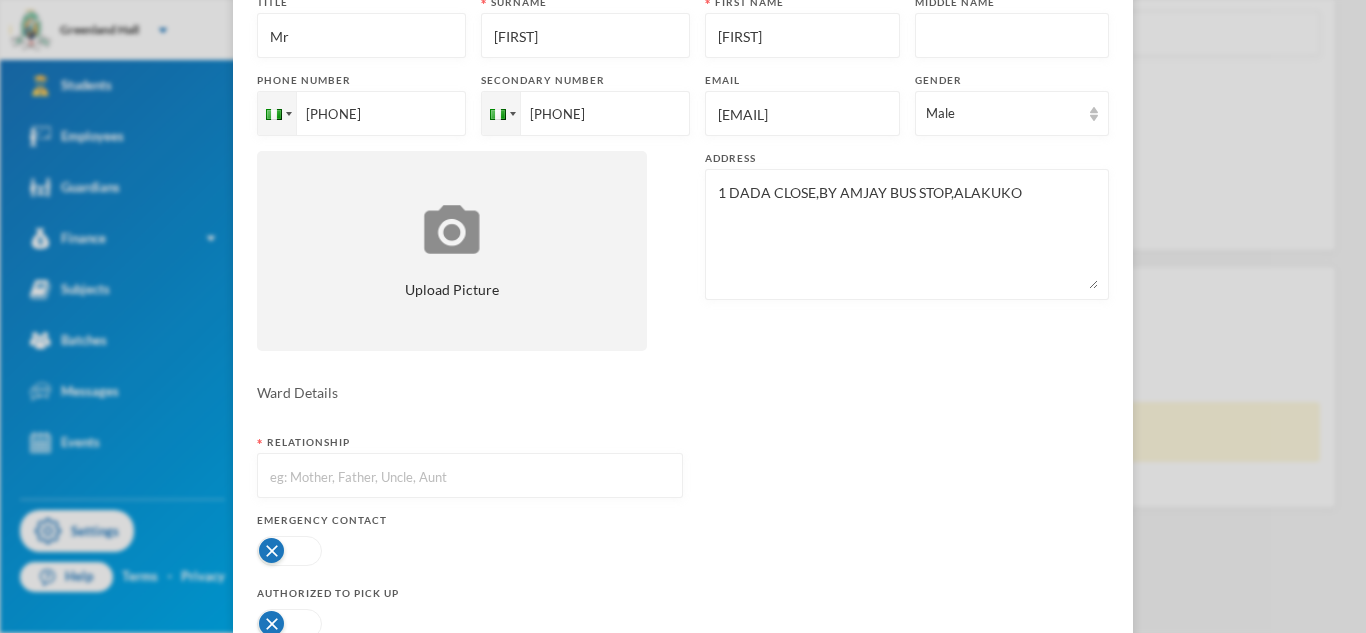type on "[PHONE]" 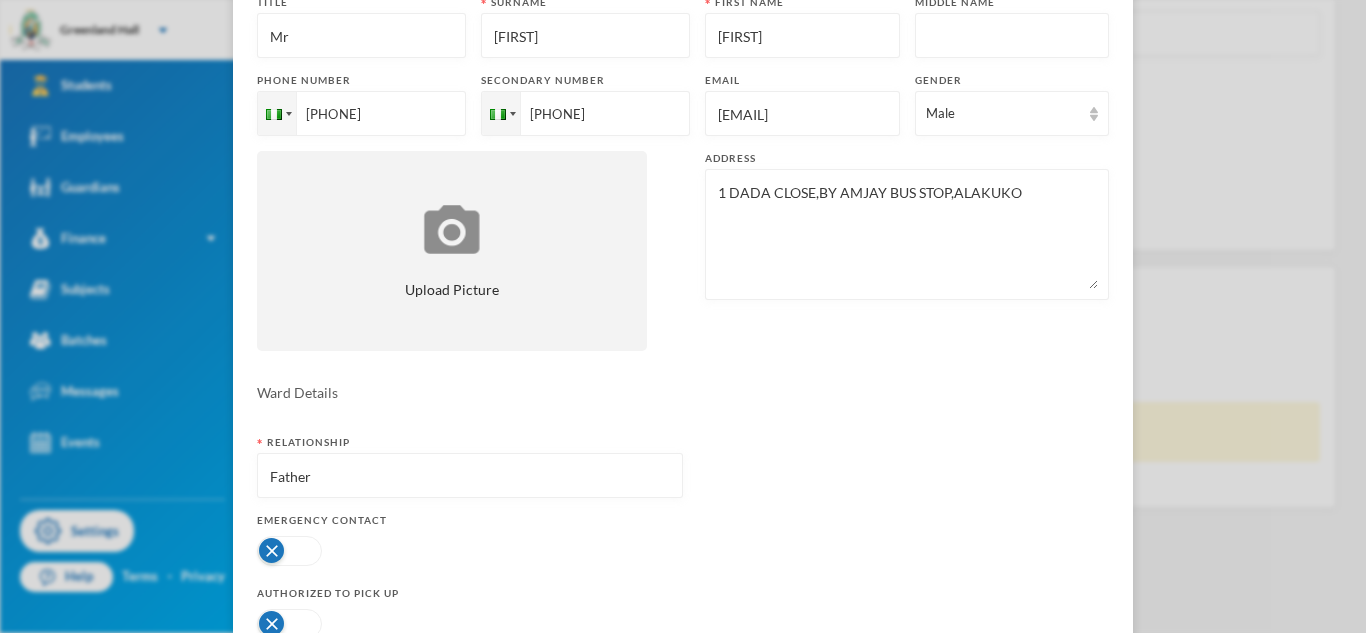 type on "Father" 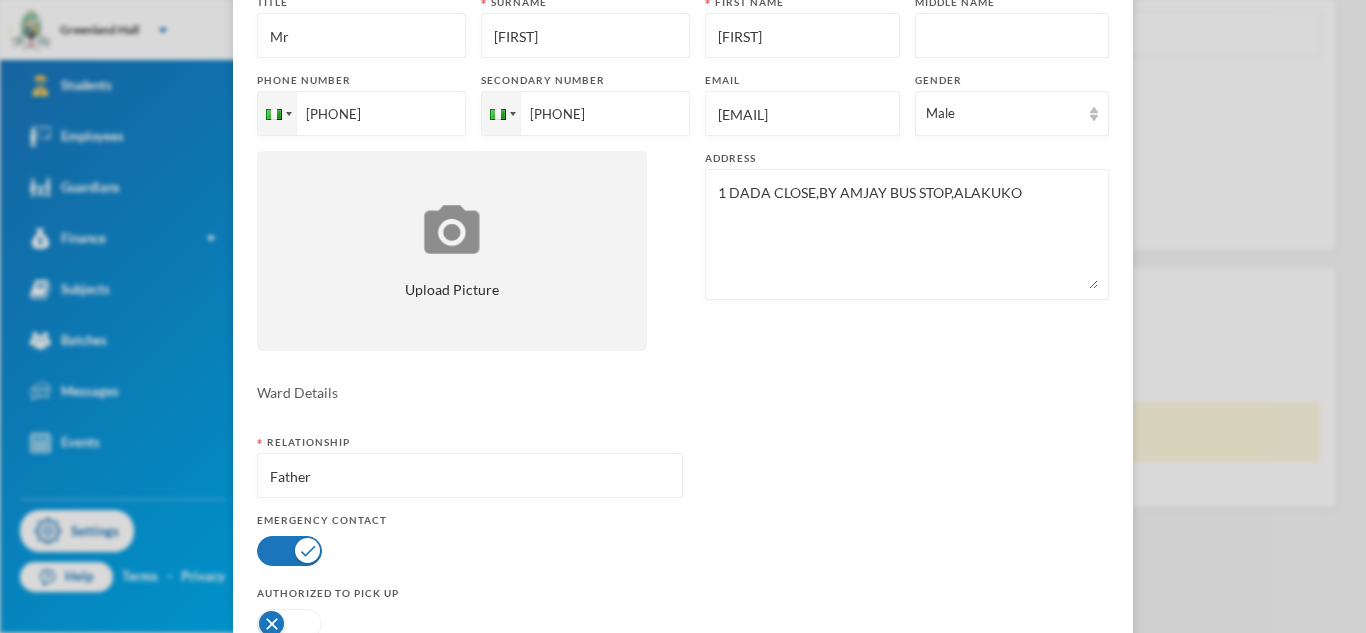 scroll, scrollTop: 317, scrollLeft: 0, axis: vertical 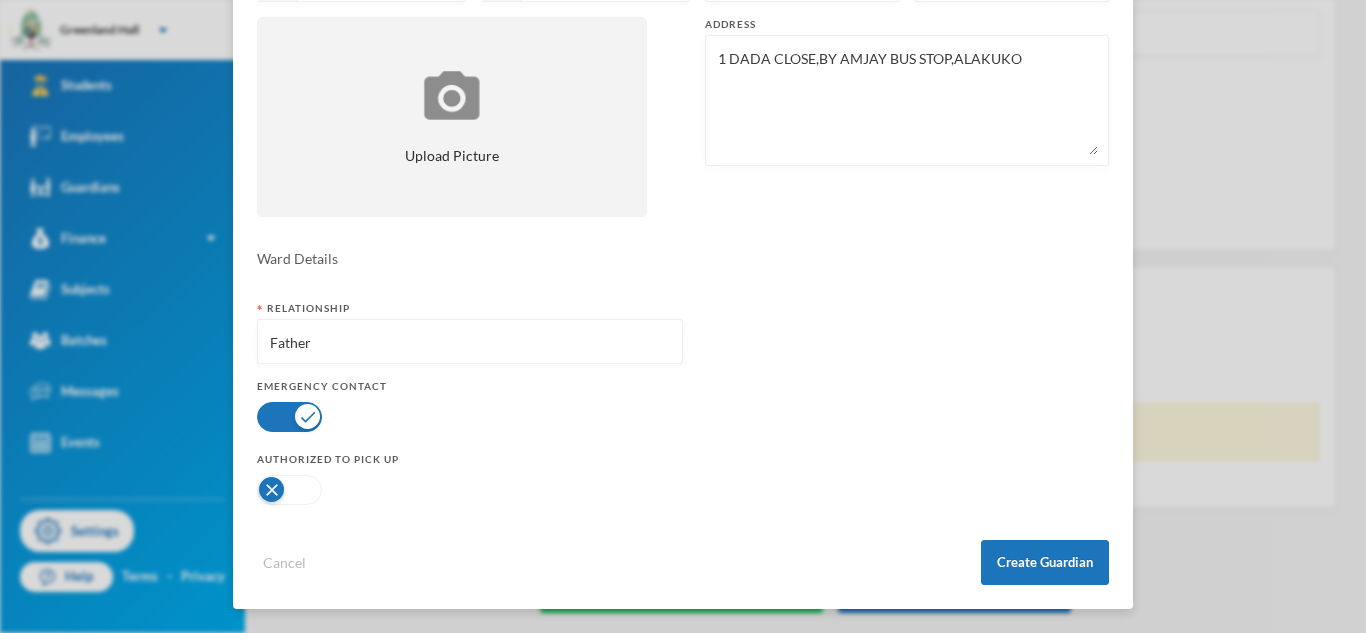 click at bounding box center (289, 490) 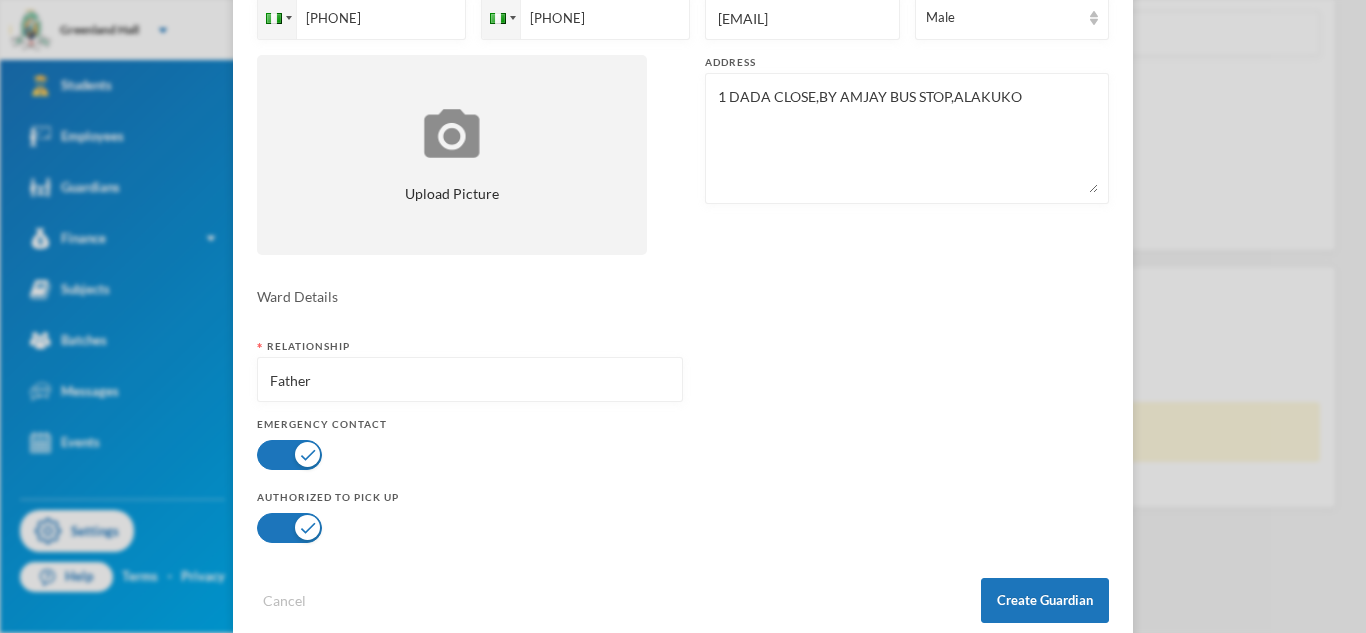scroll, scrollTop: 317, scrollLeft: 0, axis: vertical 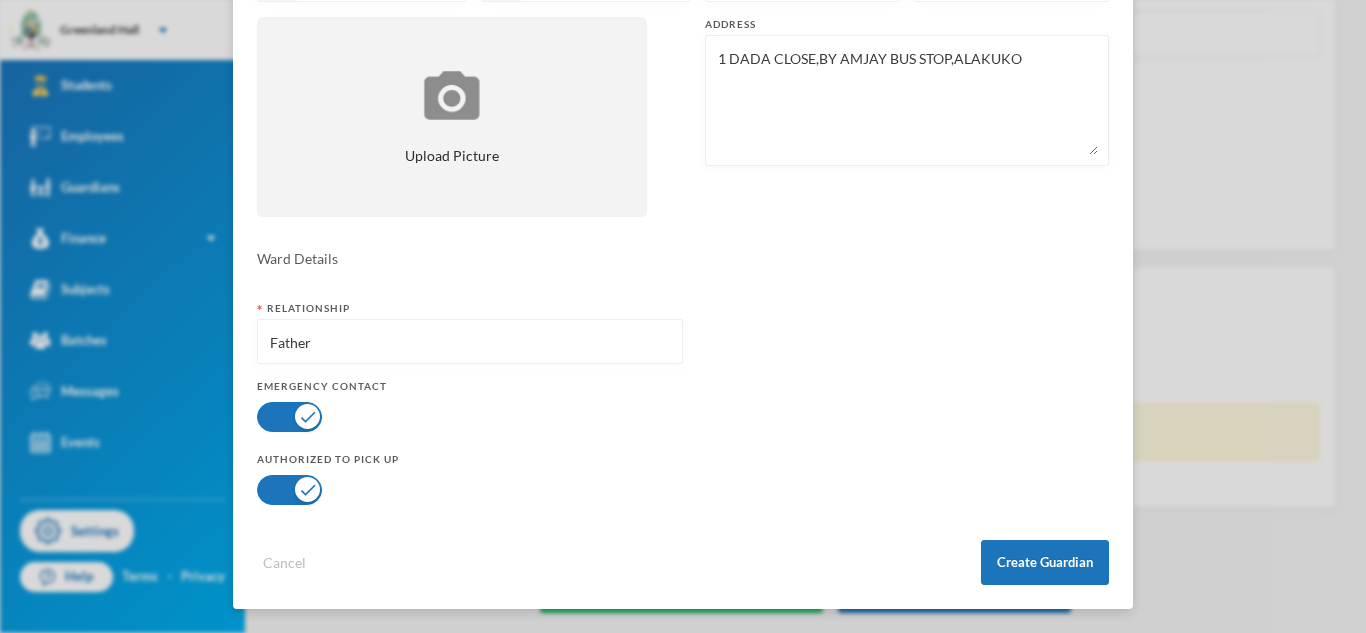 click on "Cancel Create Guardian" at bounding box center (683, 555) 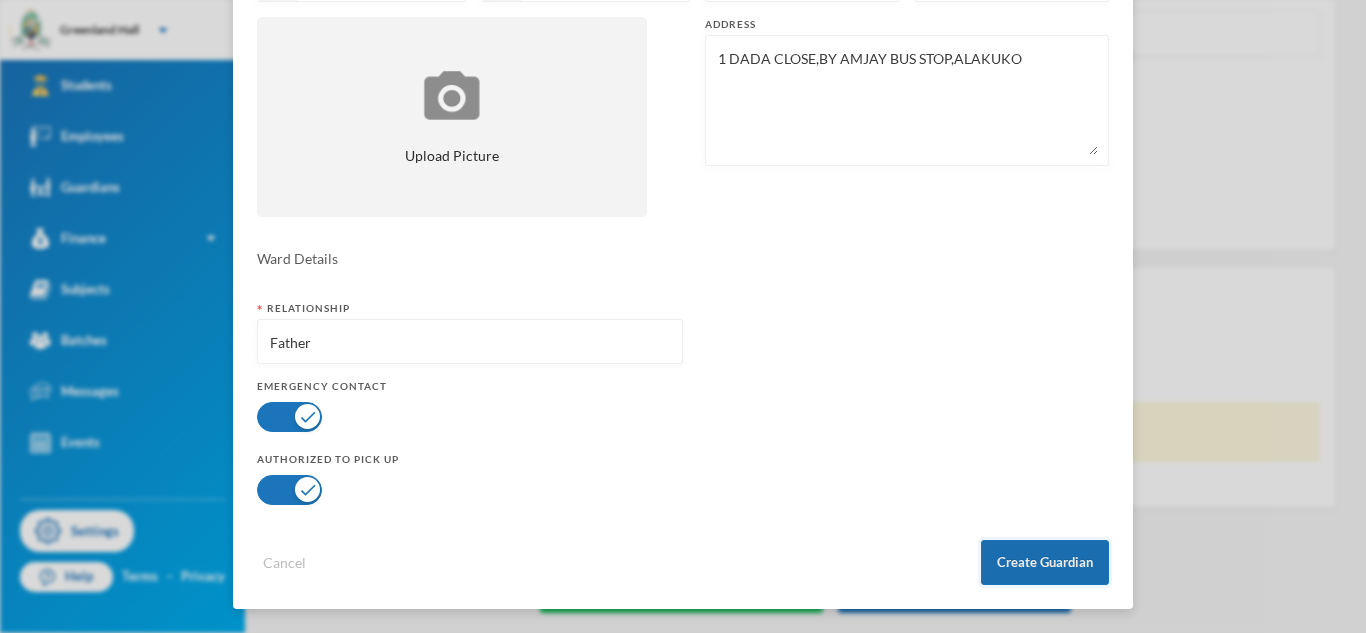 click on "Create Guardian" at bounding box center [1045, 562] 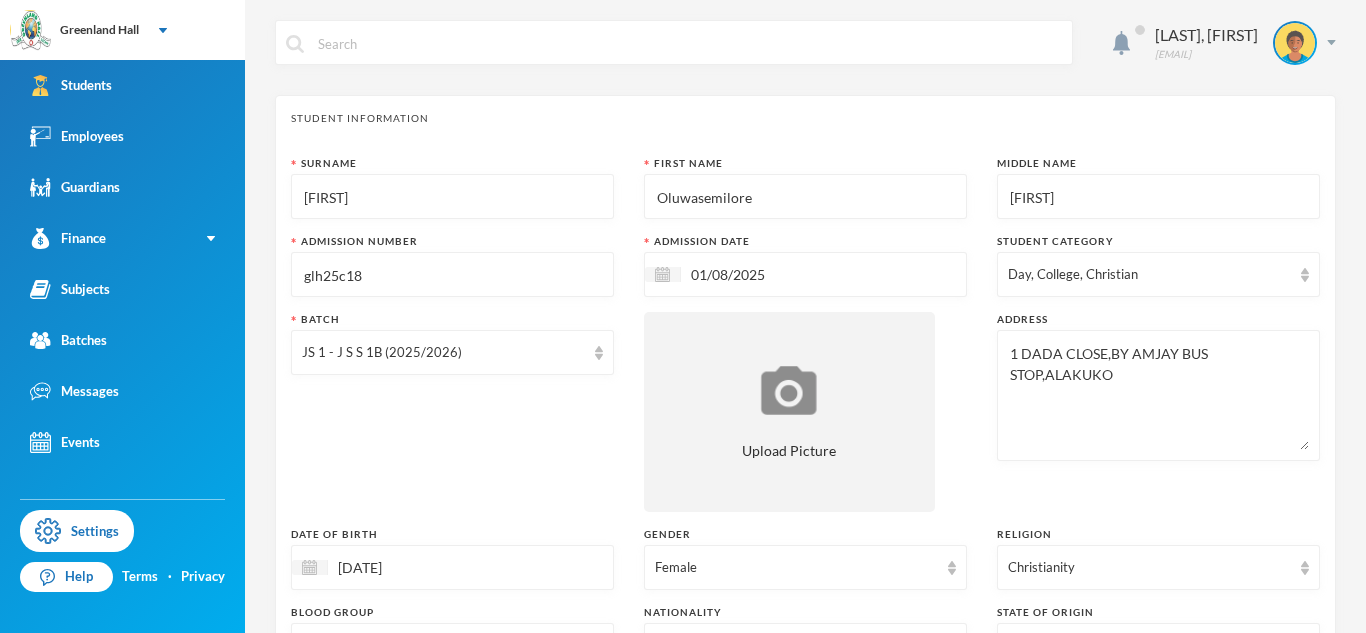 scroll, scrollTop: 852, scrollLeft: 0, axis: vertical 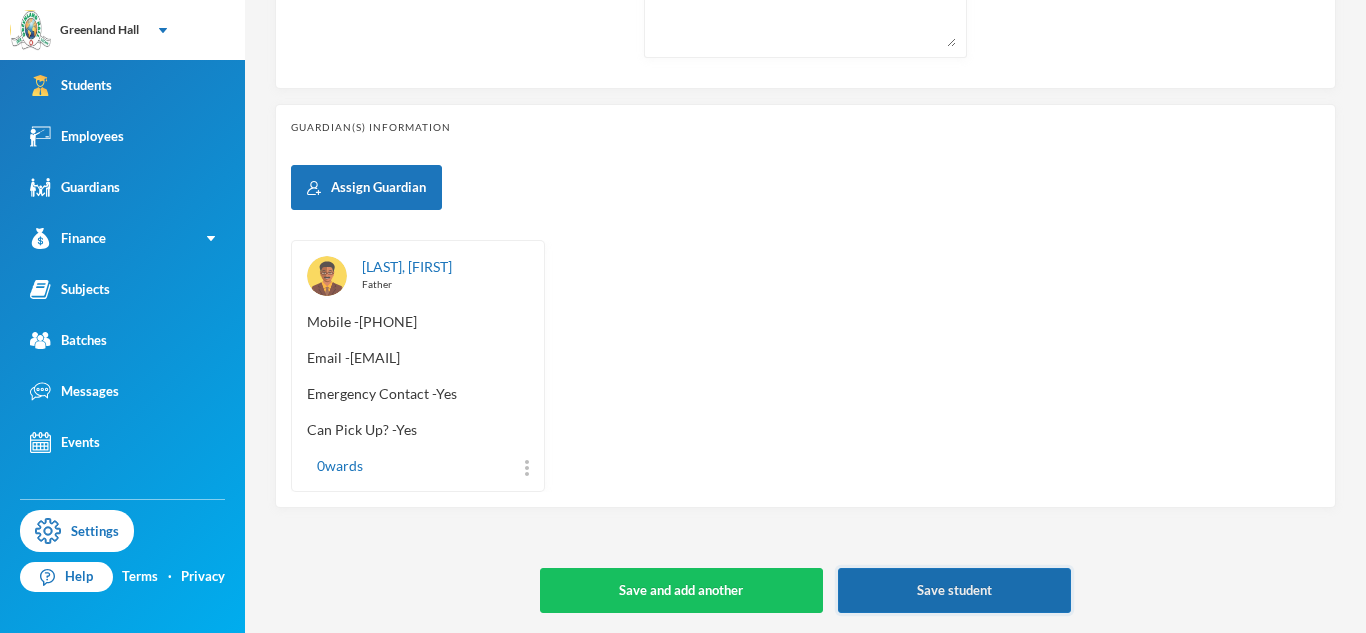 click on "Save student" at bounding box center (954, 590) 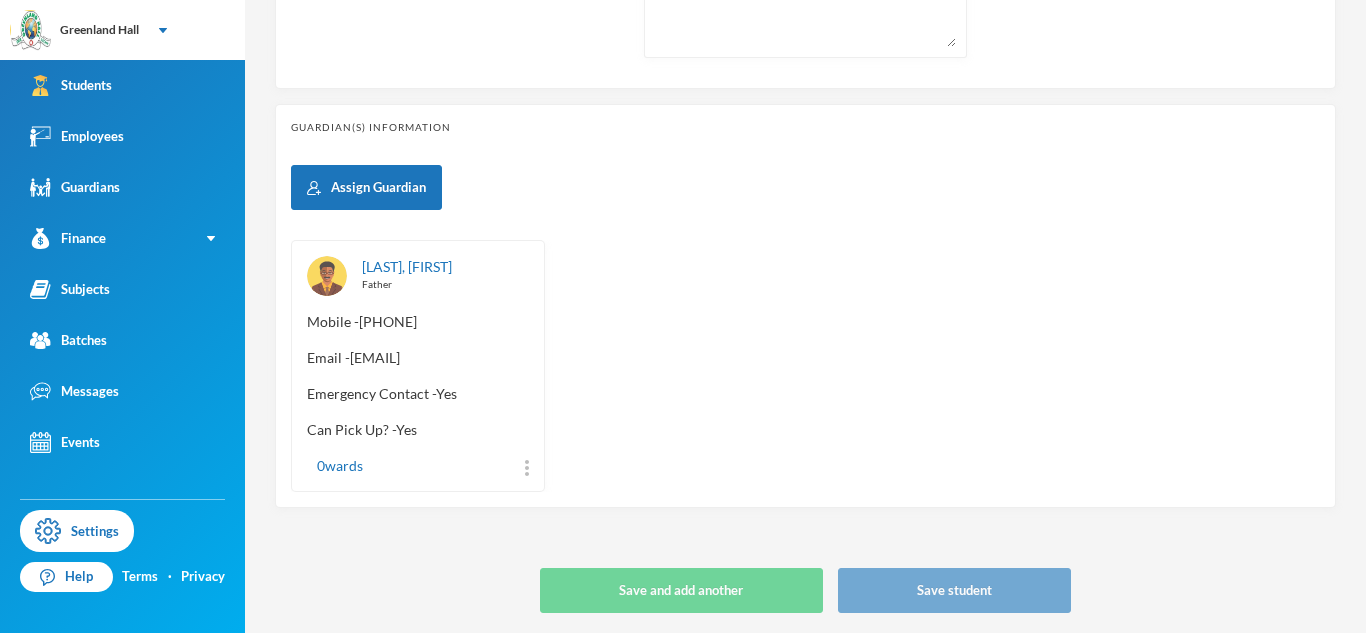 scroll, scrollTop: 0, scrollLeft: 0, axis: both 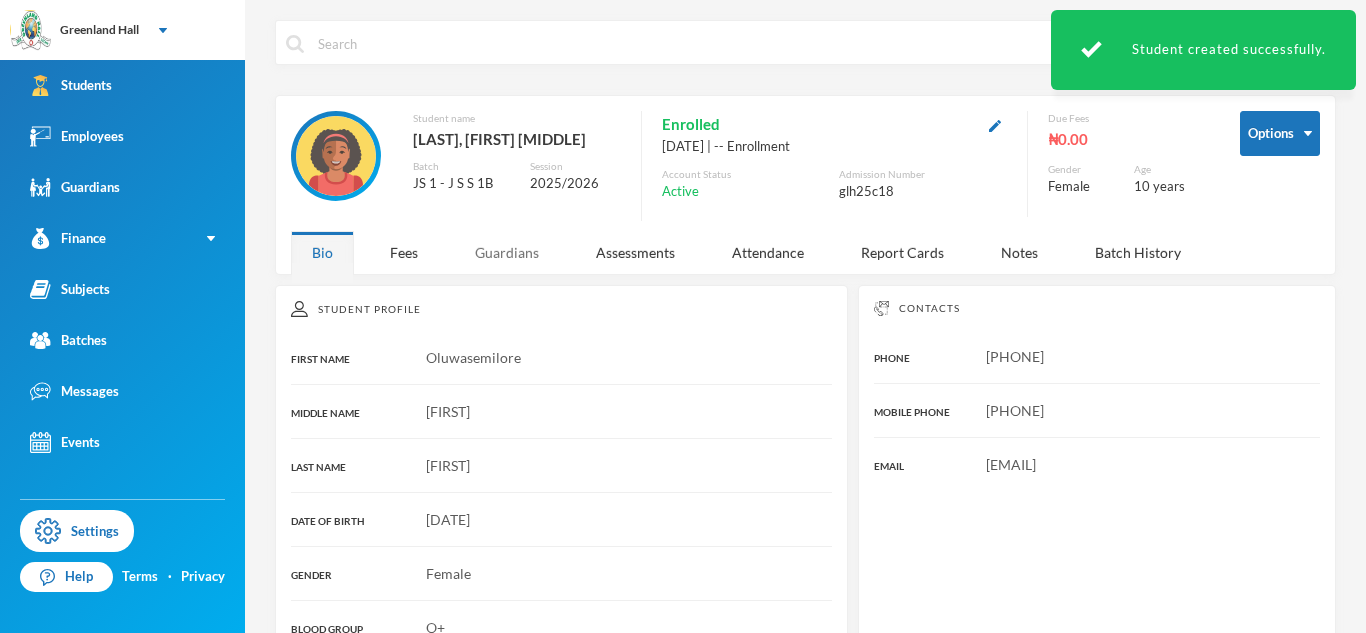 click on "Guardians" at bounding box center (507, 252) 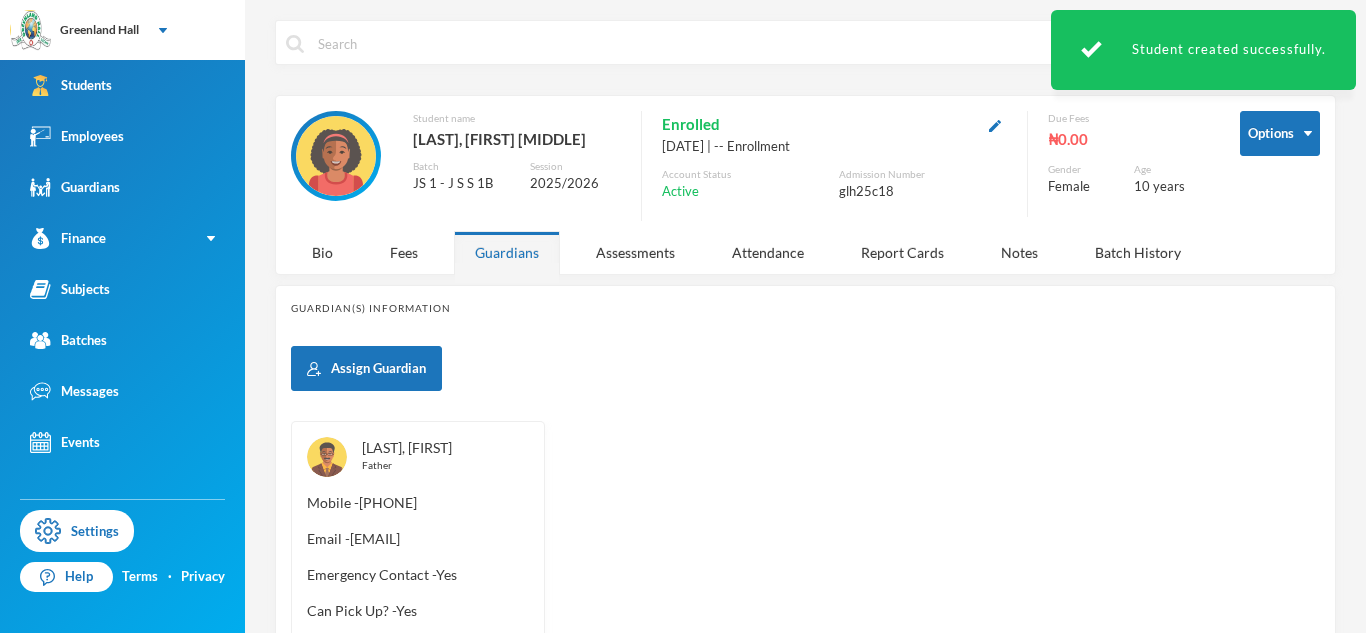 click on "[LAST], [FIRST]" at bounding box center [407, 447] 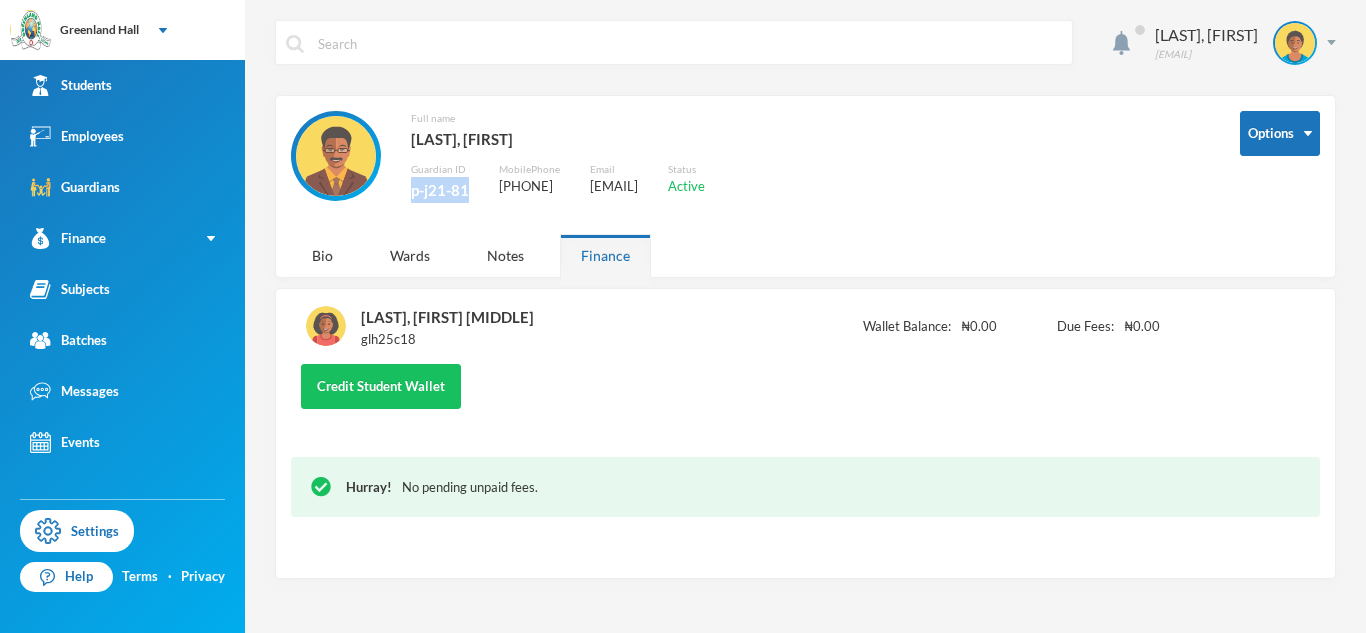 drag, startPoint x: 409, startPoint y: 194, endPoint x: 473, endPoint y: 196, distance: 64.03124 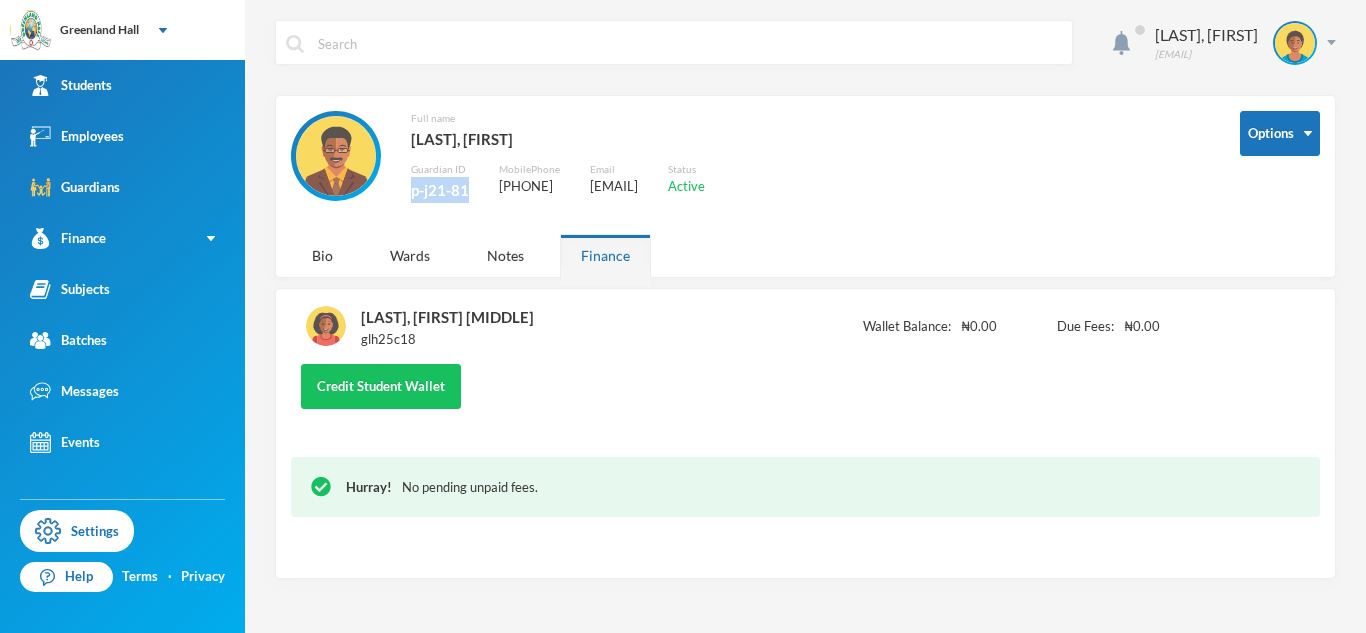 copy on "p-j21-81" 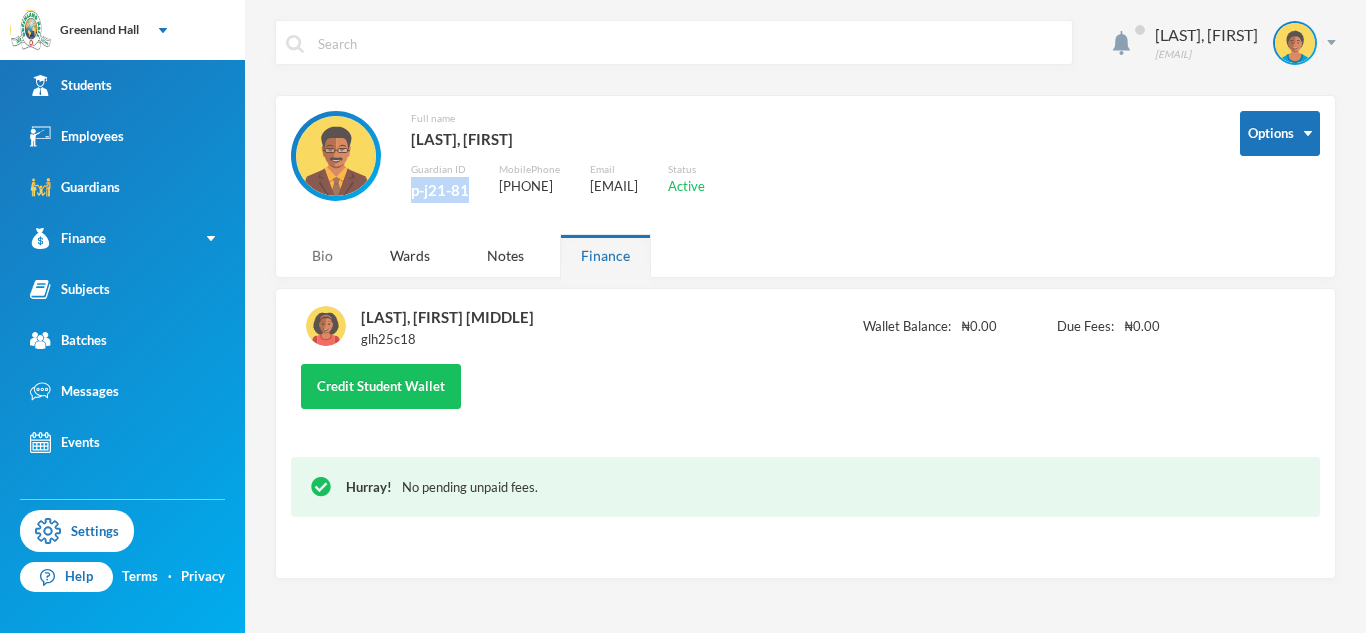 click on "Bio" at bounding box center (322, 255) 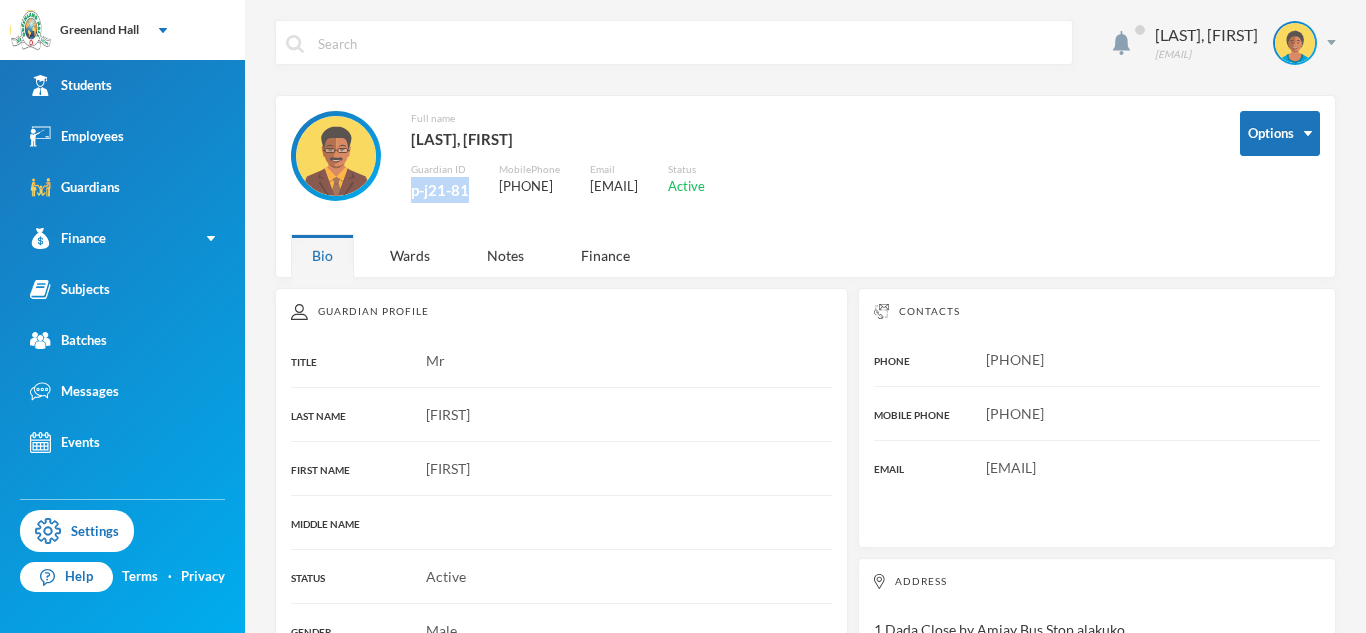 drag, startPoint x: 986, startPoint y: 470, endPoint x: 1201, endPoint y: 478, distance: 215.14879 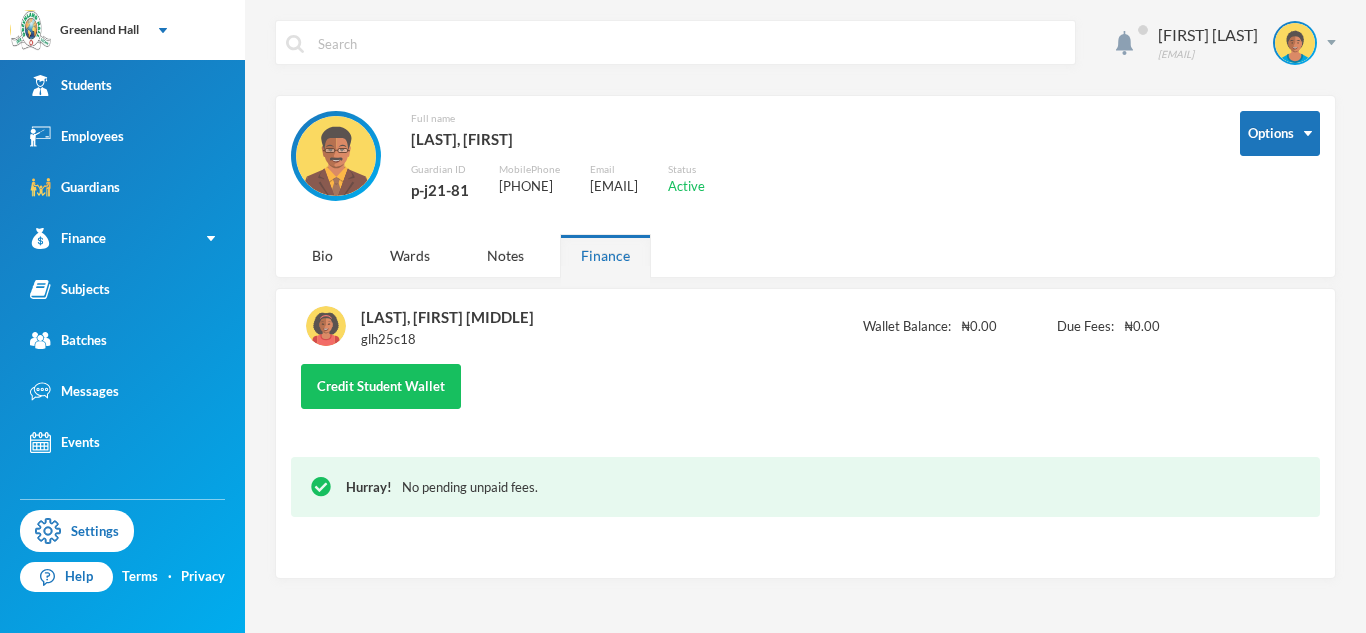 scroll, scrollTop: 0, scrollLeft: 0, axis: both 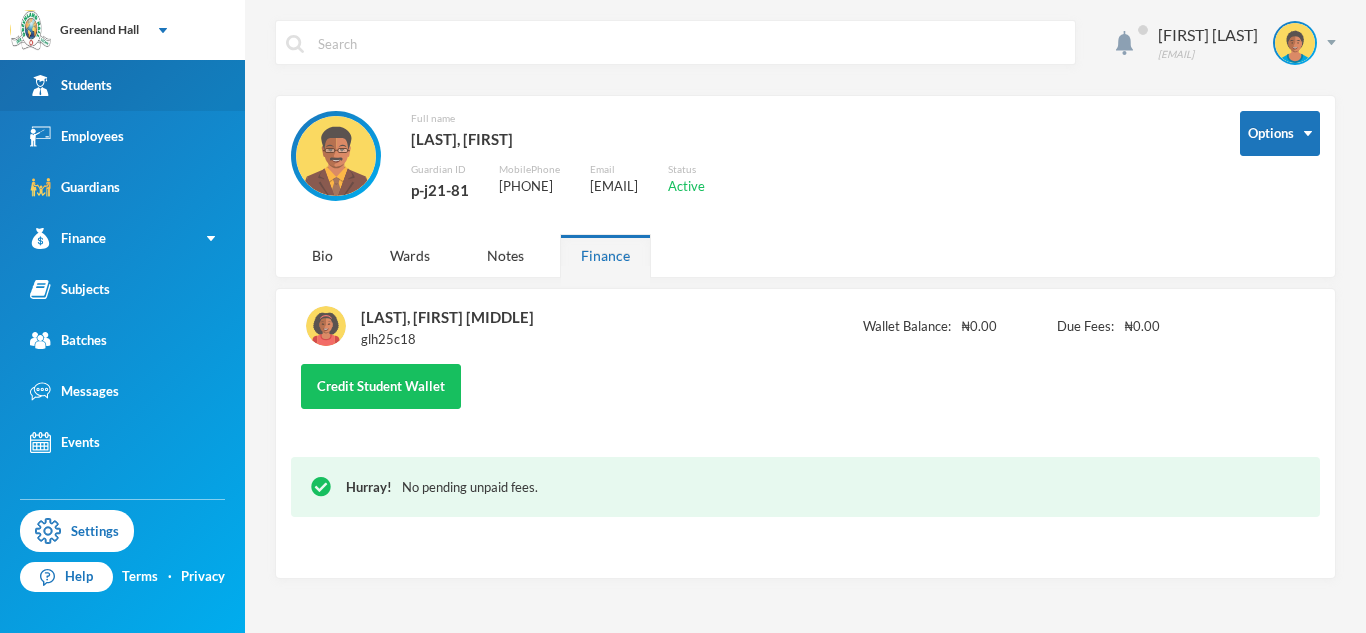 click on "Students" at bounding box center [122, 85] 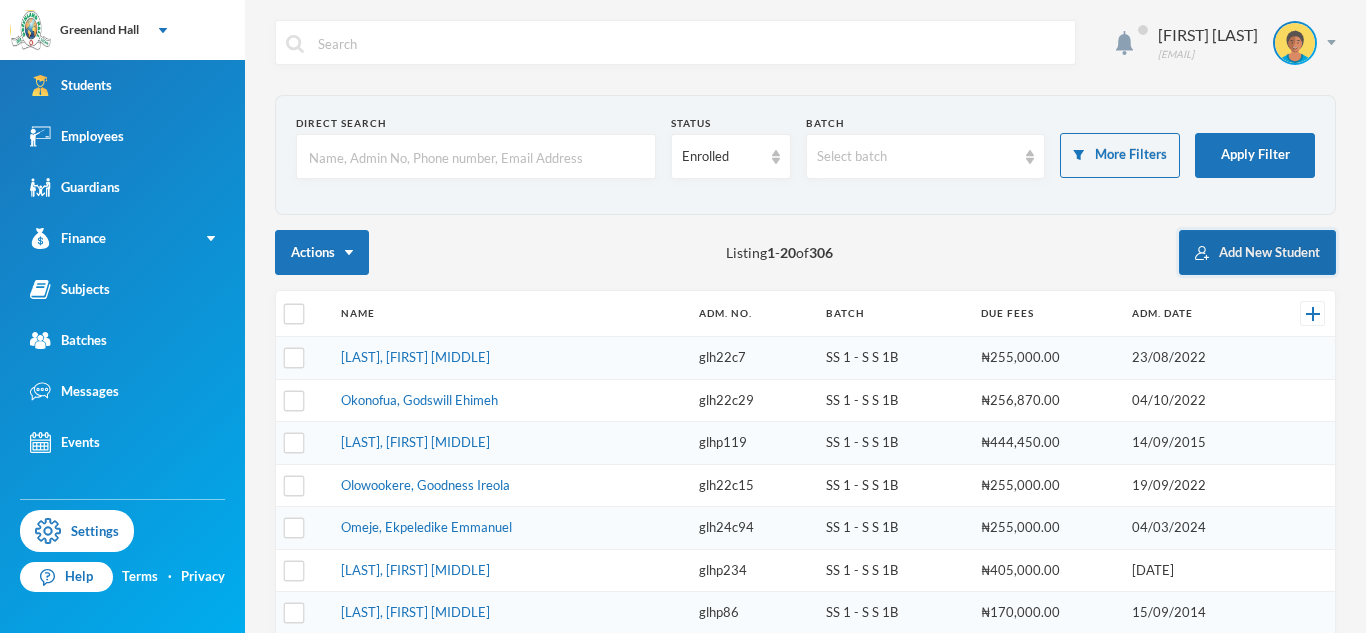 click on "Add New Student" at bounding box center (1257, 252) 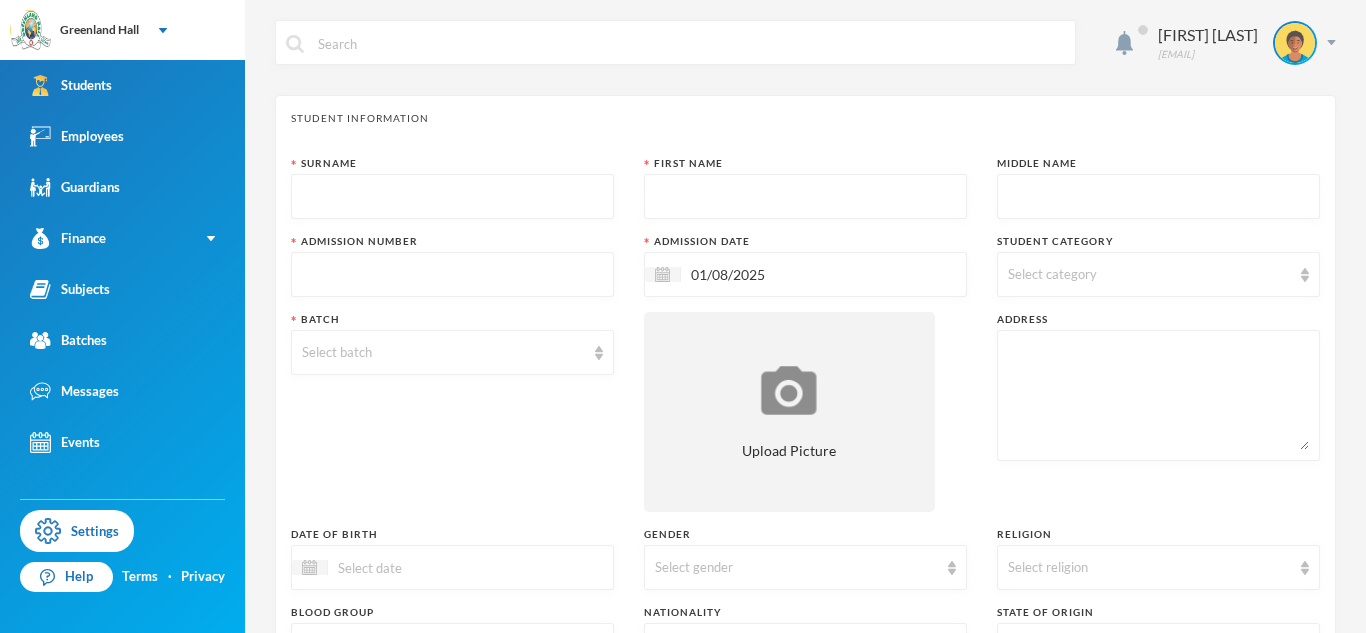 click at bounding box center (452, 197) 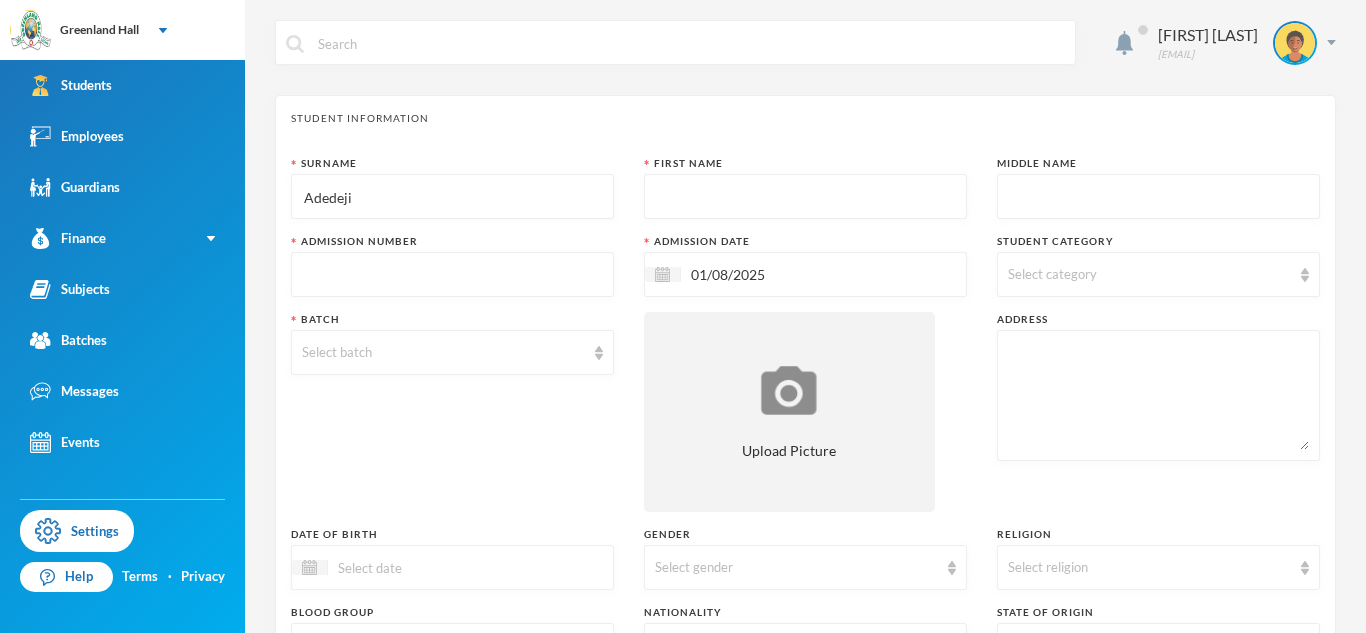 type on "Adedeji" 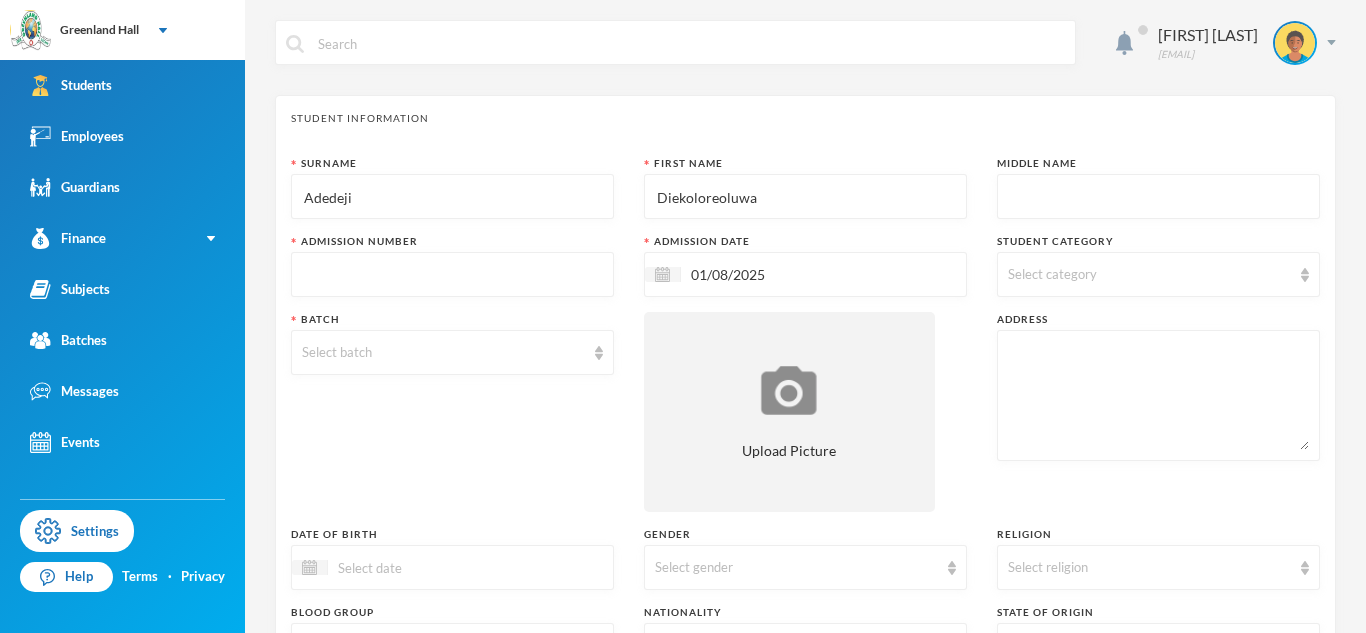 type on "Diekoloreoluwa" 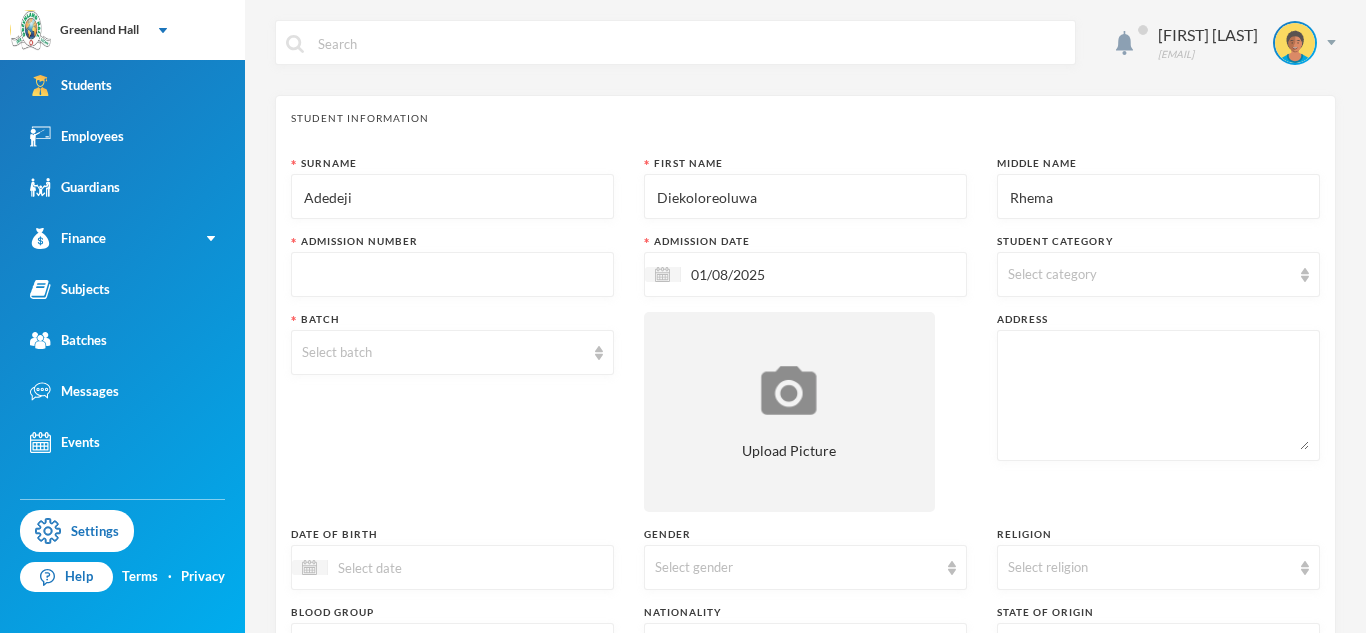 type on "Rhema" 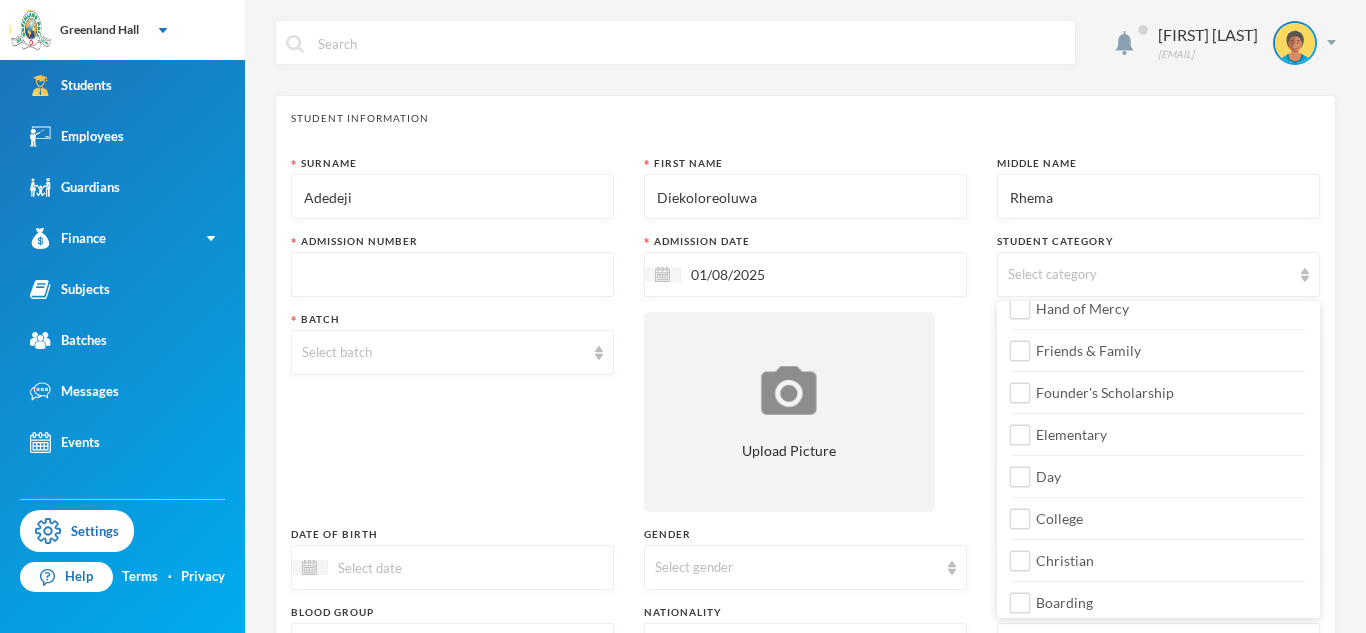 scroll, scrollTop: 228, scrollLeft: 0, axis: vertical 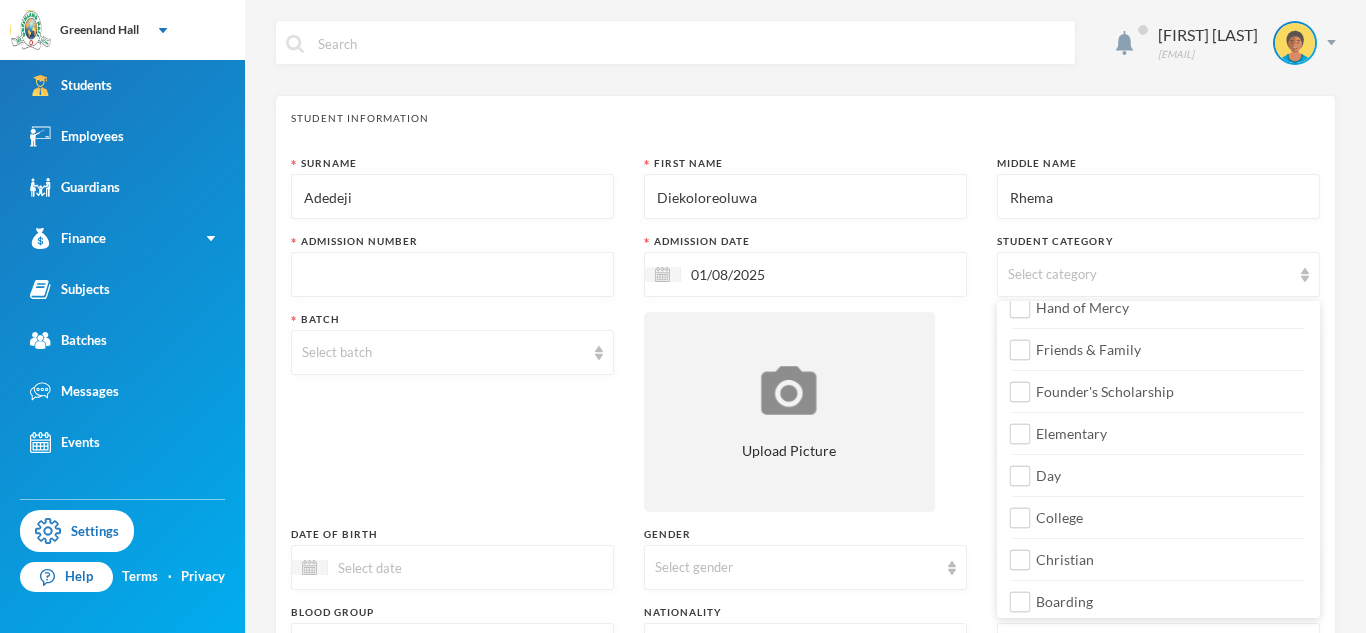 click on "Transportation Staff Wards Rebate Mid-day Meal Home After School Hand of Mercy Friends & Family Founder's Scholarship Elementary Day College Christian Boarding" at bounding box center [1158, 349] 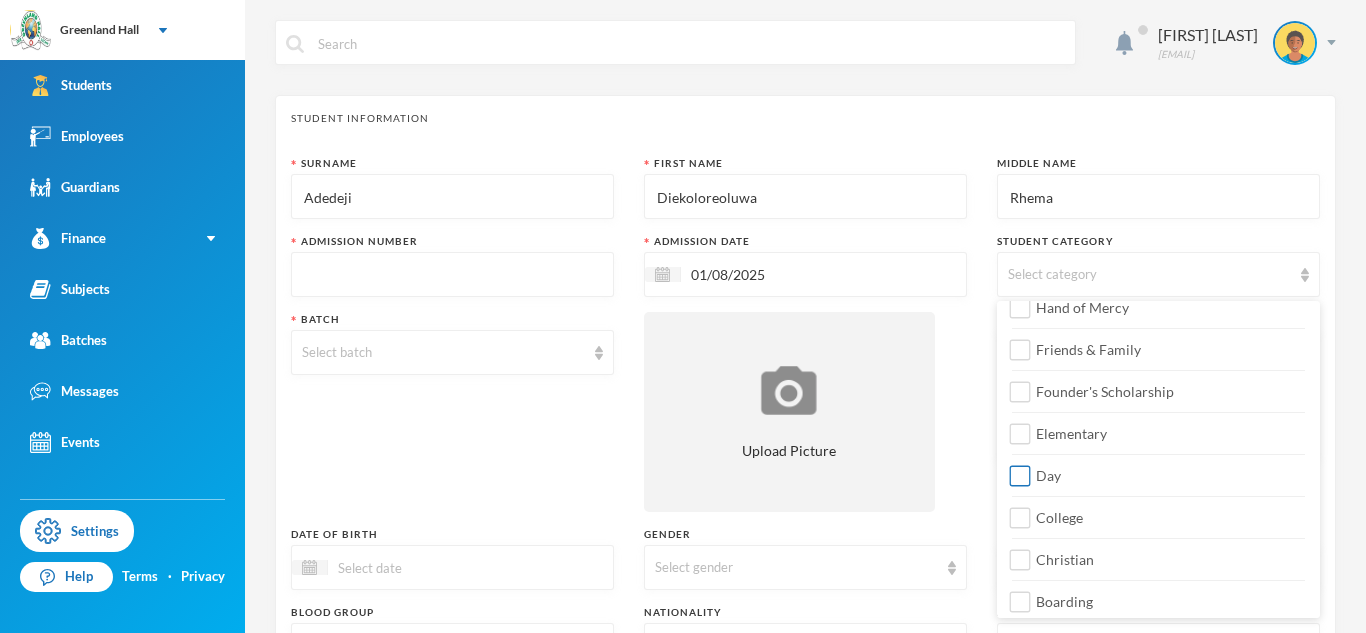 click on "Day" at bounding box center (1158, 470) 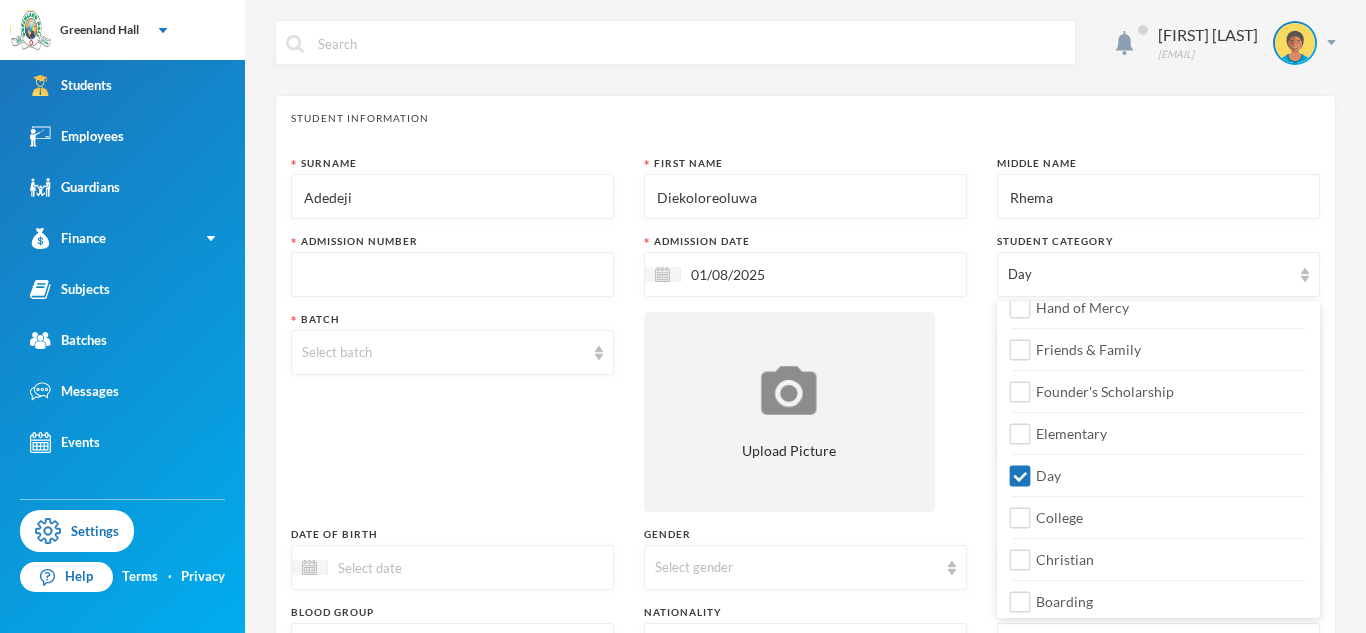 click on "Transportation Staff Wards Rebate Mid-day Meal Home After School Hand of Mercy Friends & Family Founder's Scholarship Elementary Day College Christian Boarding" at bounding box center [1158, 349] 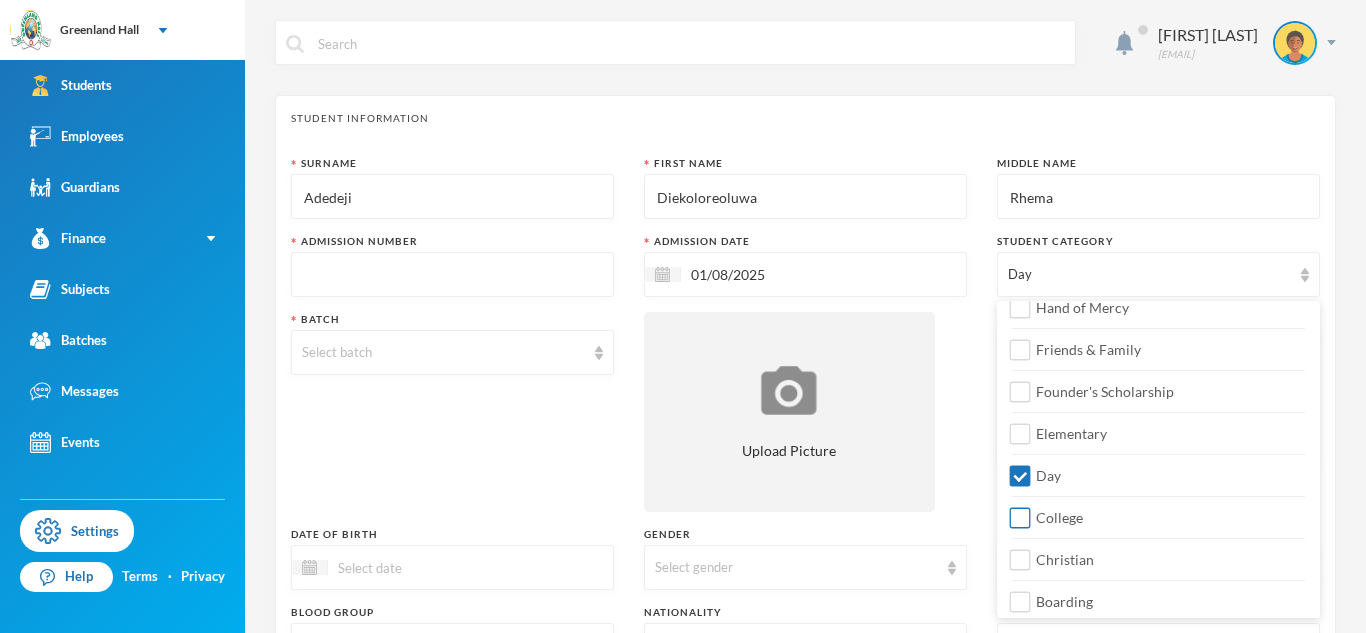 click on "College" at bounding box center (1059, 517) 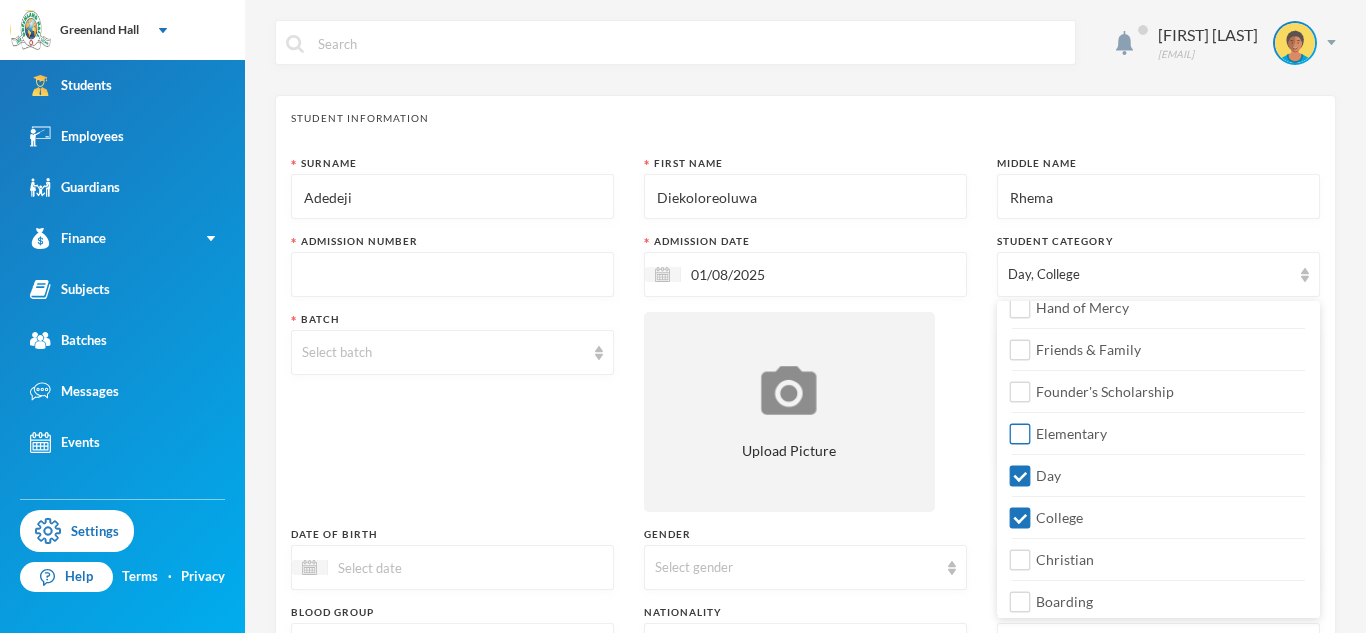 click on "Elementary" at bounding box center [1158, 428] 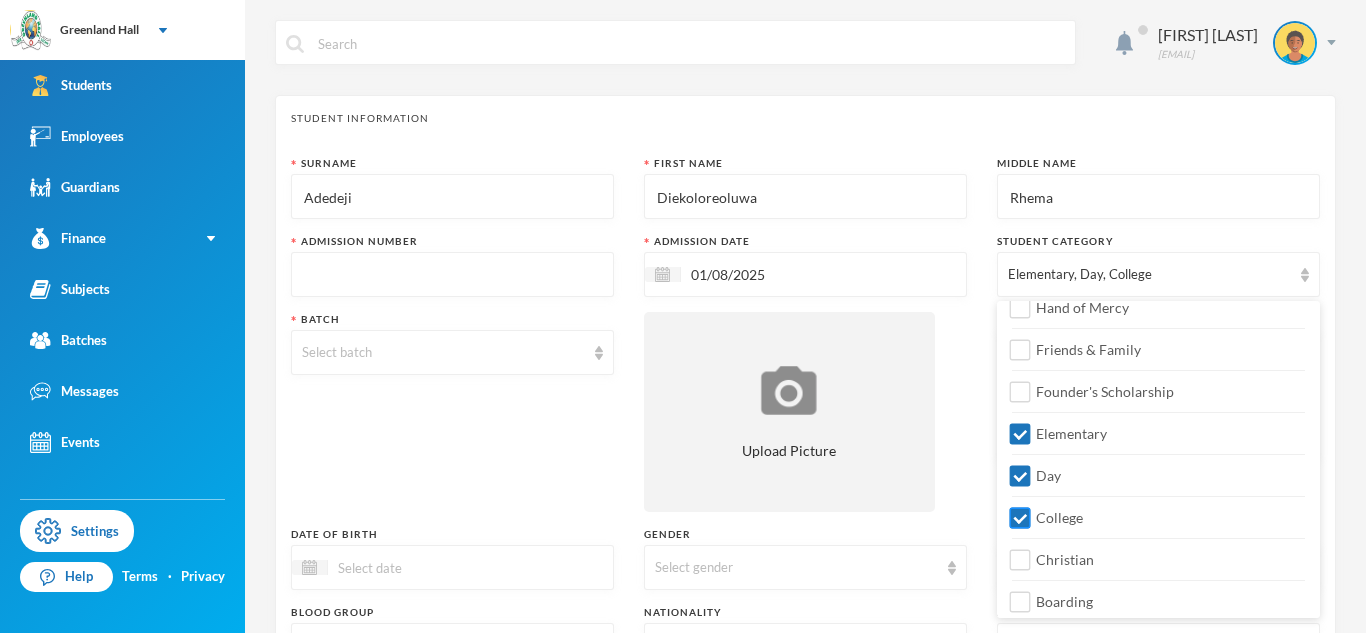 click on "College" at bounding box center [1059, 517] 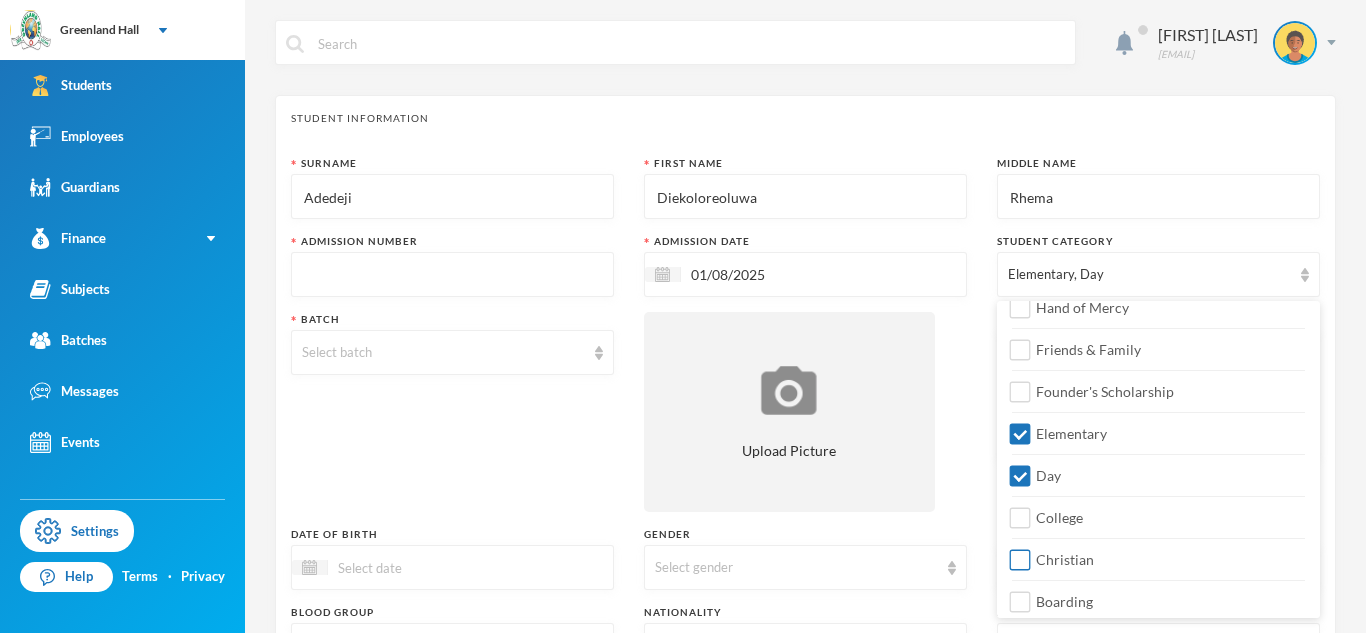 click on "Christian" at bounding box center [1065, 559] 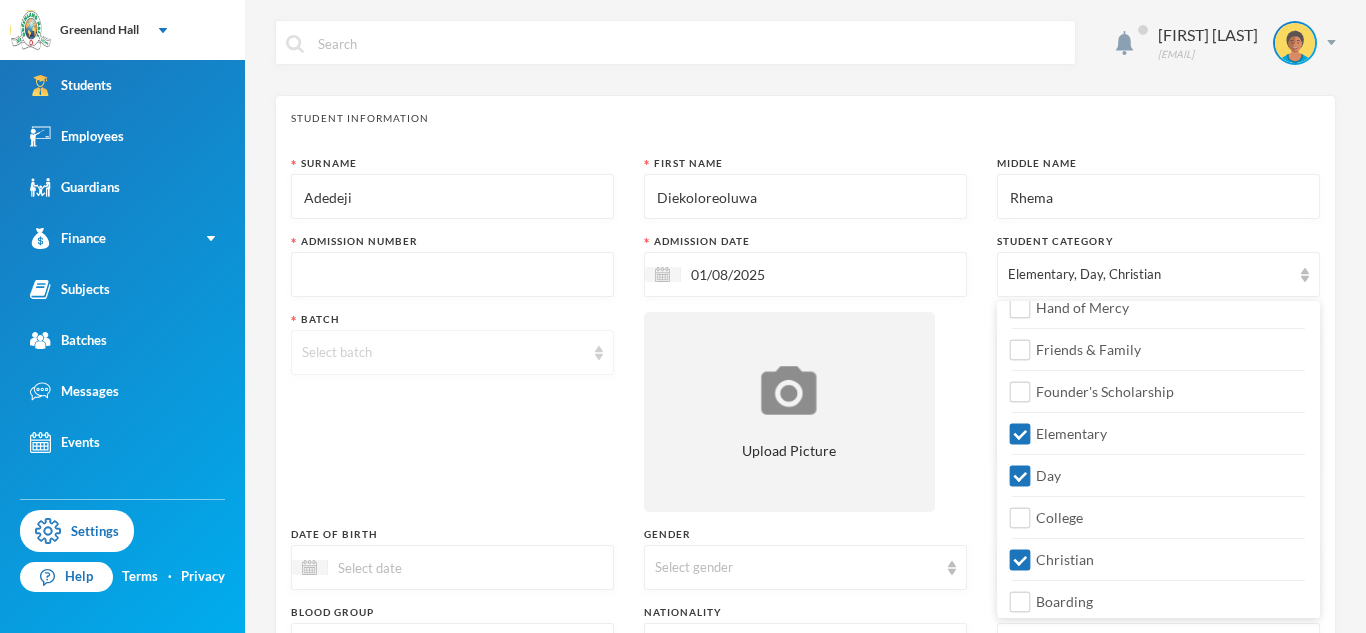 click on "Select batch" at bounding box center (443, 353) 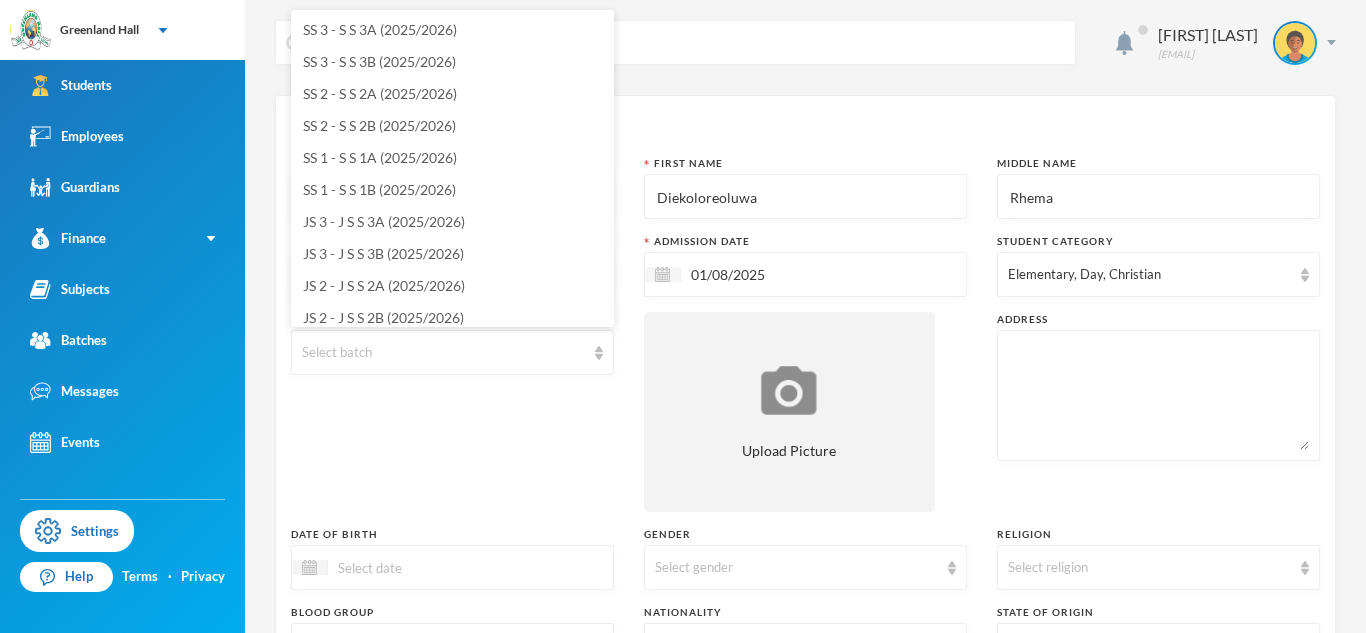 click on "Elementary, Day, Christian" at bounding box center (1149, 275) 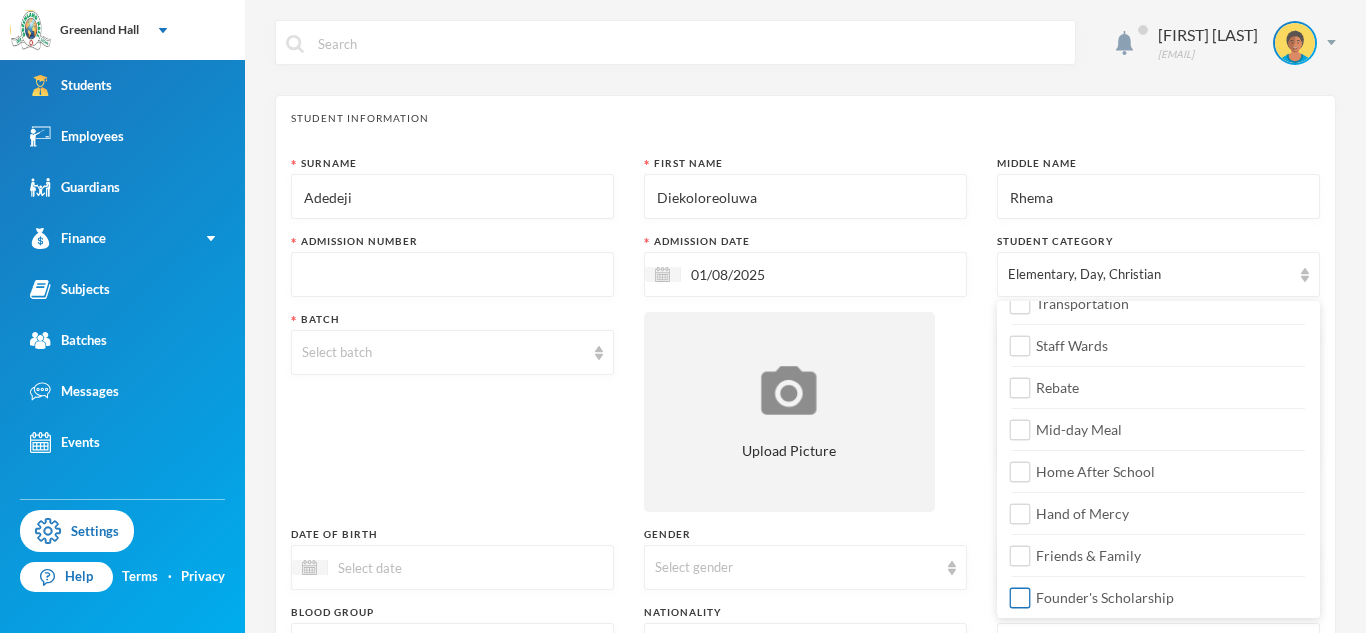 scroll, scrollTop: 0, scrollLeft: 0, axis: both 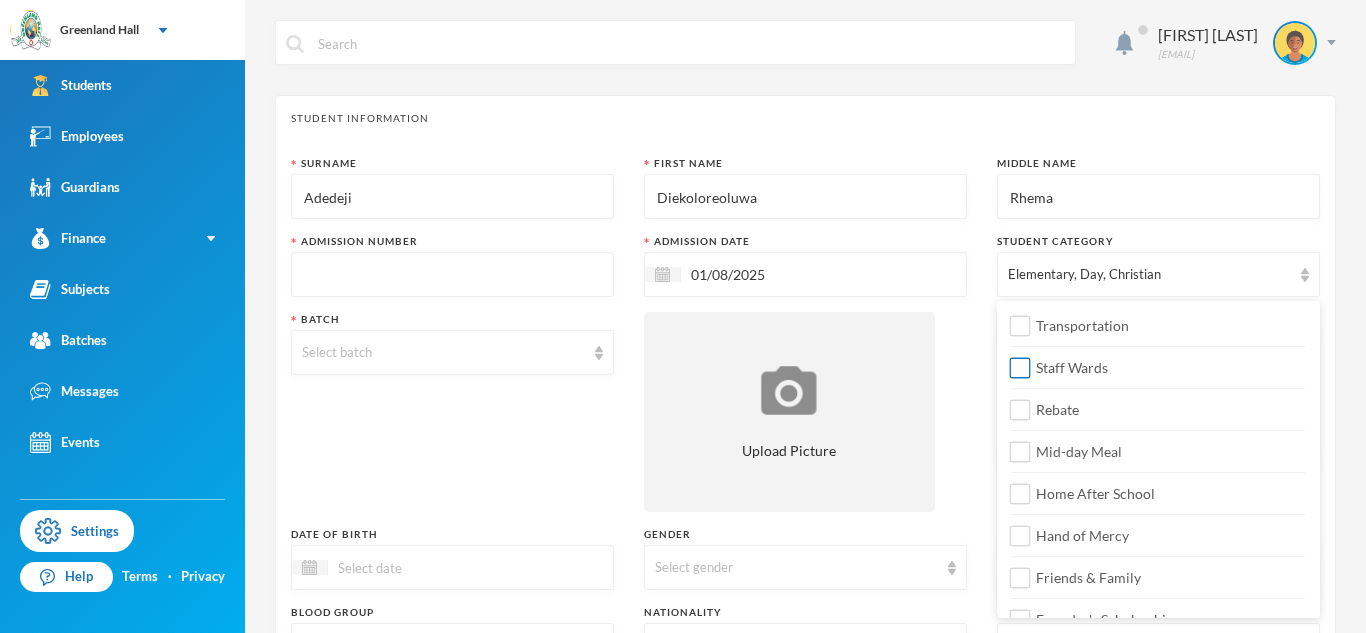 click on "Staff Wards" at bounding box center [1072, 367] 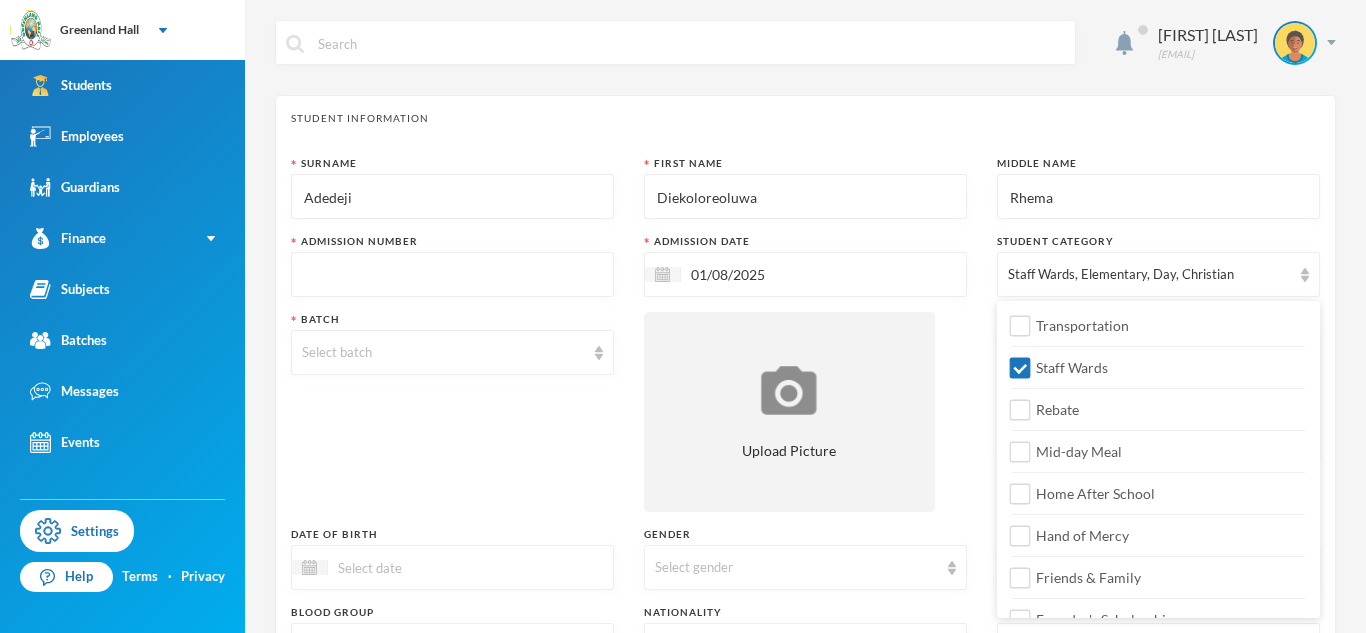 click at bounding box center (452, 275) 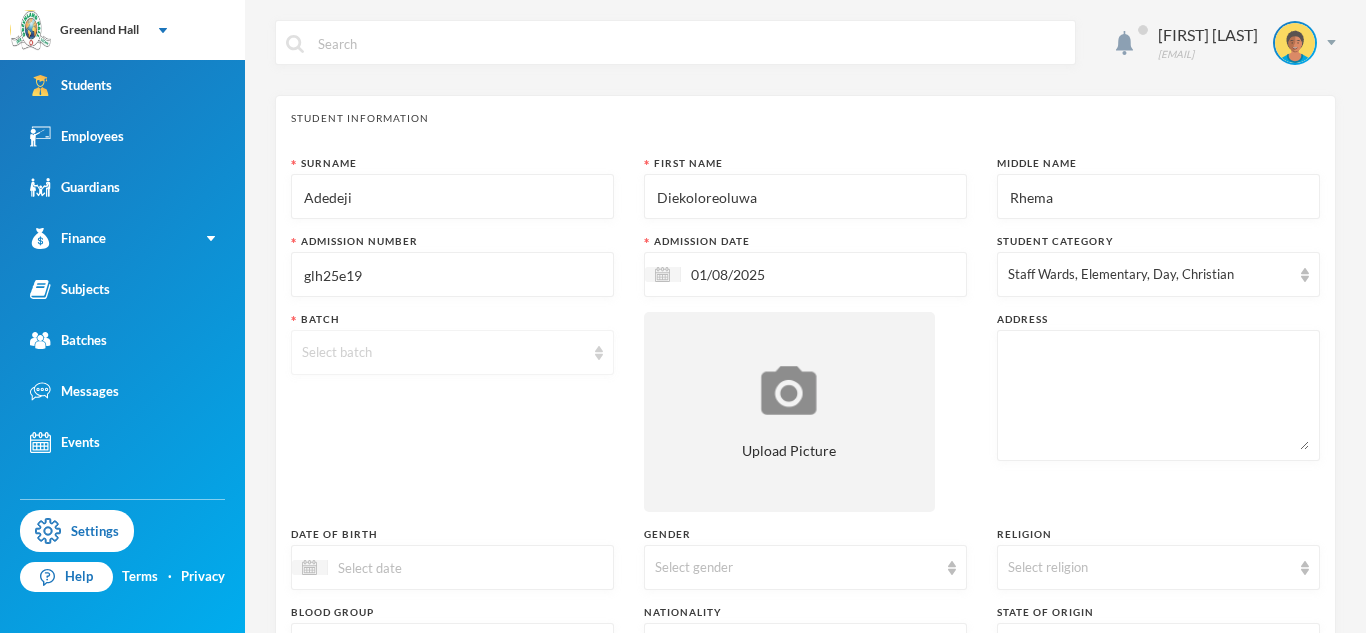 type on "glh25e19" 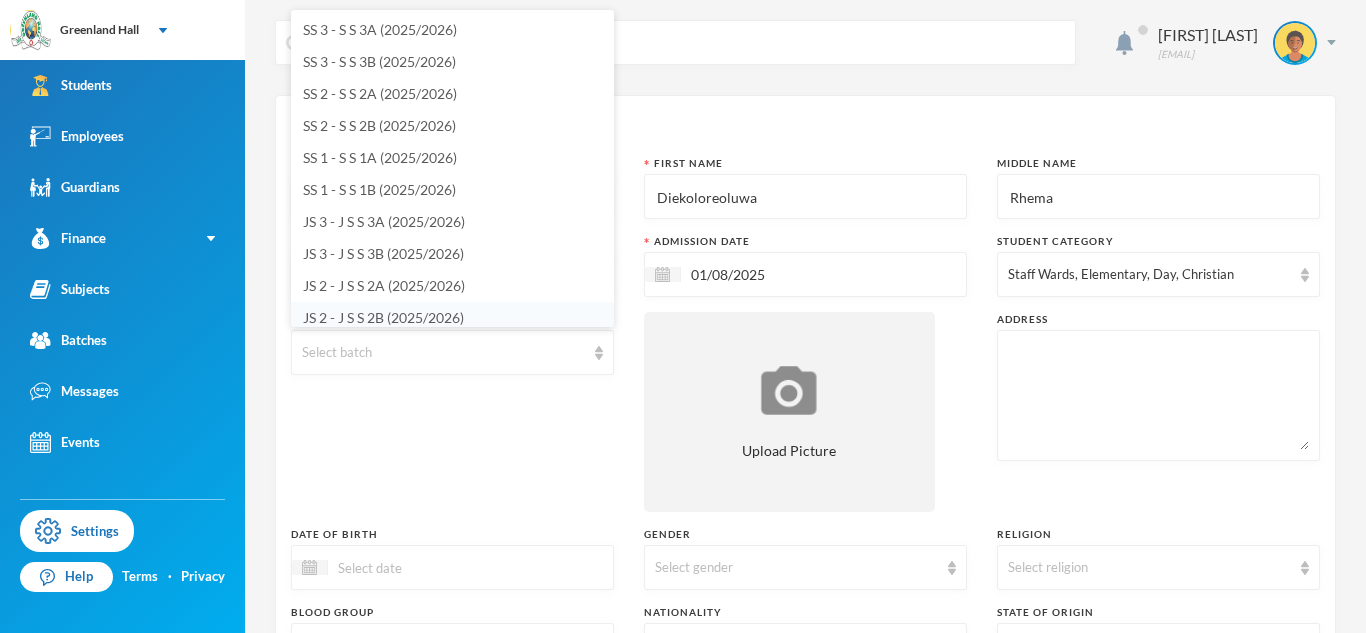 scroll, scrollTop: 7, scrollLeft: 0, axis: vertical 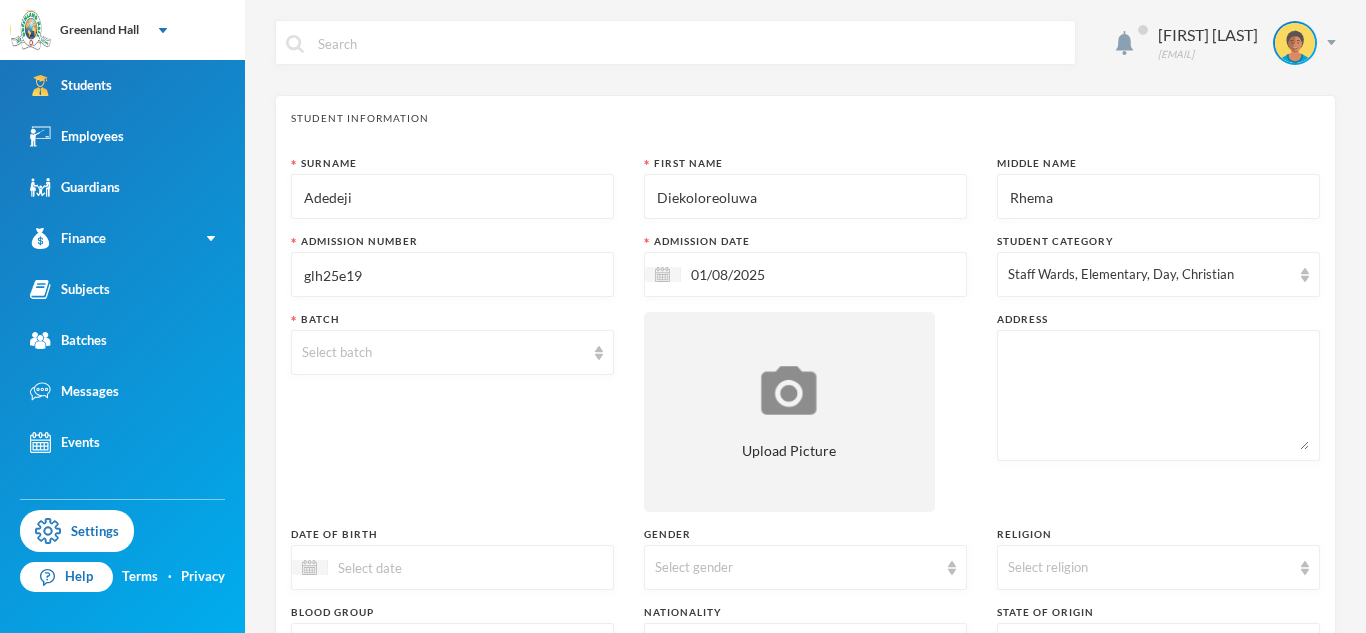 click on "Student Information Surname Adedeji First Name Diekoloreoluwa Middle Name Rhema Admission Number glh25e19 Admission Date [DATE] Student Category Staff Wards, Elementary, Day, Christian Batch Select batch Upload Picture Address Date of Birth Gender Select gender Religion Select religion Blood Group Select blood group Nationality Select nationality State of Origin Select state of origin L.G.A. of Origin Select l.g.a. of origin Email Mobile Number Phone Health Info" at bounding box center [805, 518] 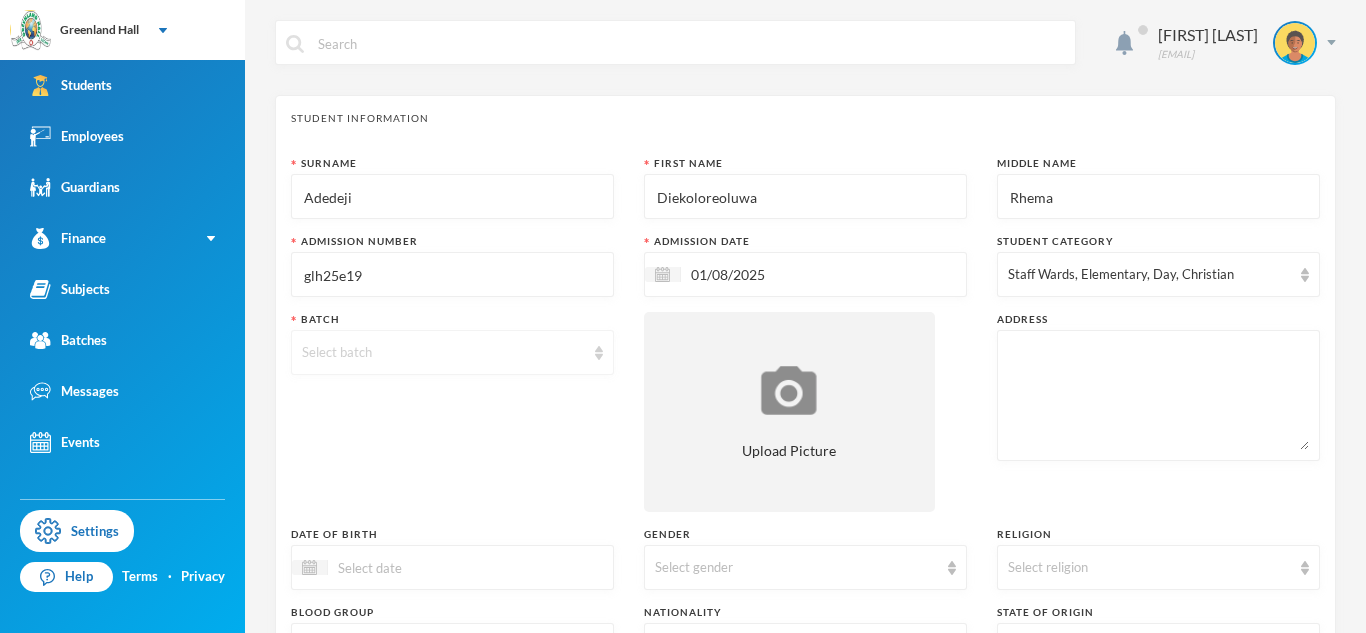 click on "Select batch" at bounding box center (443, 353) 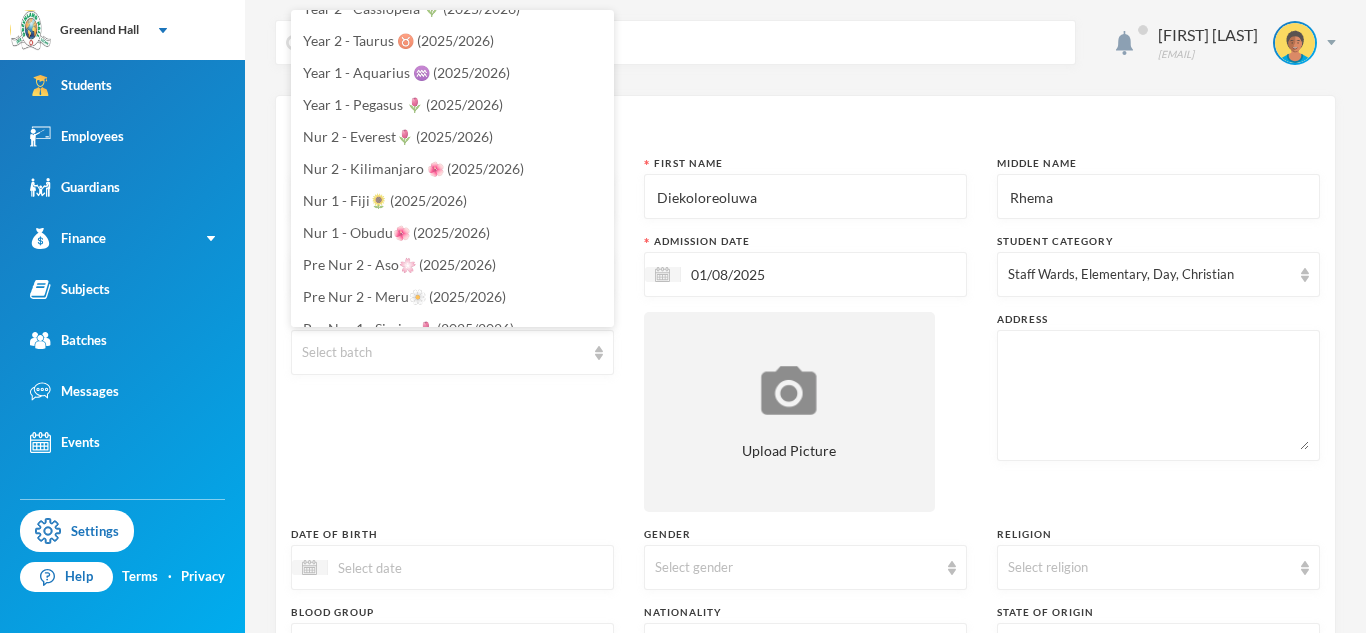scroll, scrollTop: 587, scrollLeft: 0, axis: vertical 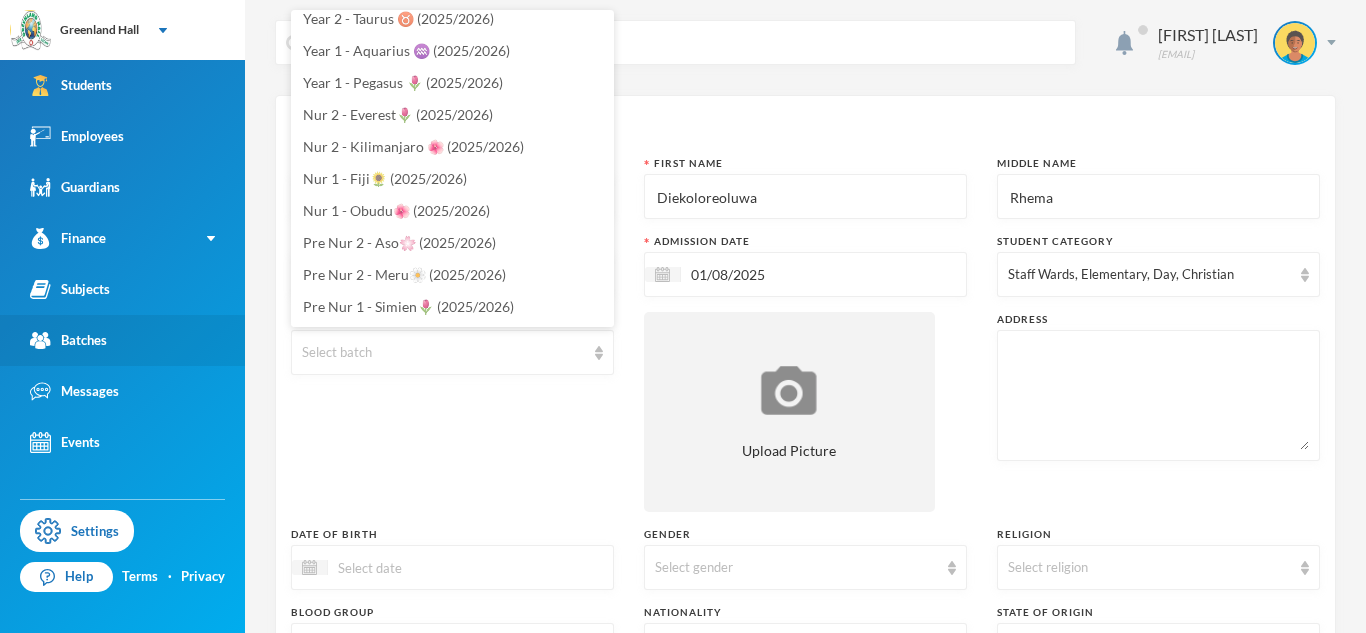 click on "Batches" at bounding box center (122, 340) 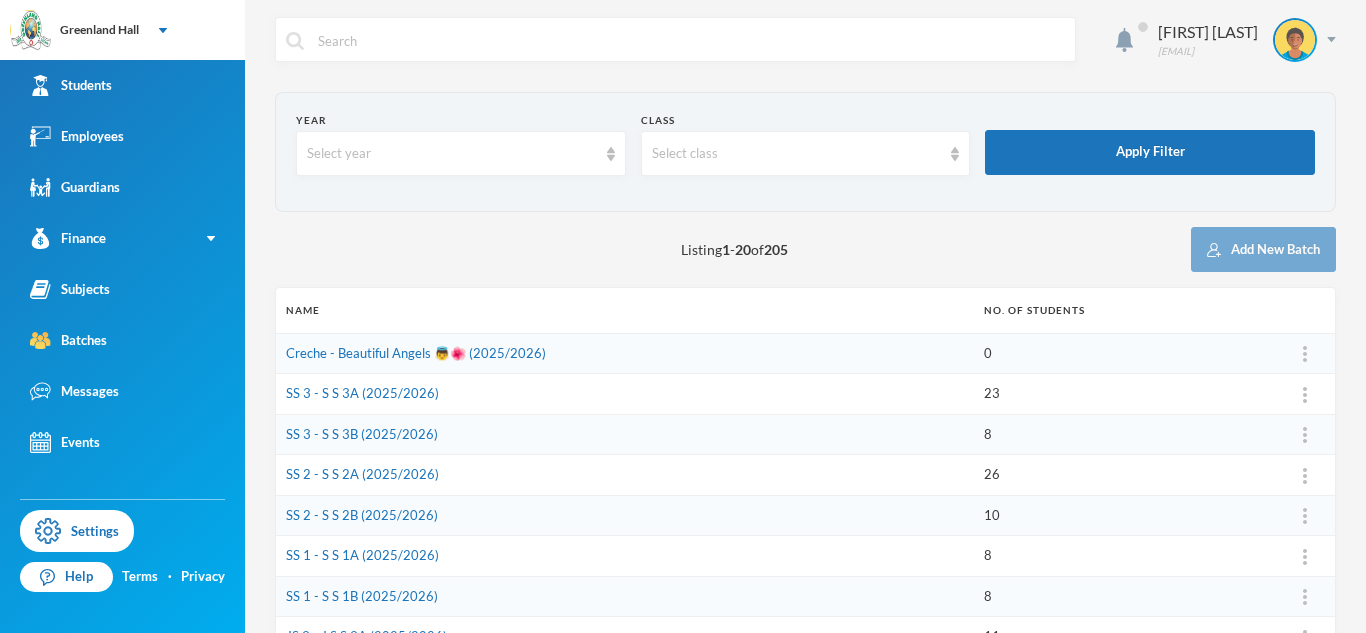 scroll, scrollTop: 0, scrollLeft: 0, axis: both 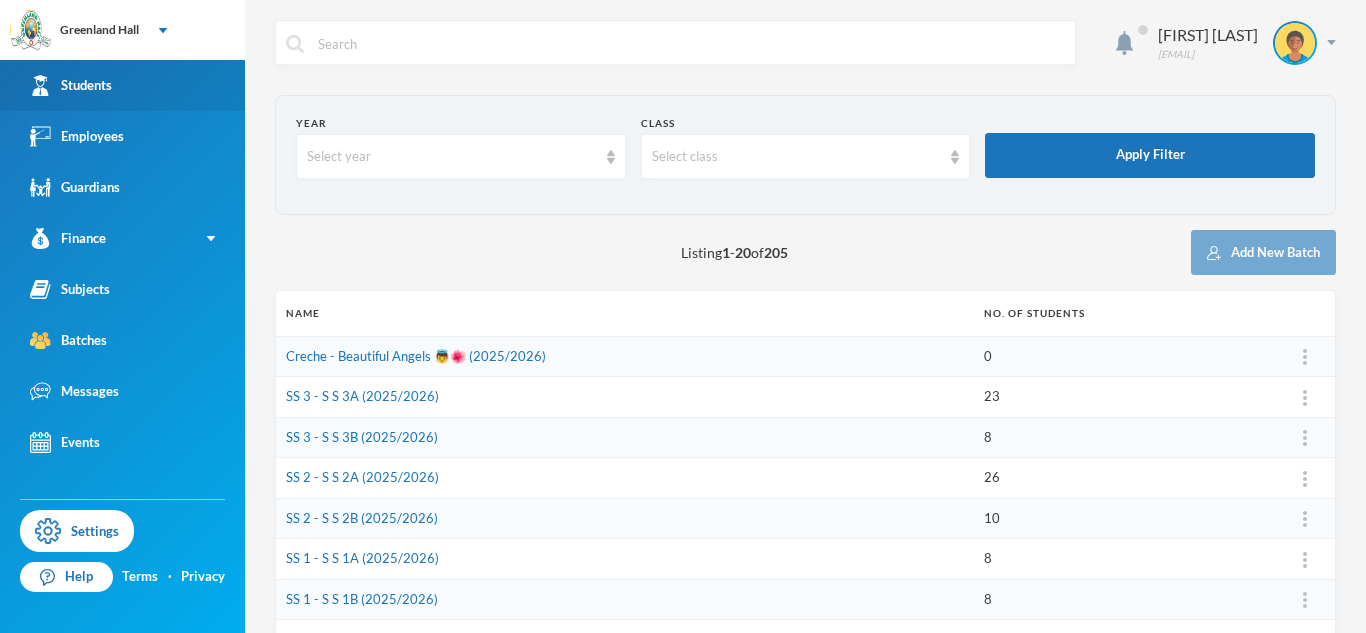 click on "Students" at bounding box center [122, 85] 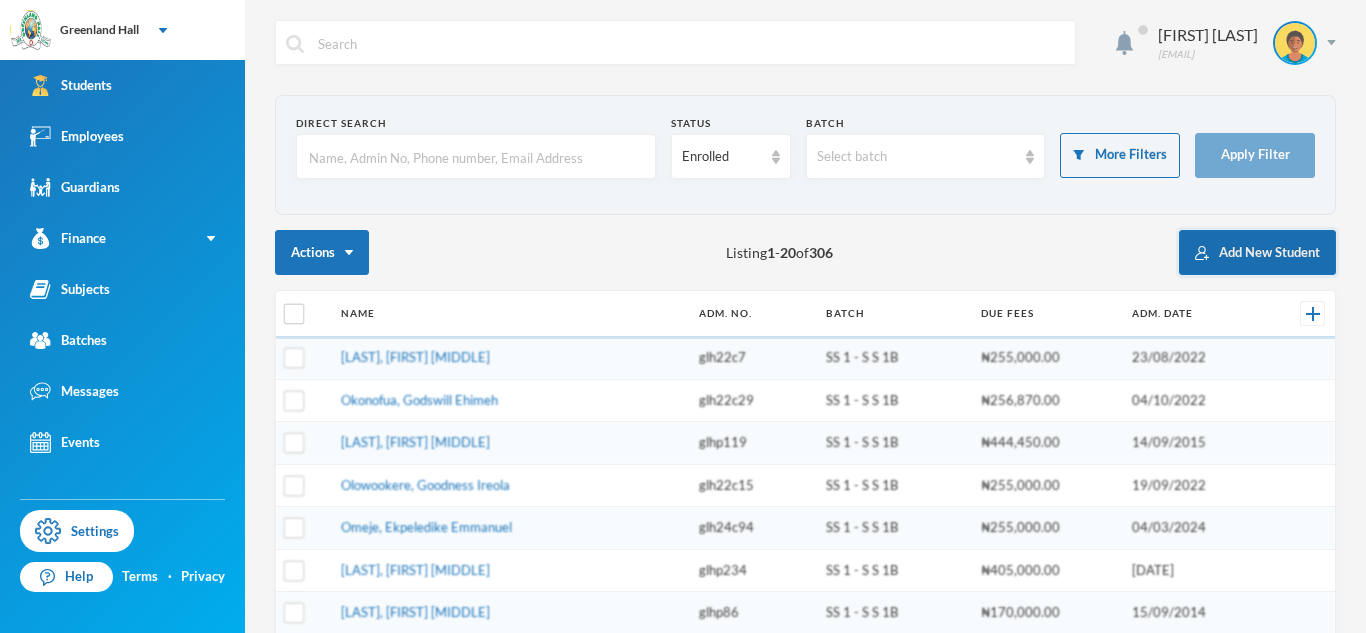 click at bounding box center (1202, 253) 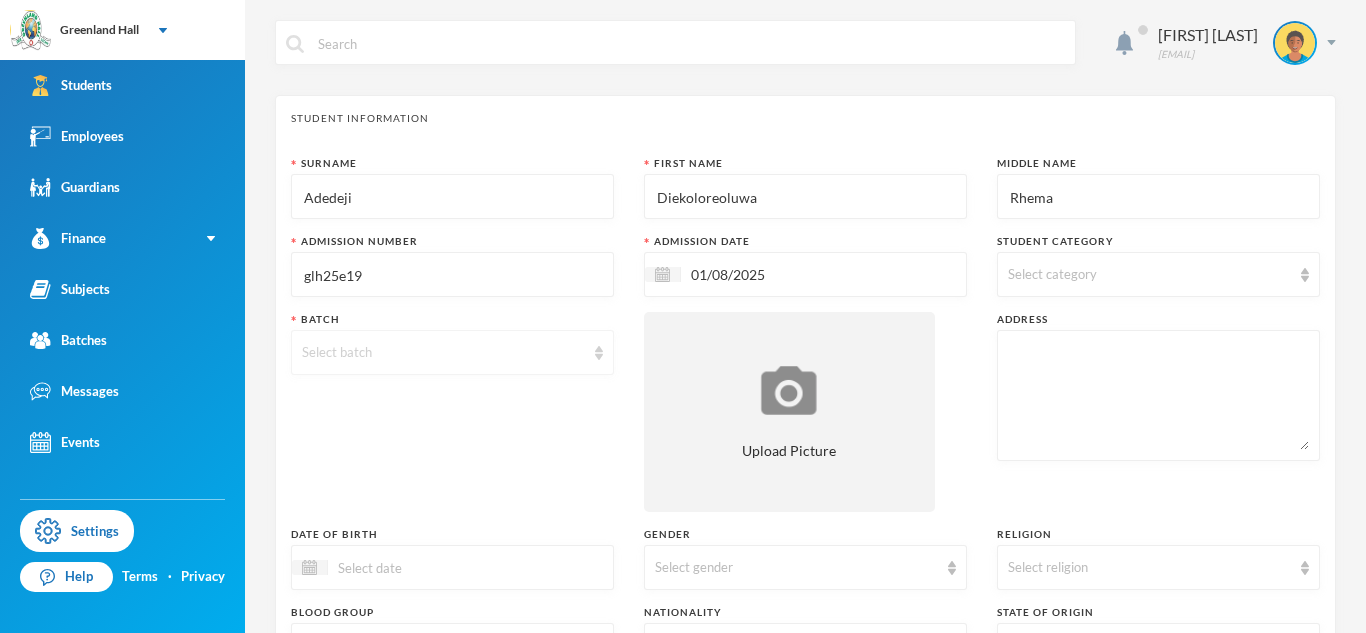 click on "Select batch" at bounding box center [443, 353] 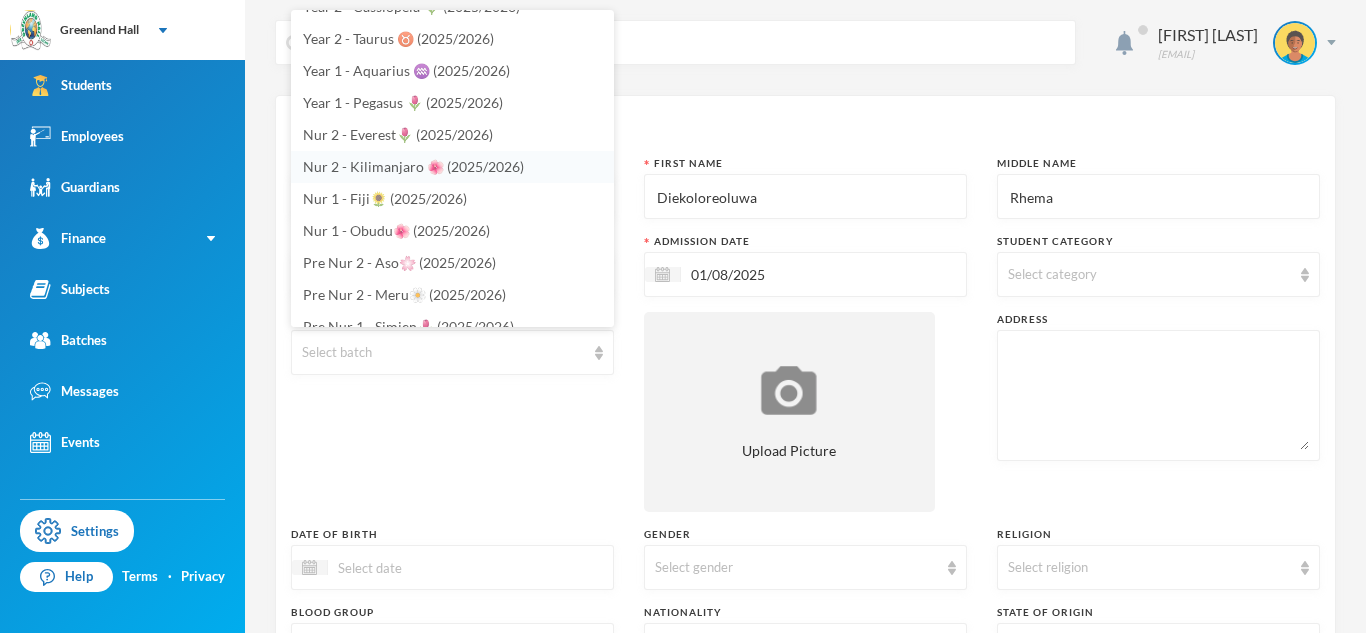 scroll, scrollTop: 587, scrollLeft: 0, axis: vertical 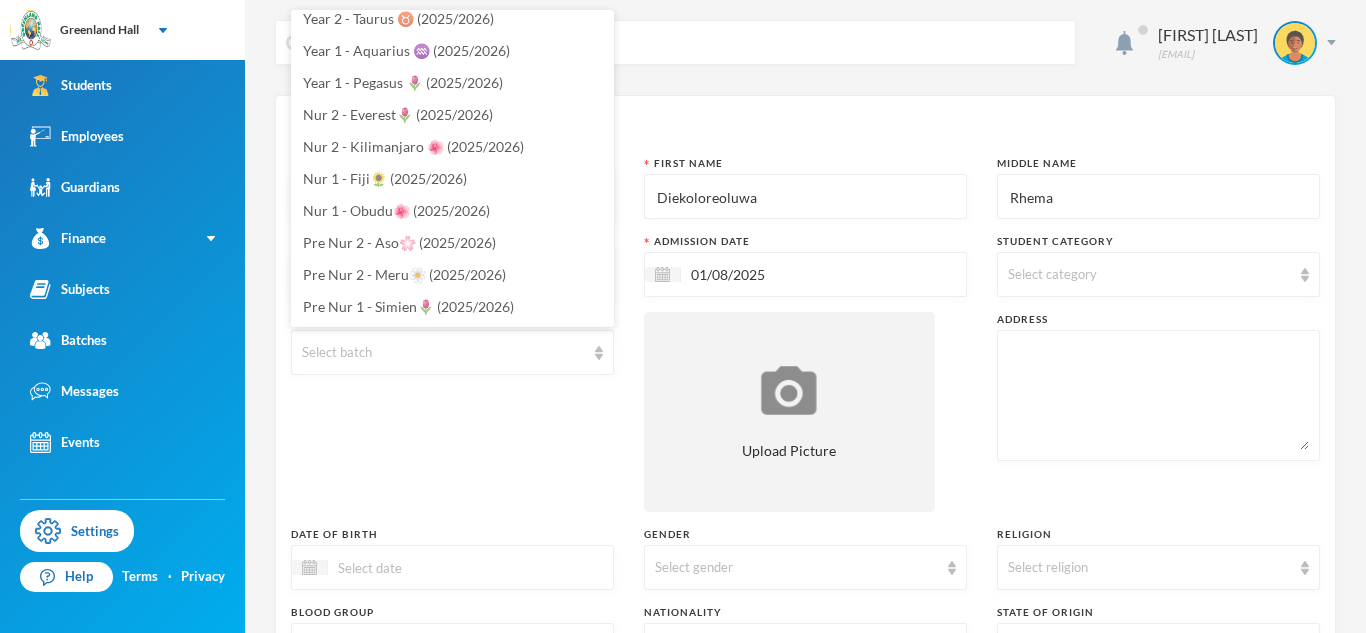 click on "Batch Select batch" at bounding box center [452, 412] 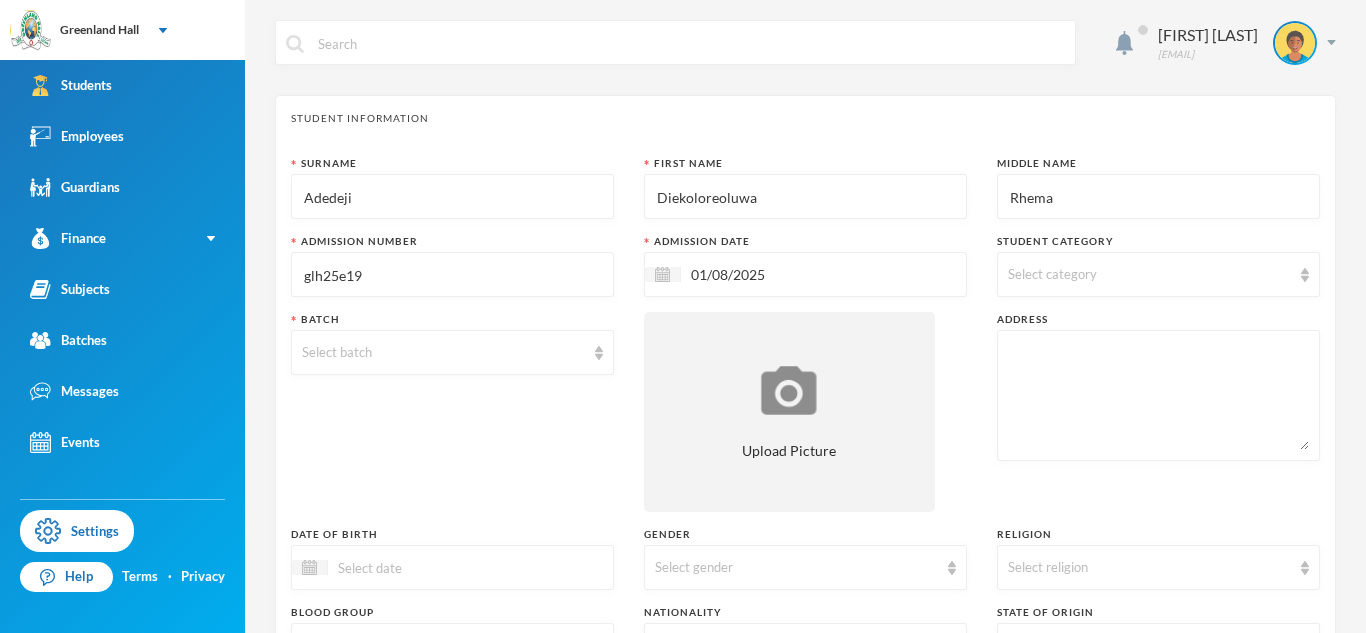 click at bounding box center (1158, 395) 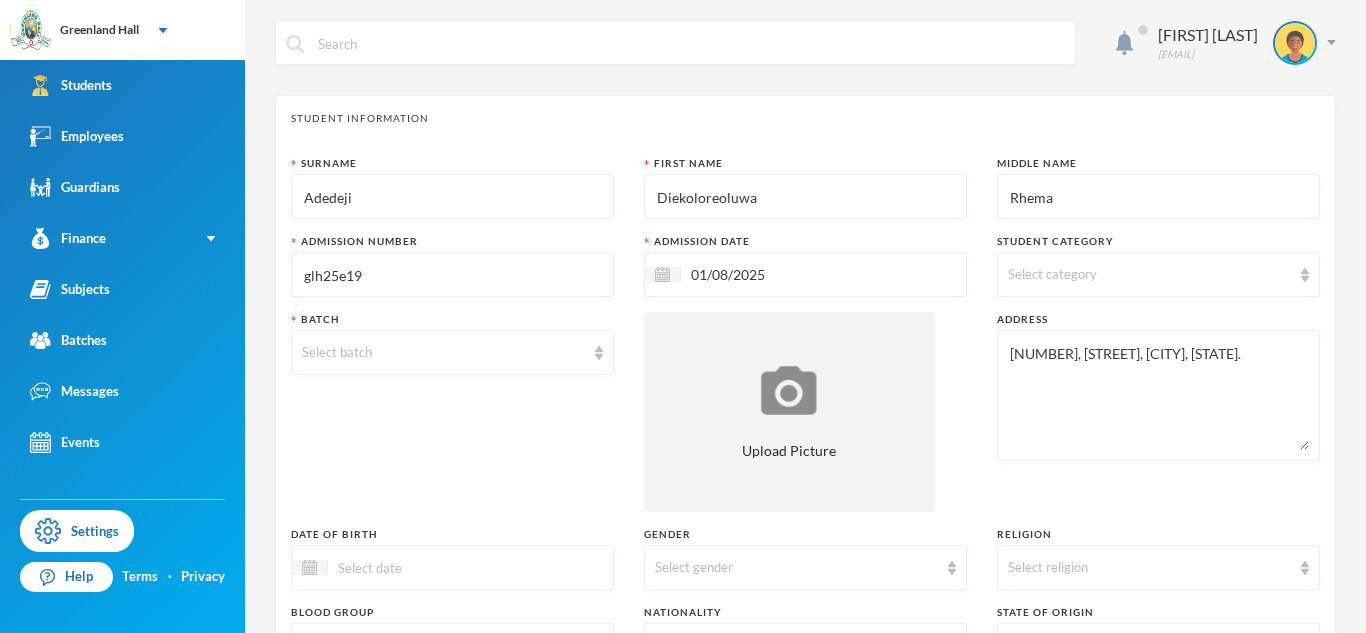 click on "[NUMBER], [STREET], [CITY], [STATE]." at bounding box center (1158, 395) 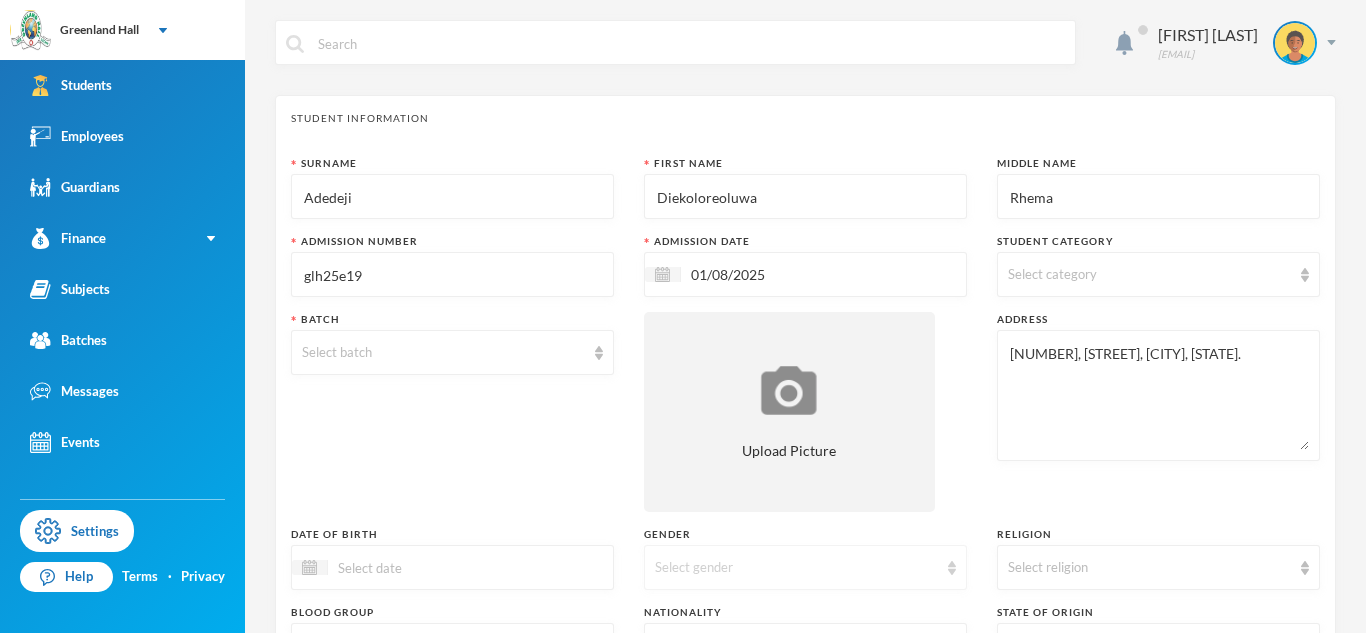 click on "Select gender" at bounding box center (805, 567) 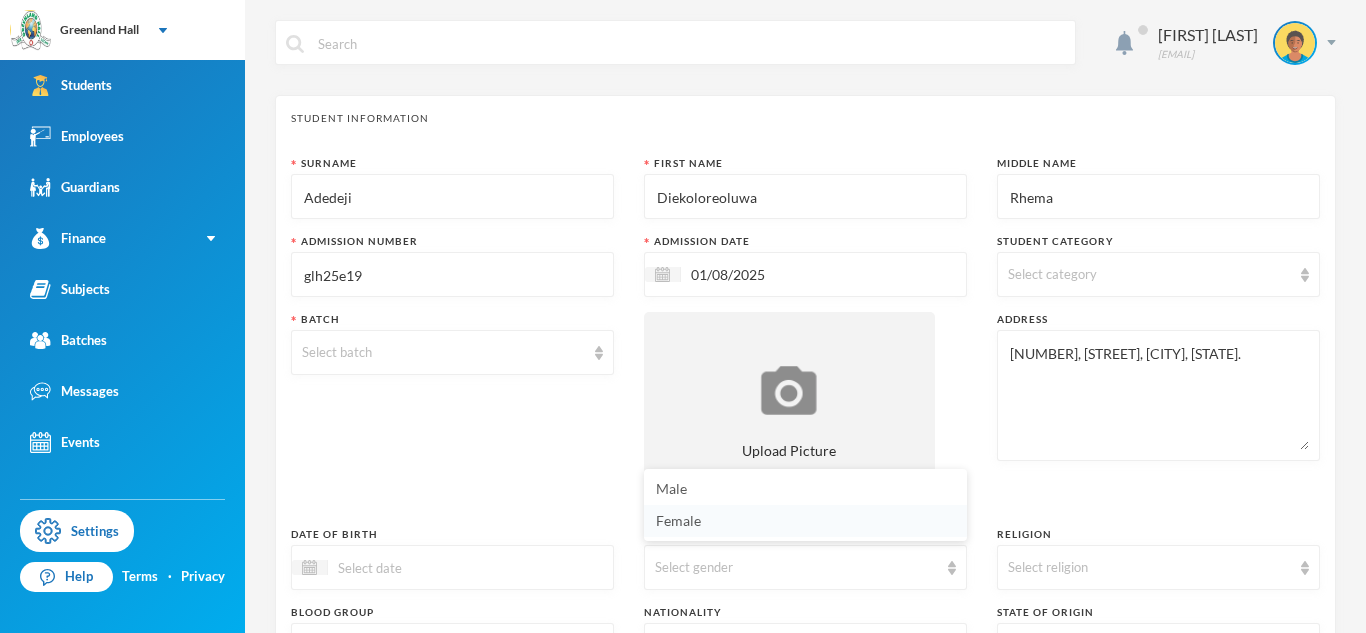 click on "Female" at bounding box center [678, 520] 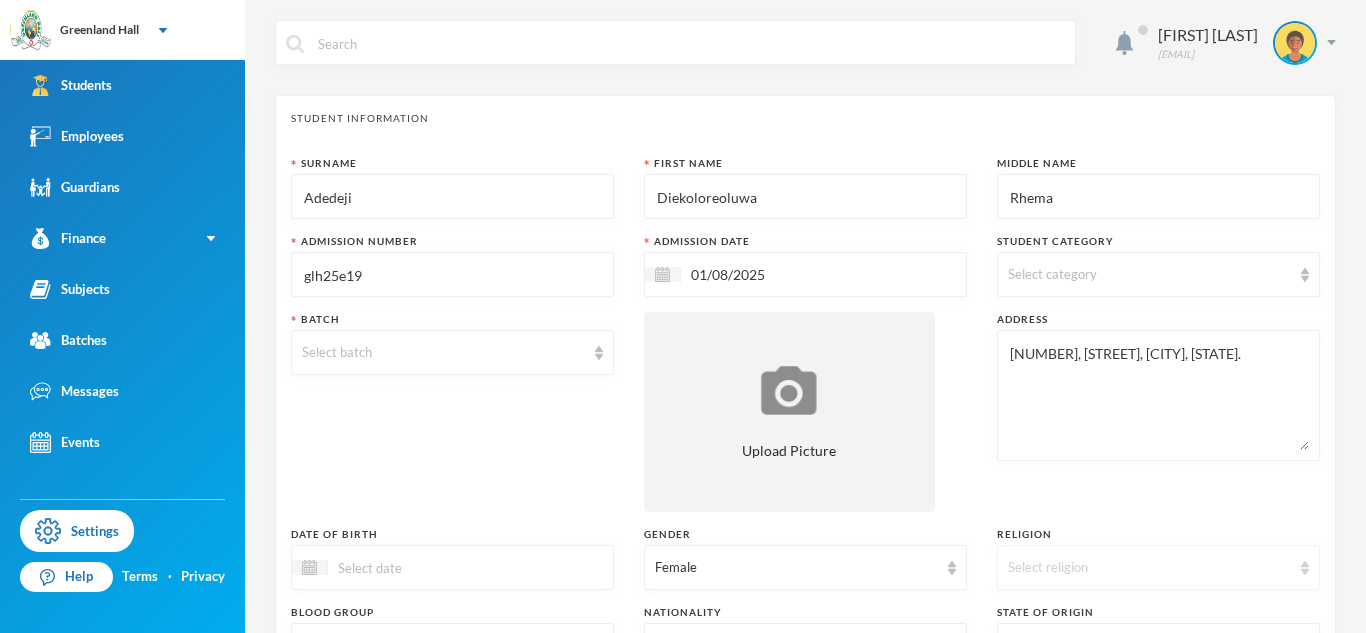 click on "Select religion" at bounding box center (1158, 567) 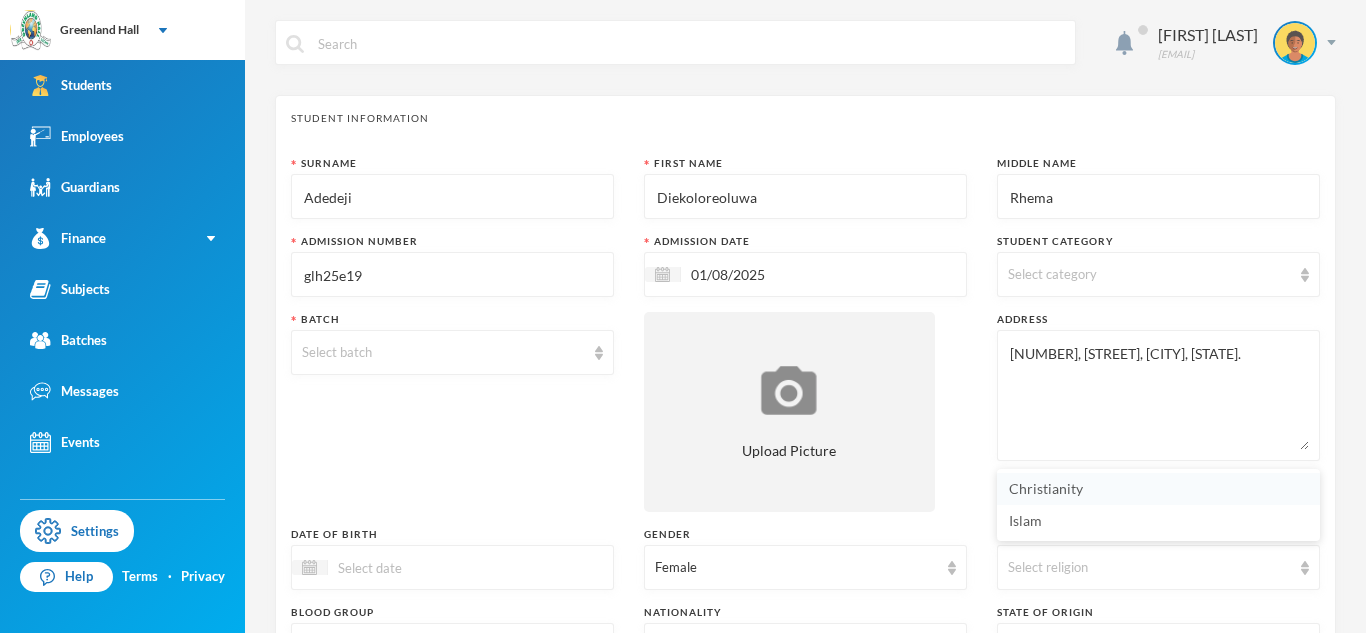 click on "Christianity" at bounding box center (1046, 488) 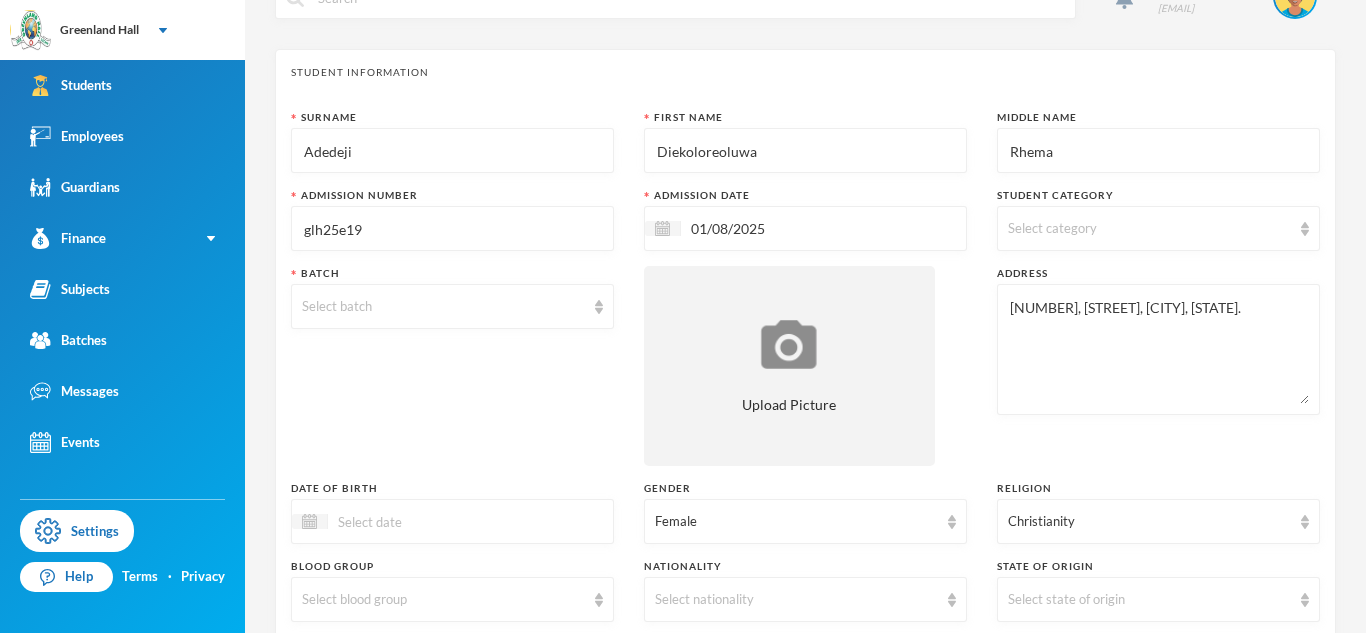 scroll, scrollTop: 50, scrollLeft: 0, axis: vertical 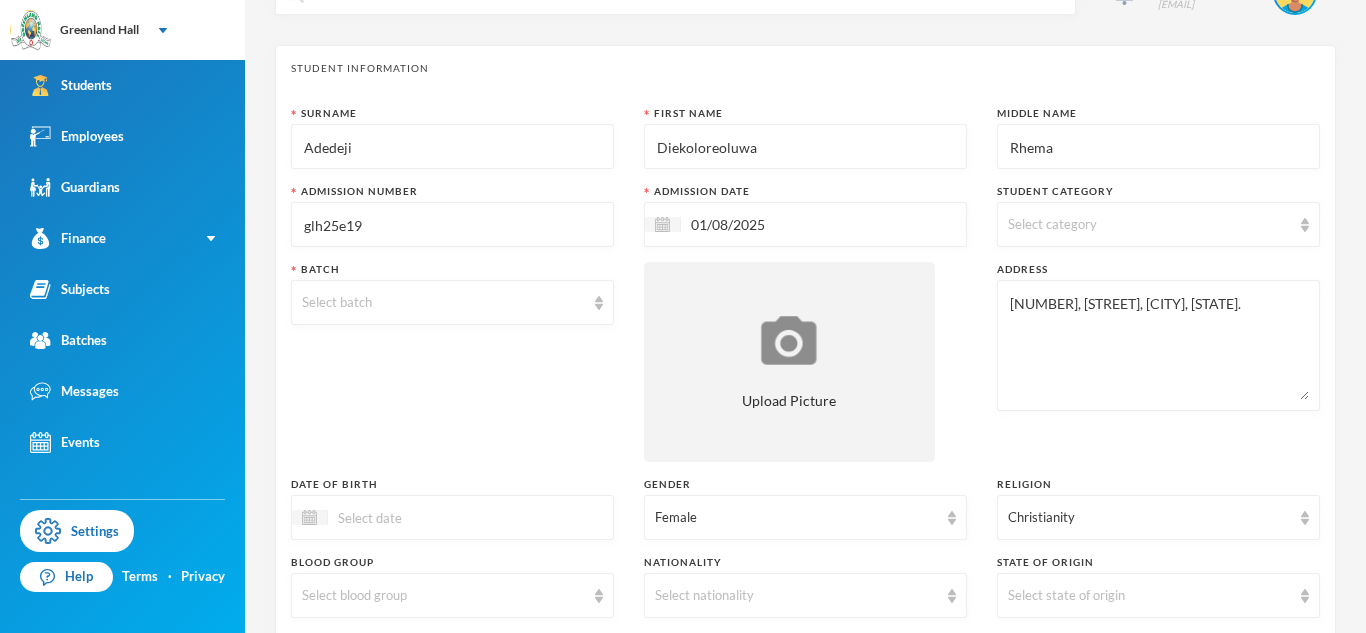 click on "[NUMBER], [STREET], [CITY], [STATE]." at bounding box center (1158, 345) 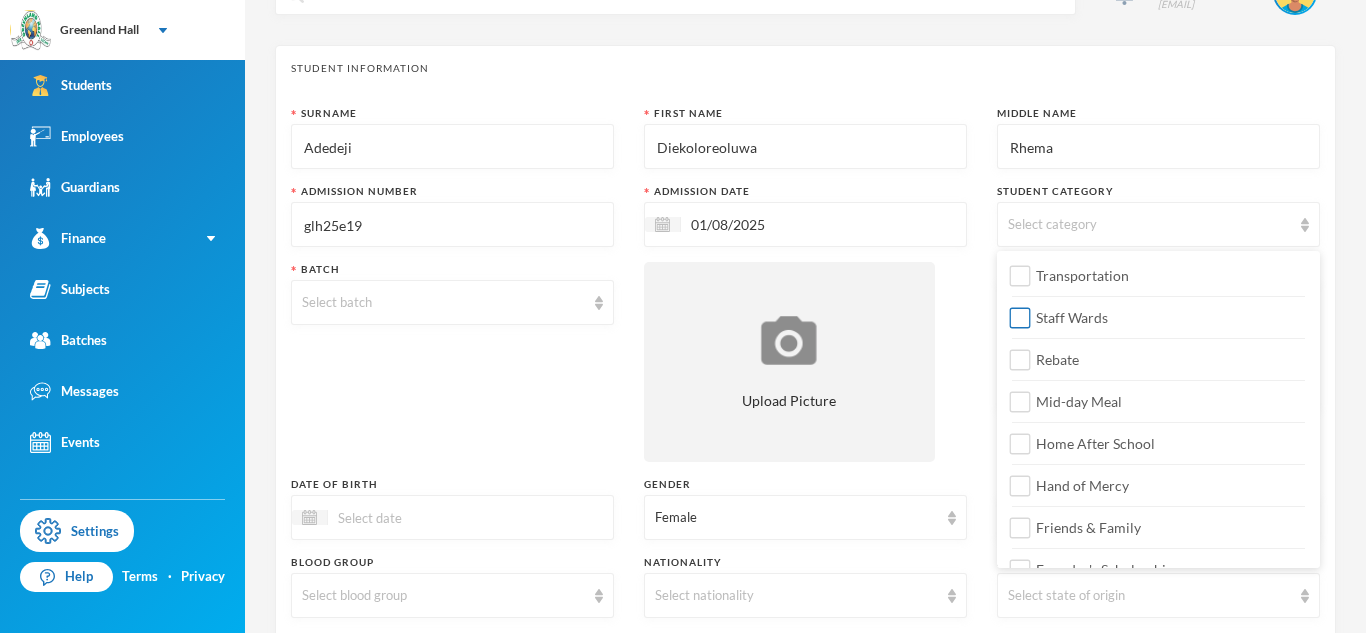 click on "Staff Wards" at bounding box center (1072, 317) 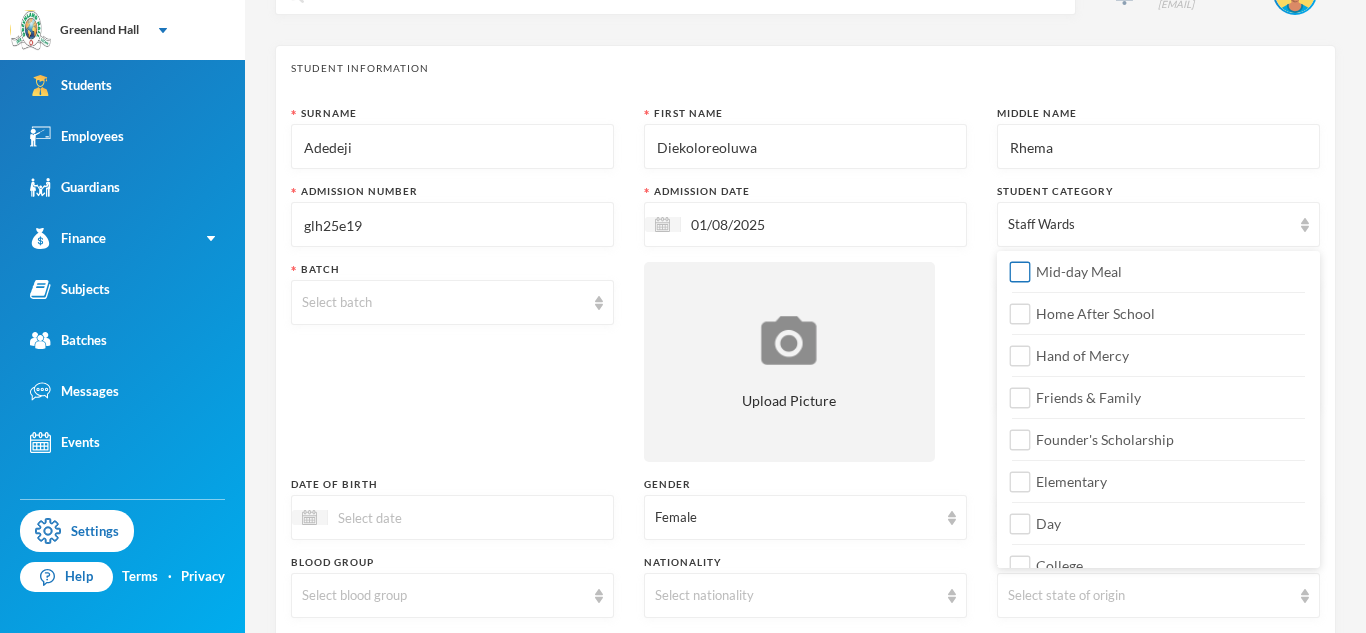 scroll, scrollTop: 133, scrollLeft: 0, axis: vertical 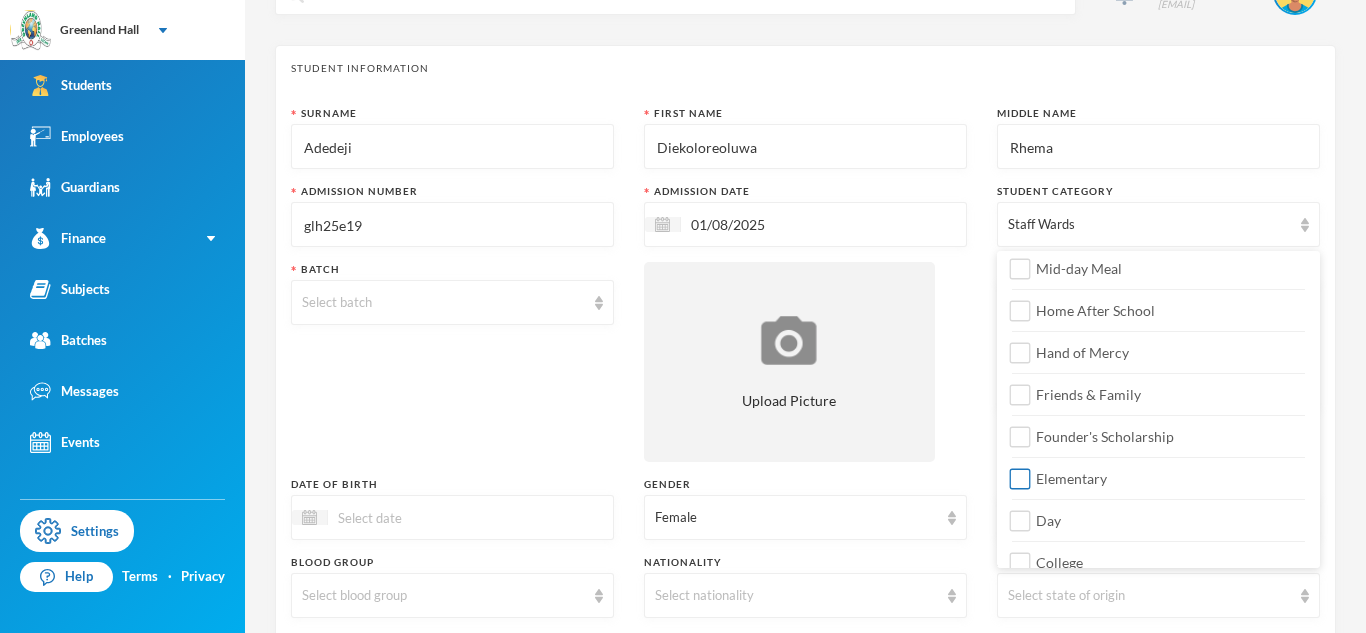 click on "Elementary" at bounding box center [1071, 478] 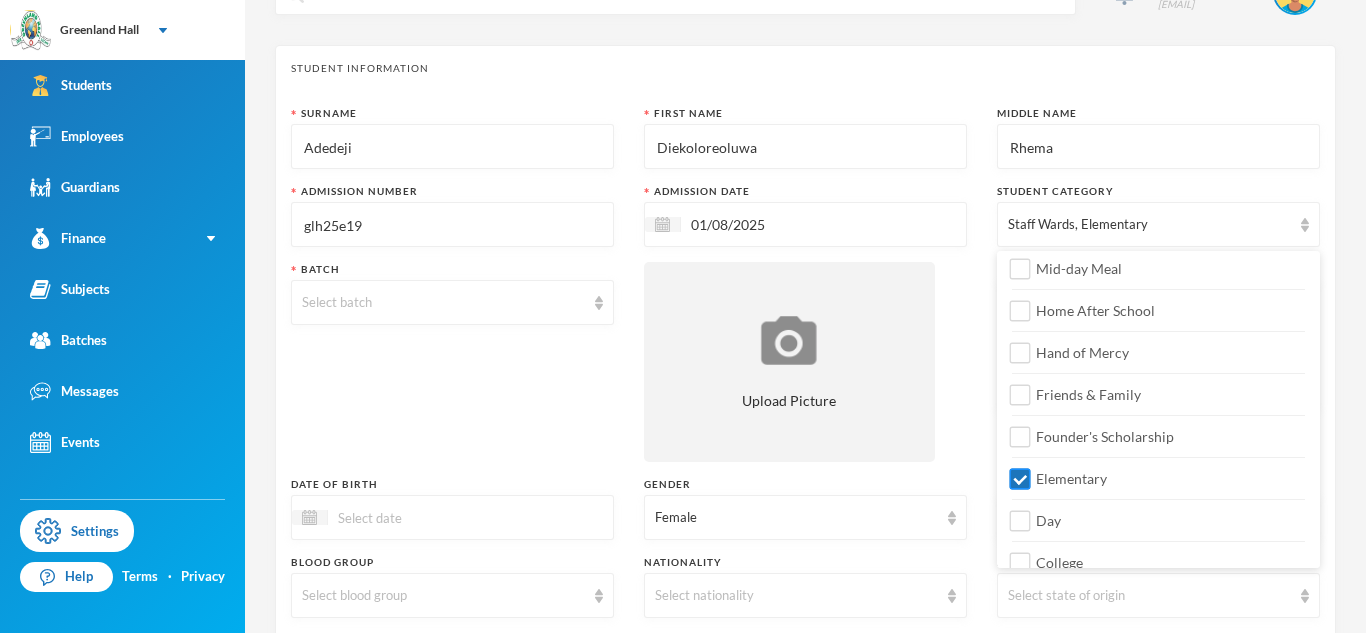scroll, scrollTop: 174, scrollLeft: 0, axis: vertical 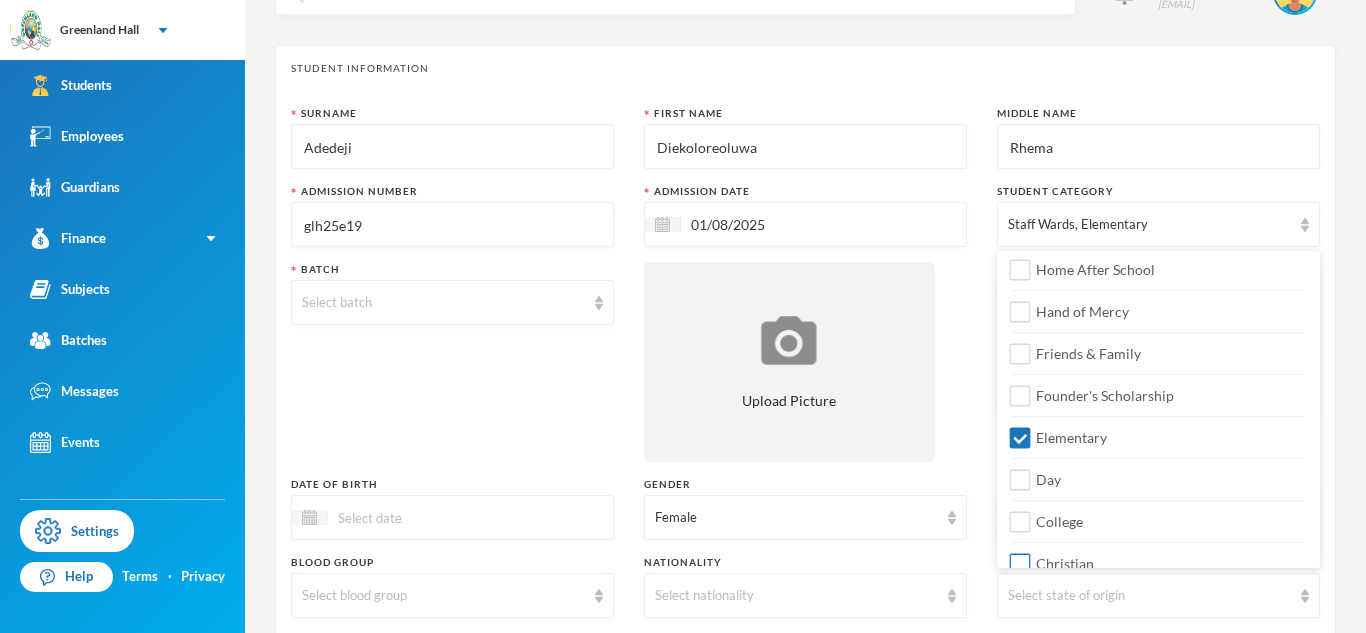 click on "Christian" at bounding box center (1065, 563) 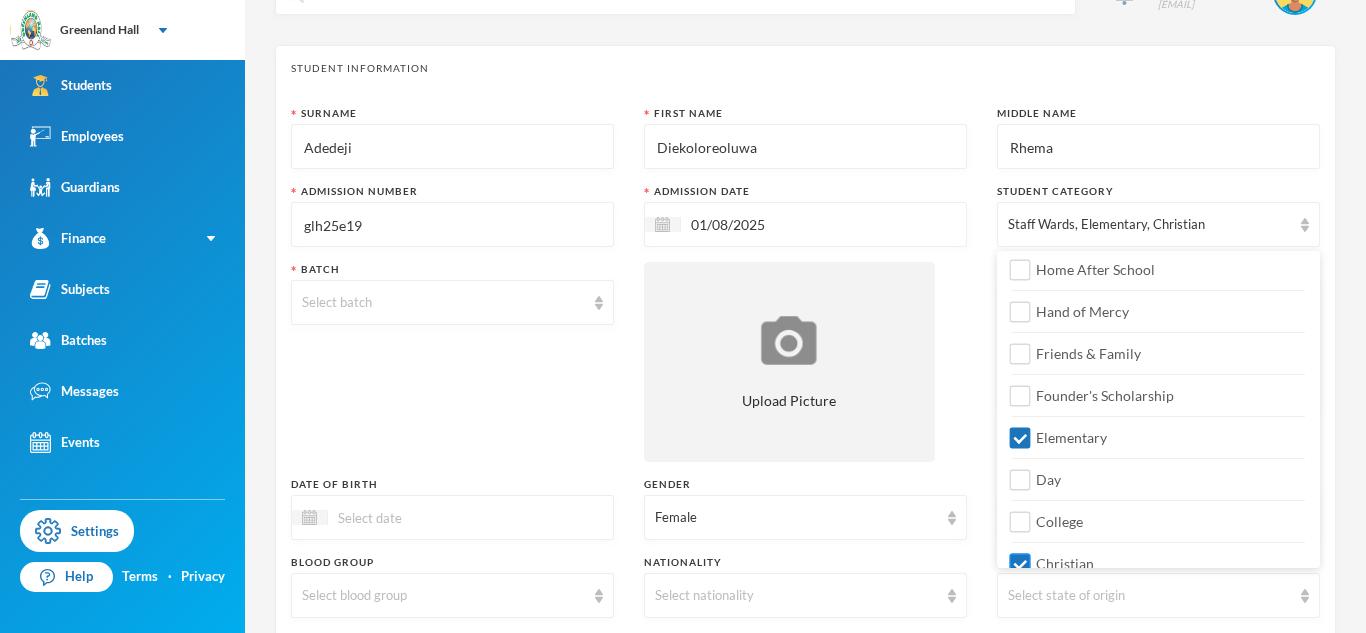 scroll, scrollTop: 181, scrollLeft: 0, axis: vertical 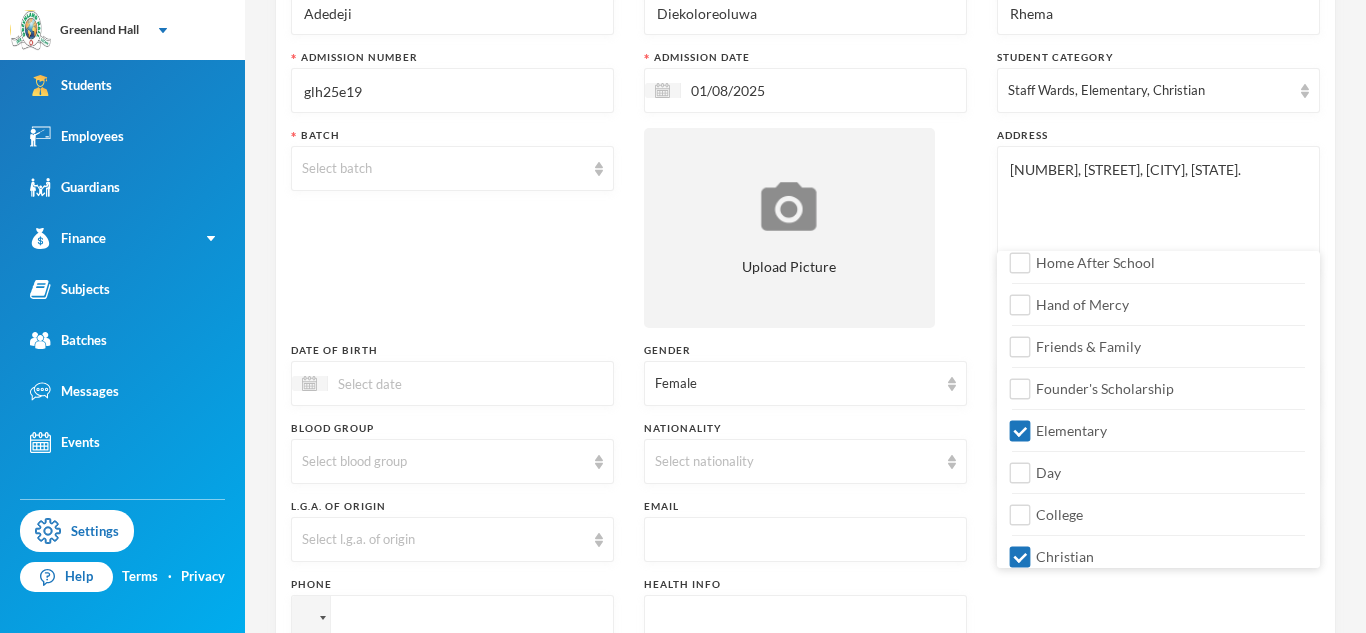 click on "[NUMBER], [STREET], [CITY], [STATE]." at bounding box center (1158, 211) 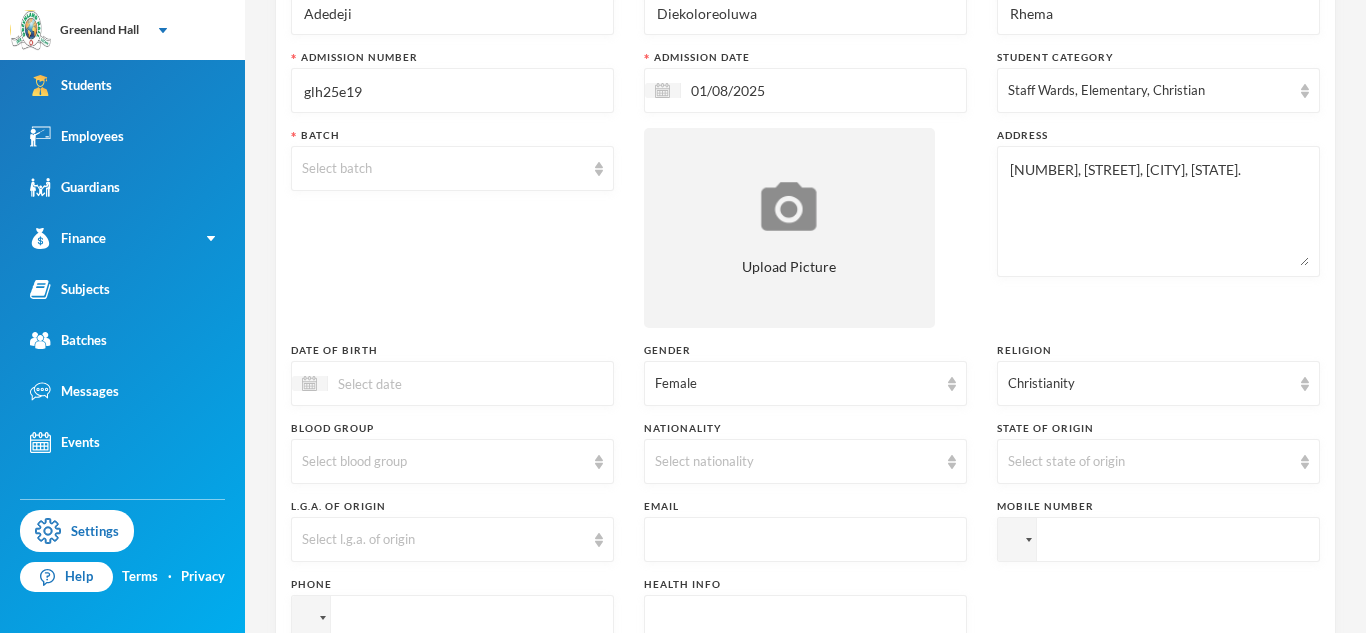 click at bounding box center [452, 383] 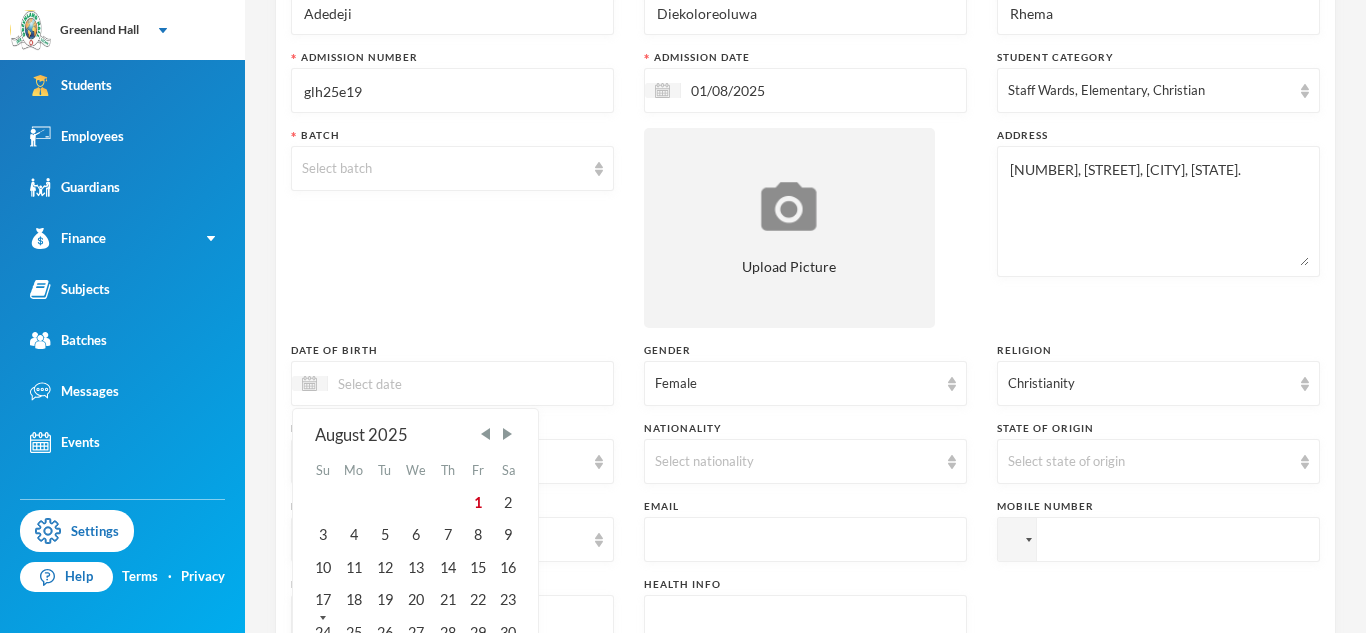 click on "August 2025" at bounding box center (416, 435) 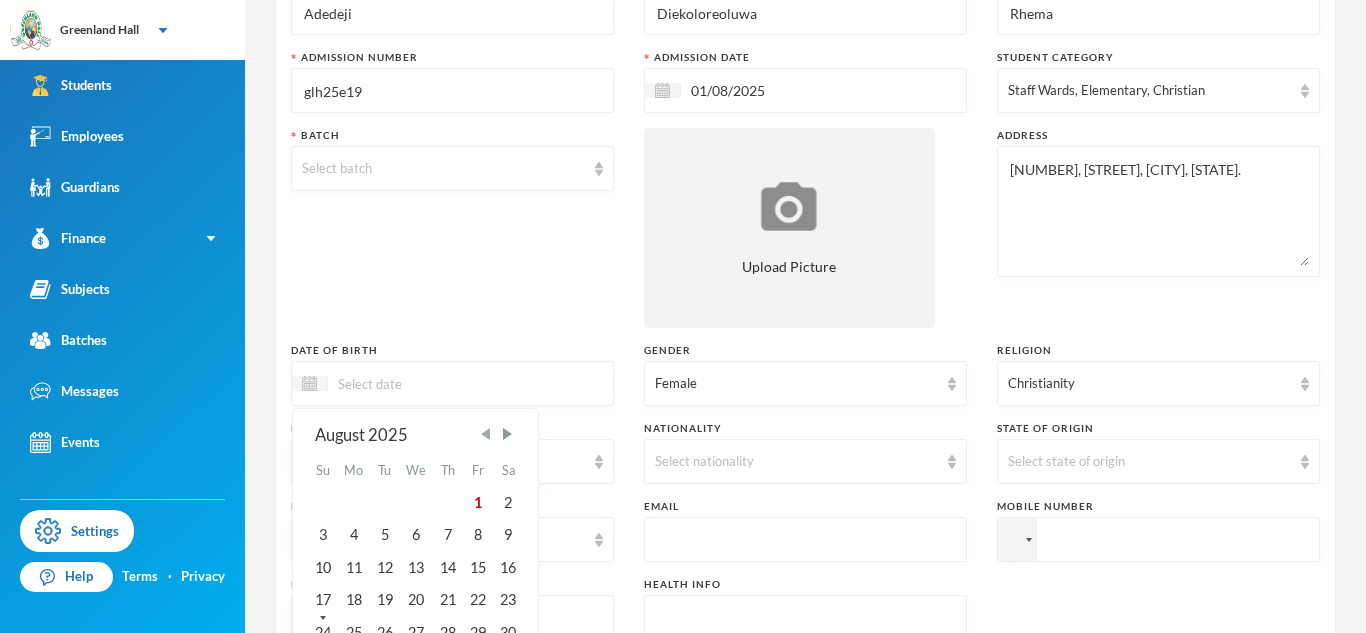 click at bounding box center [486, 434] 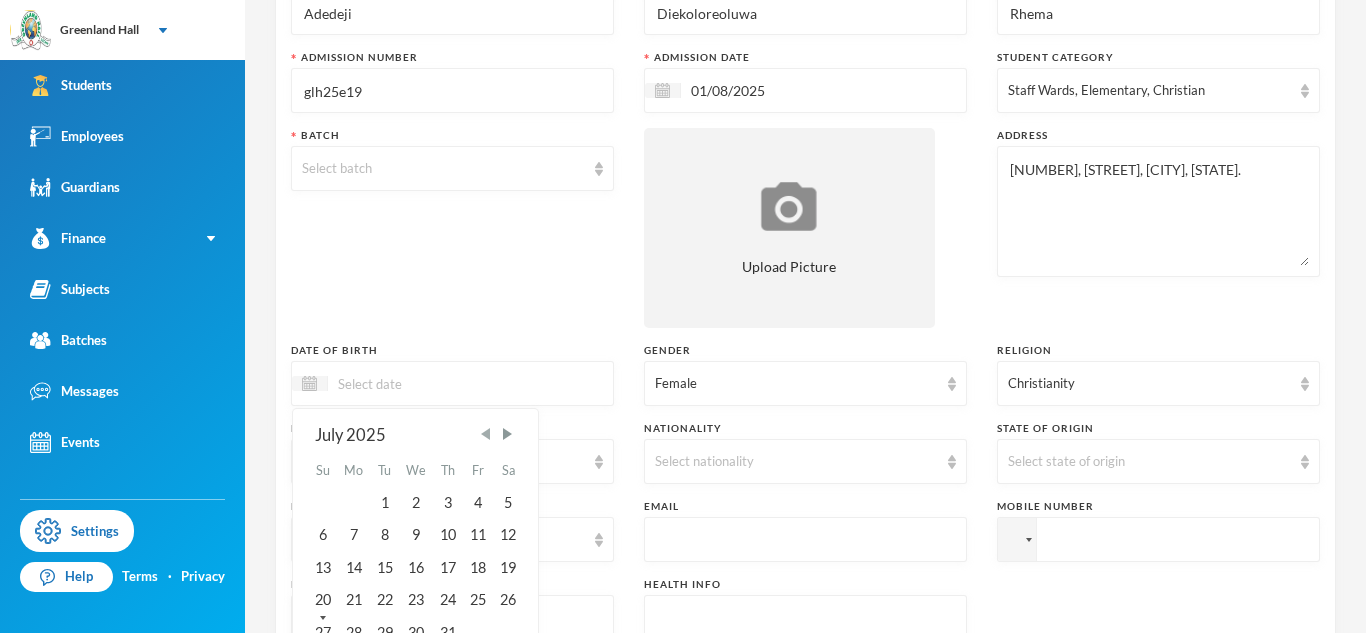click at bounding box center [486, 434] 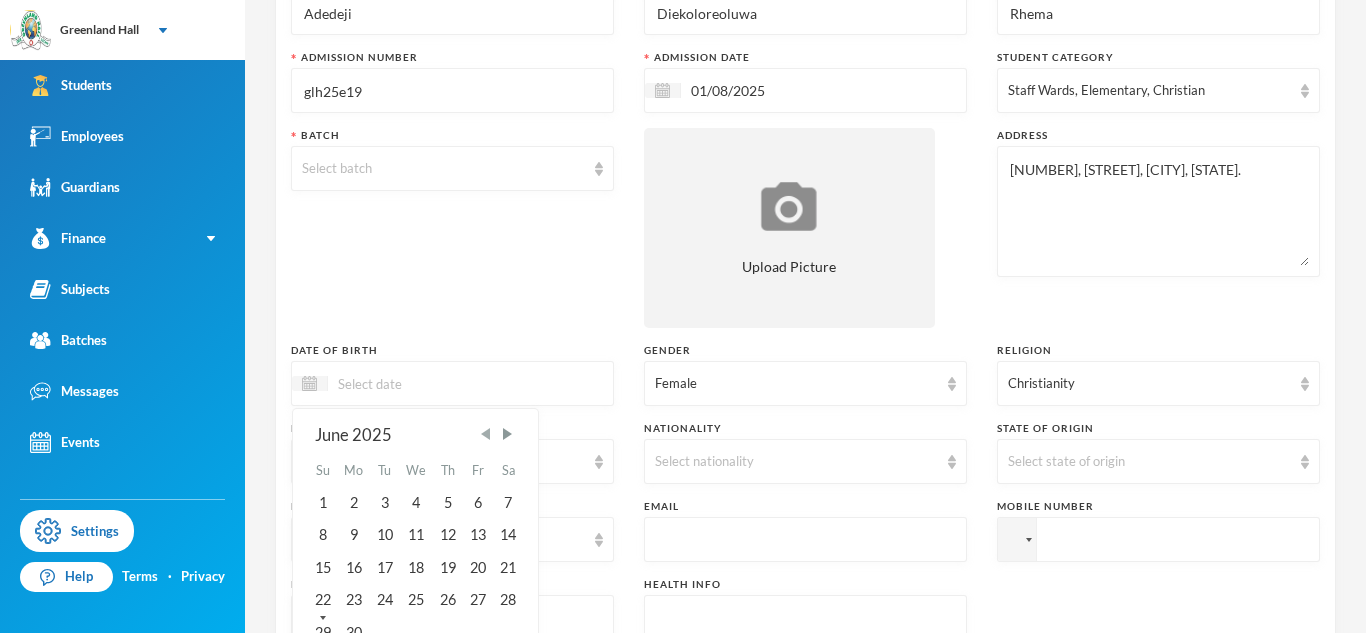 click at bounding box center (486, 434) 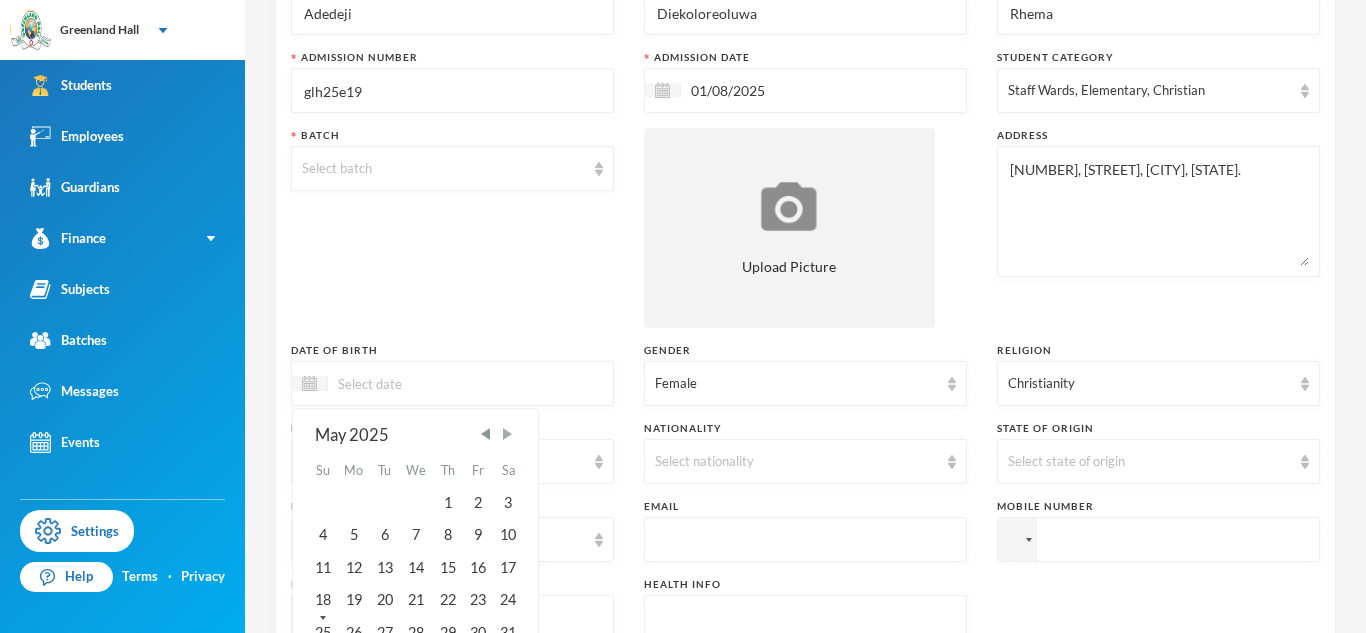 click at bounding box center [507, 434] 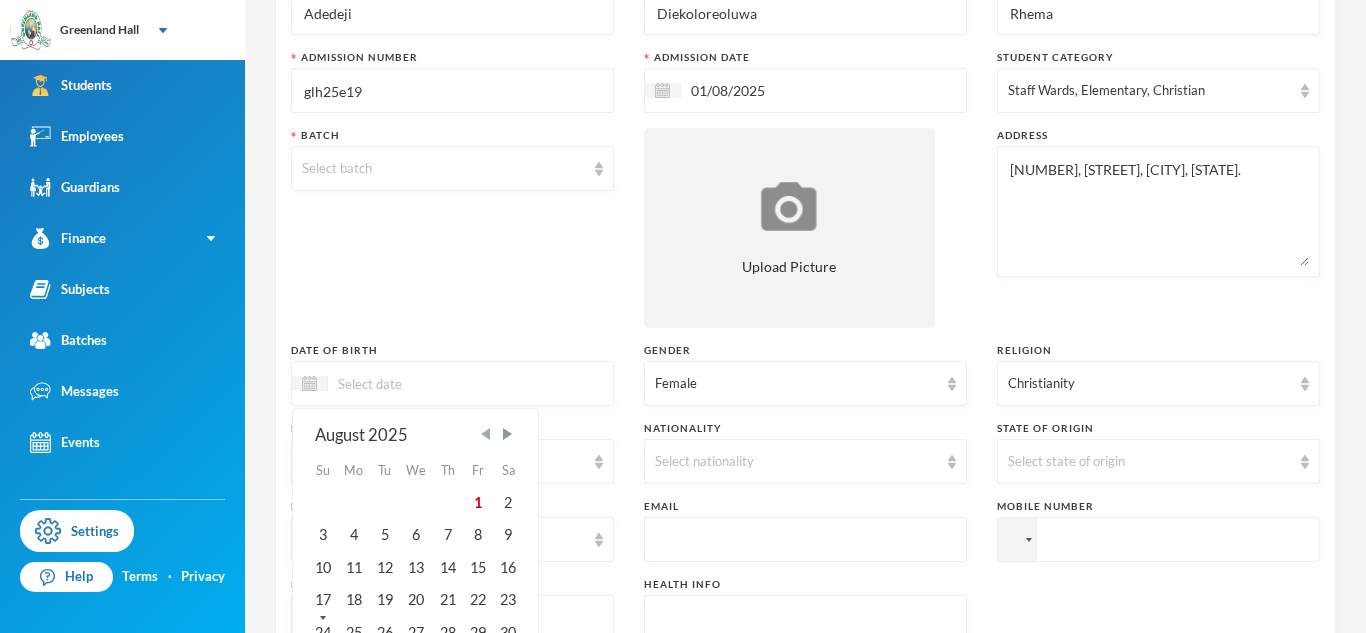click at bounding box center (486, 434) 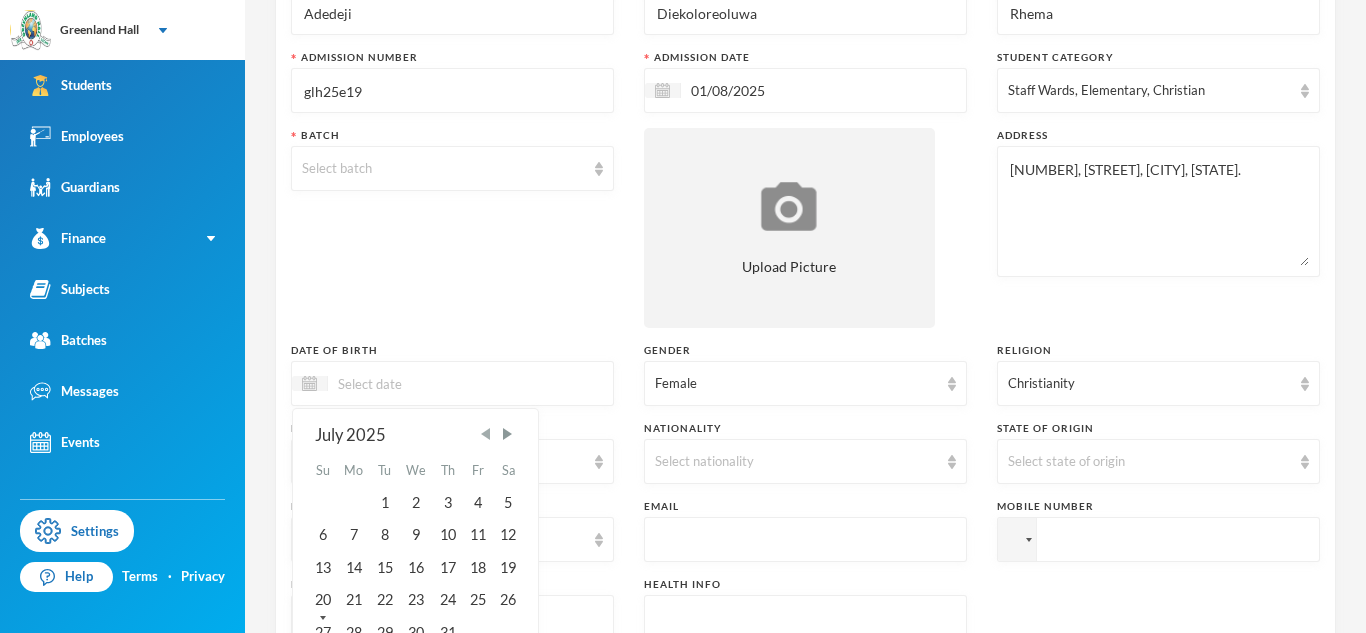 click at bounding box center [486, 434] 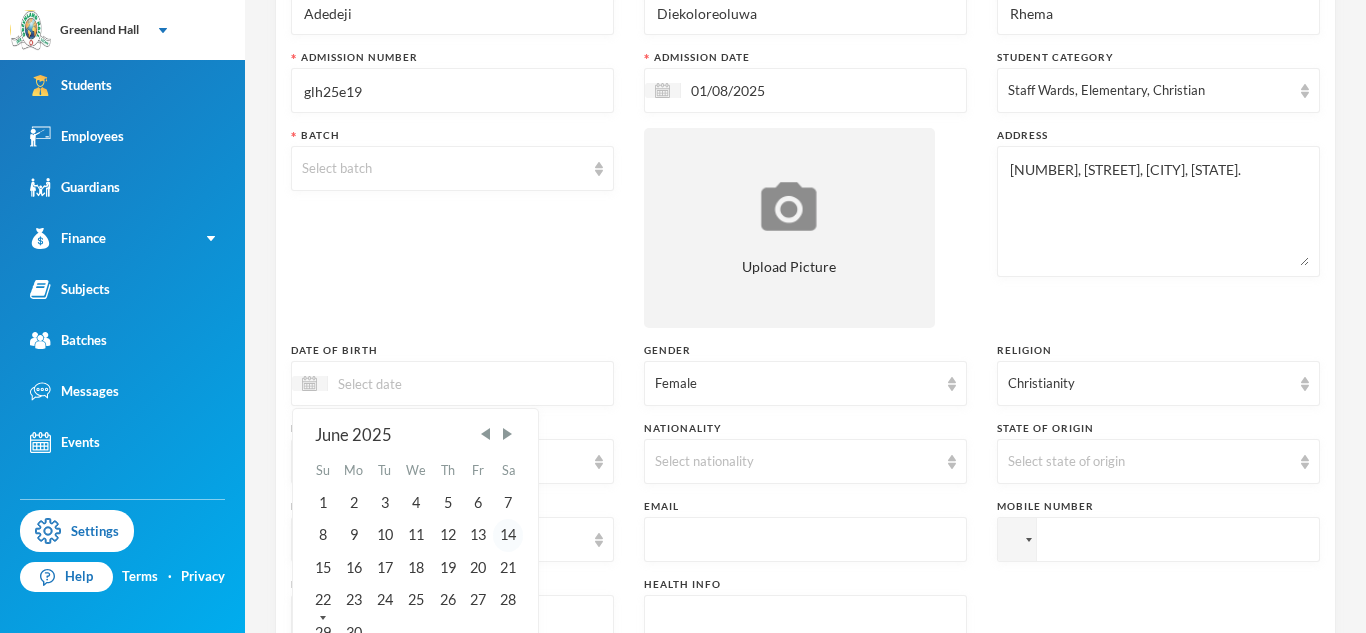 click on "14" at bounding box center (508, 535) 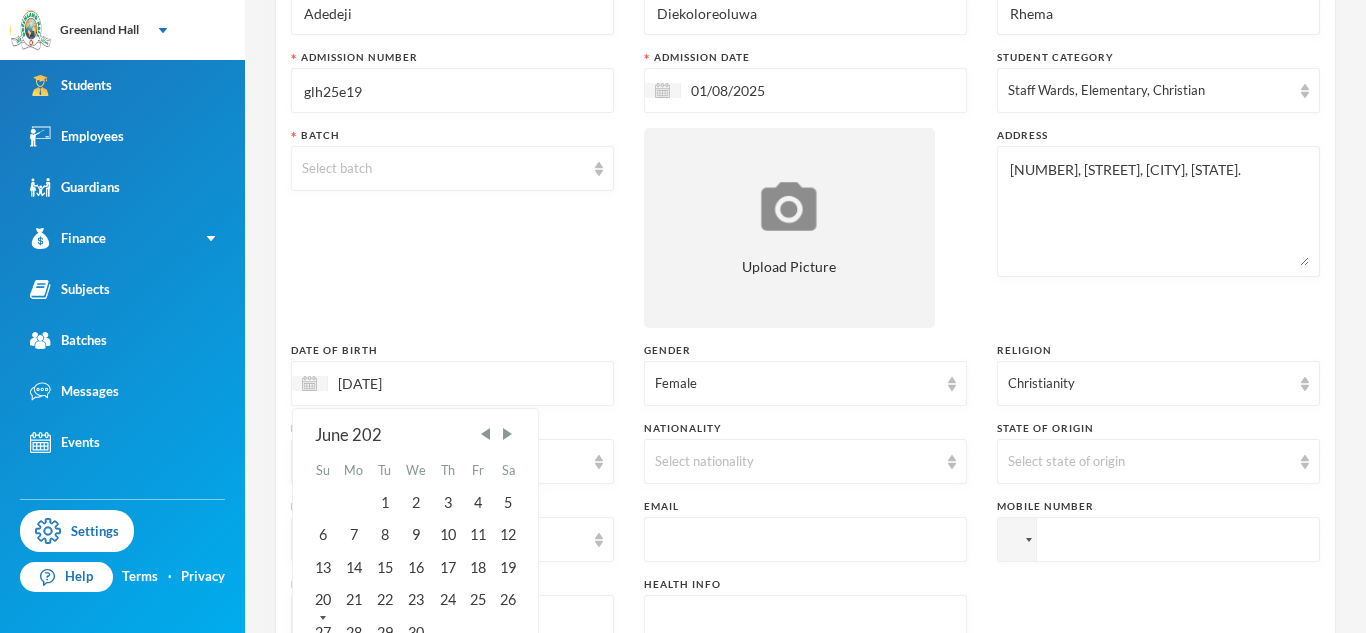 click on "[DATE]" at bounding box center [412, 383] 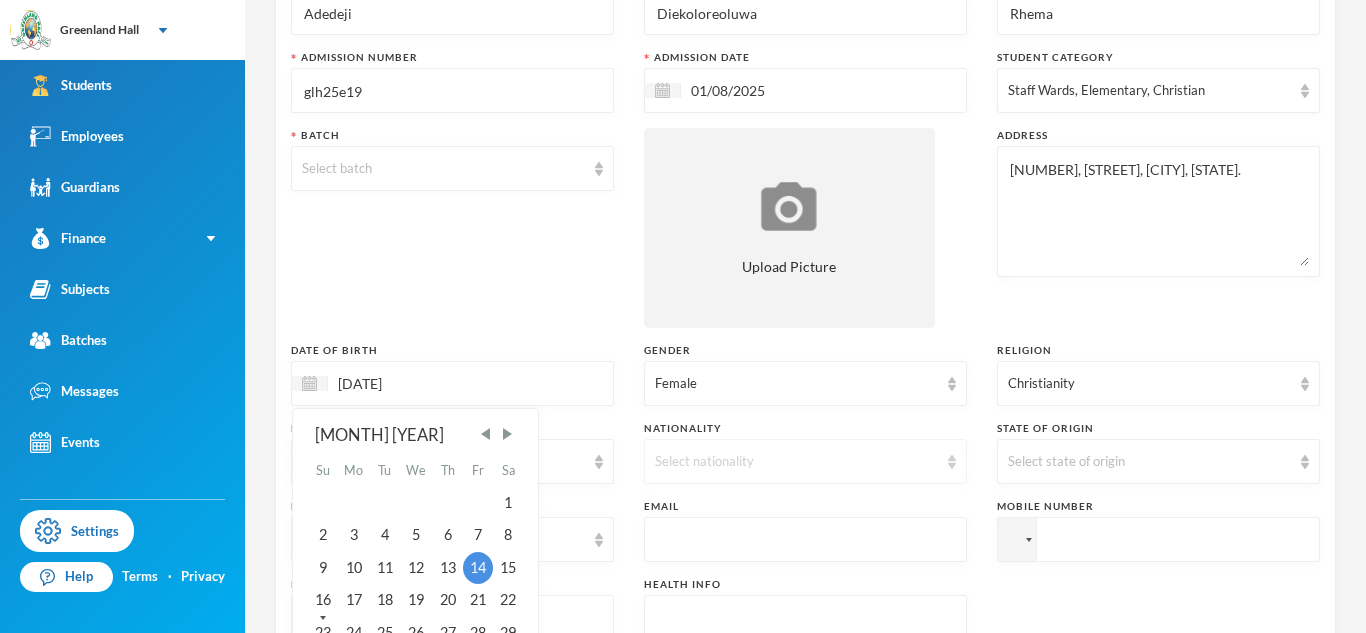 type on "[DATE]" 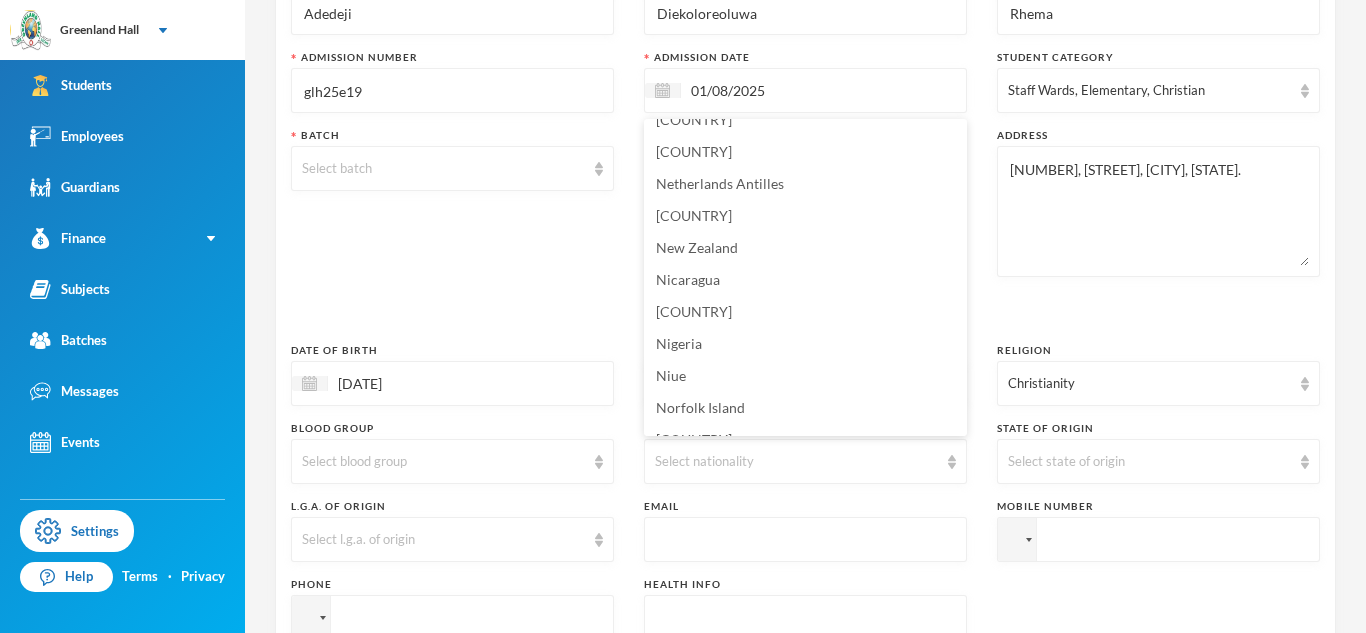 scroll, scrollTop: 4887, scrollLeft: 0, axis: vertical 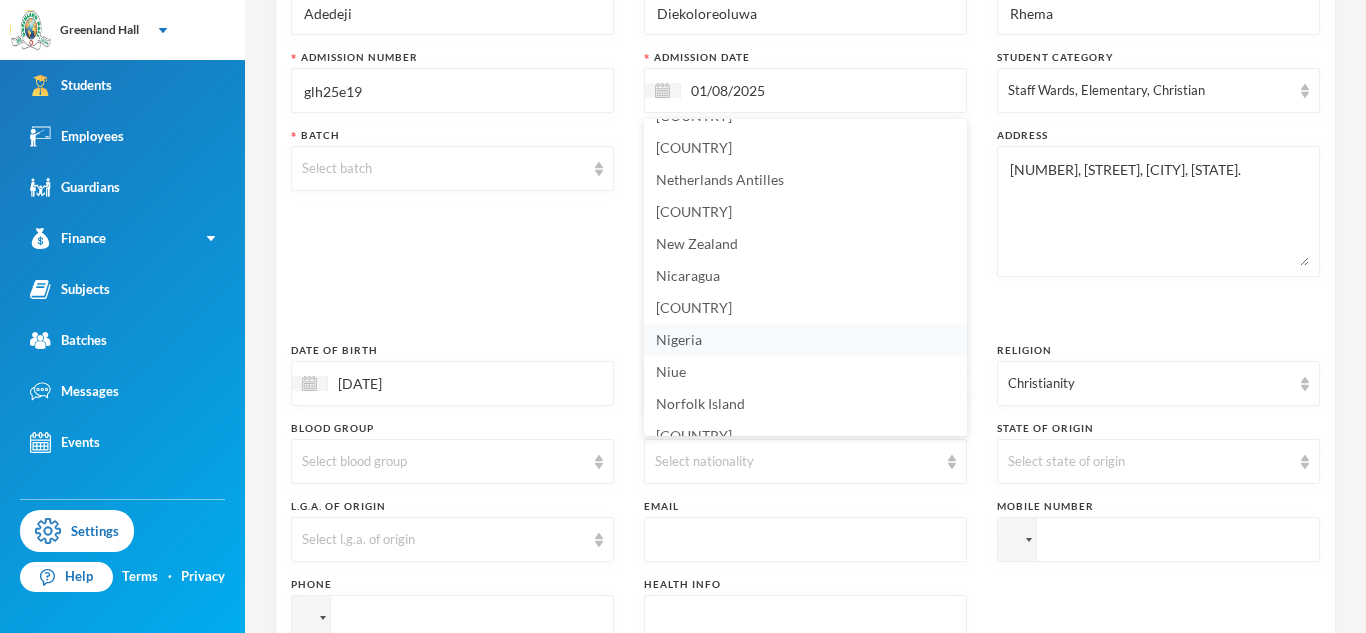 click on "Nigeria" at bounding box center [805, 340] 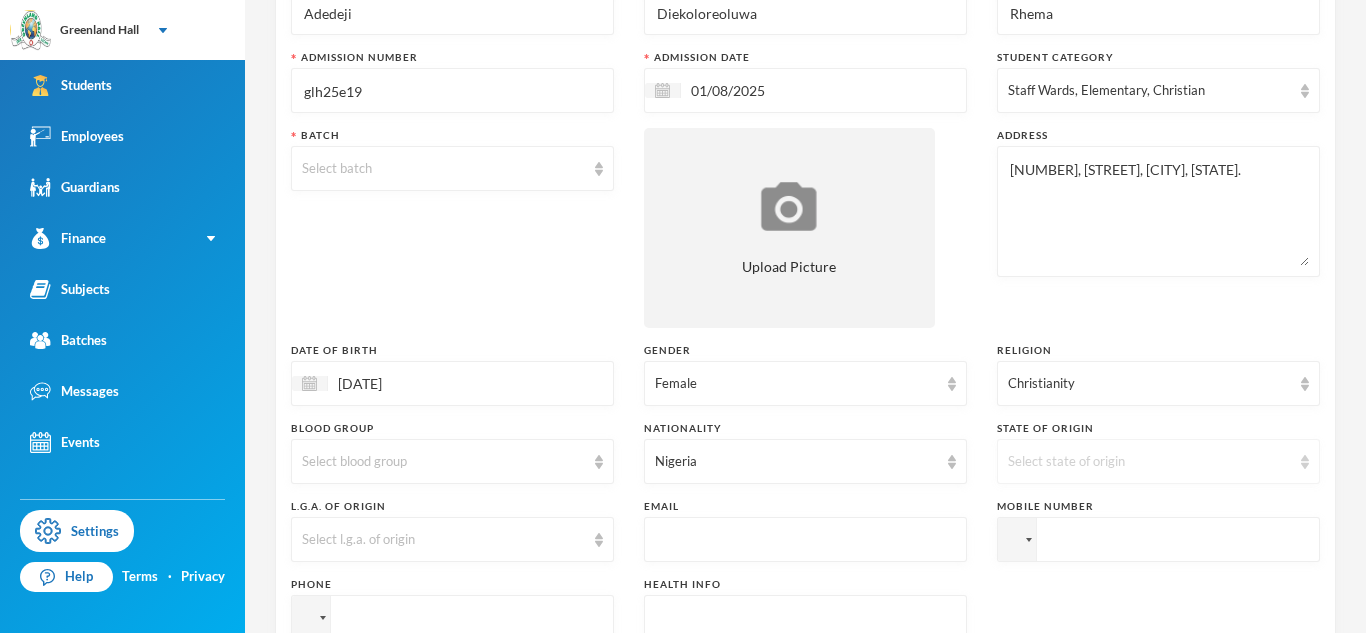 click on "Select state of origin" at bounding box center [1149, 462] 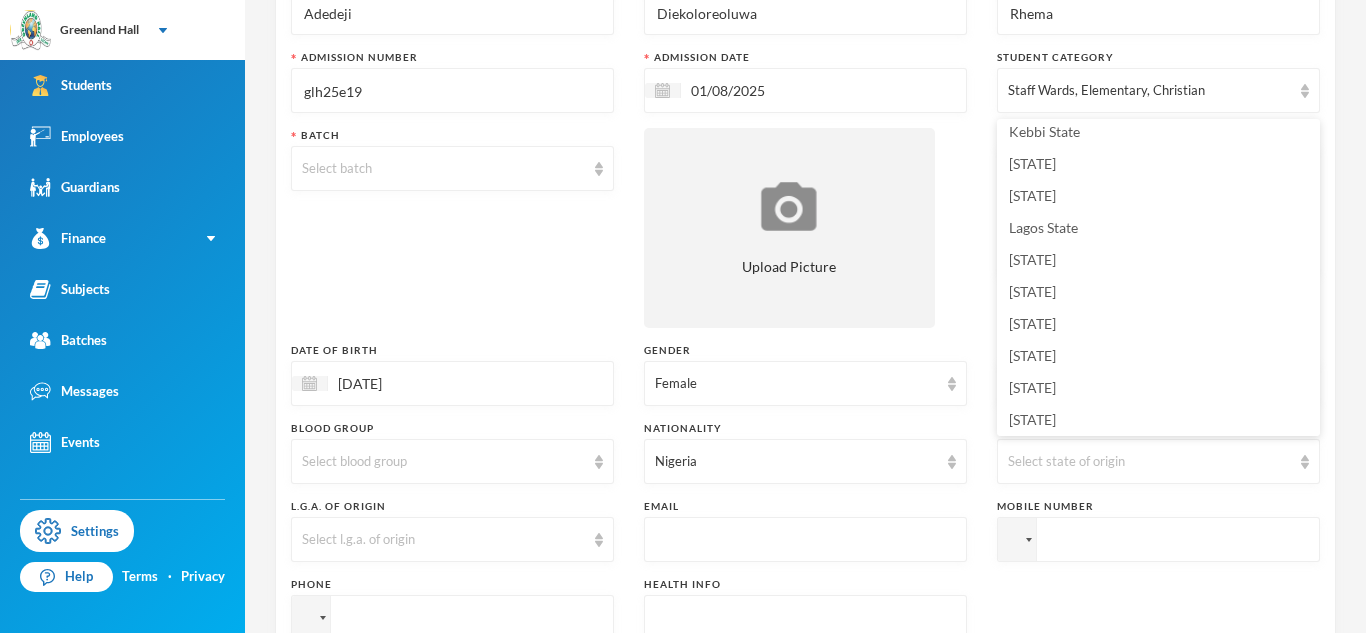 scroll, scrollTop: 680, scrollLeft: 0, axis: vertical 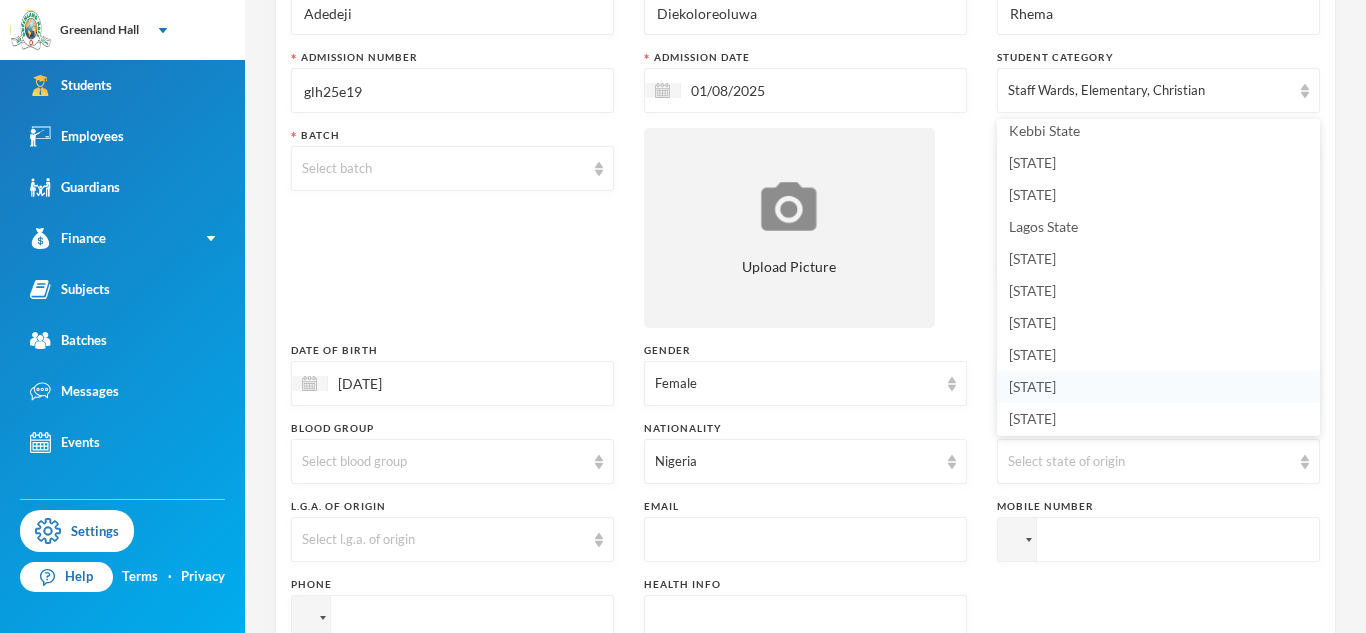 click on "[STATE]" at bounding box center (1032, 386) 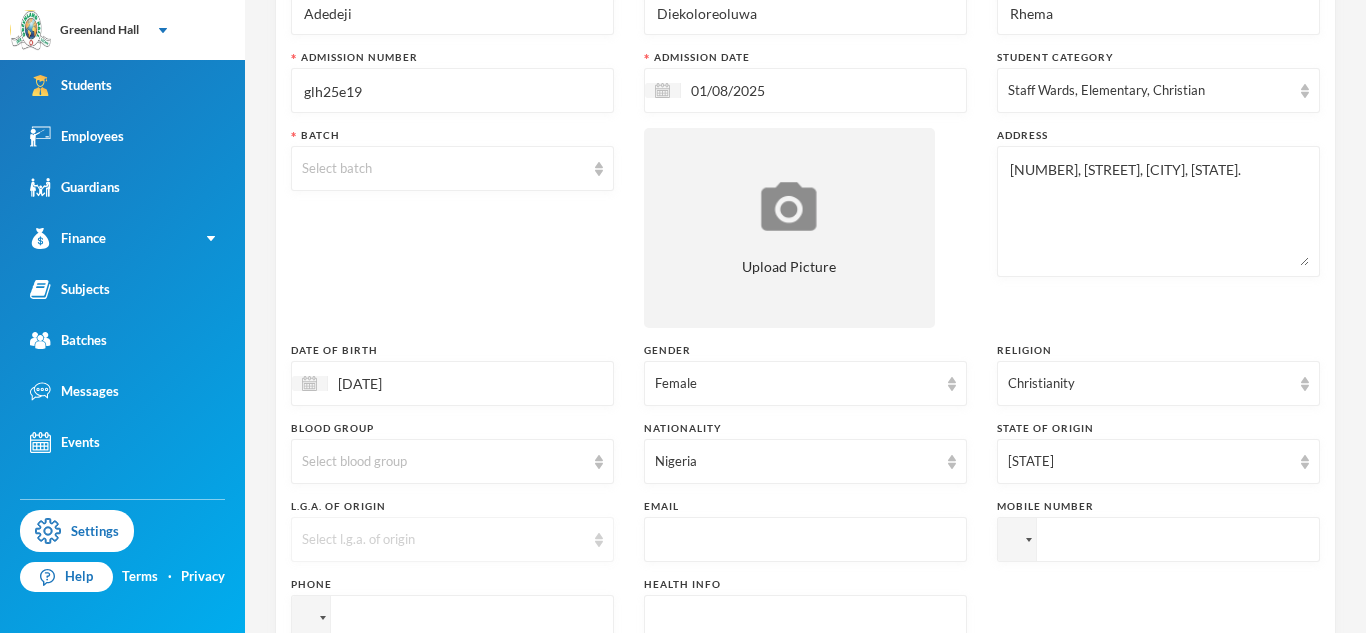 click on "Select l.g.a. of origin" at bounding box center (443, 540) 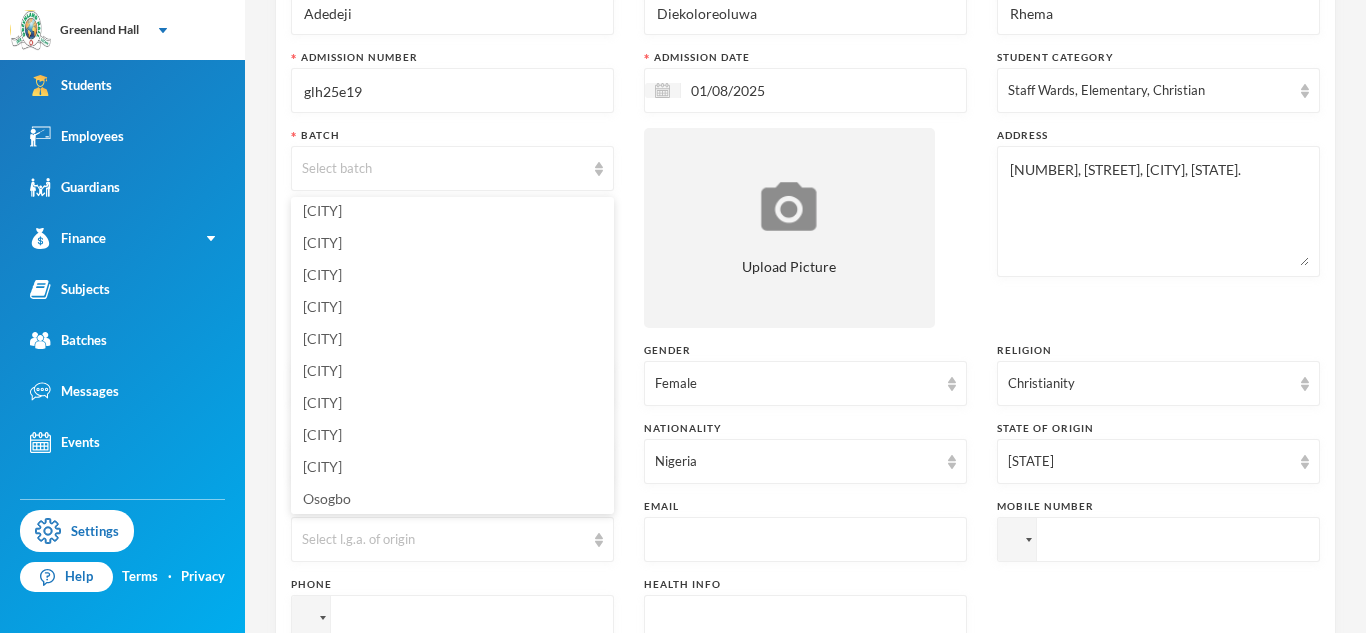 scroll, scrollTop: 651, scrollLeft: 0, axis: vertical 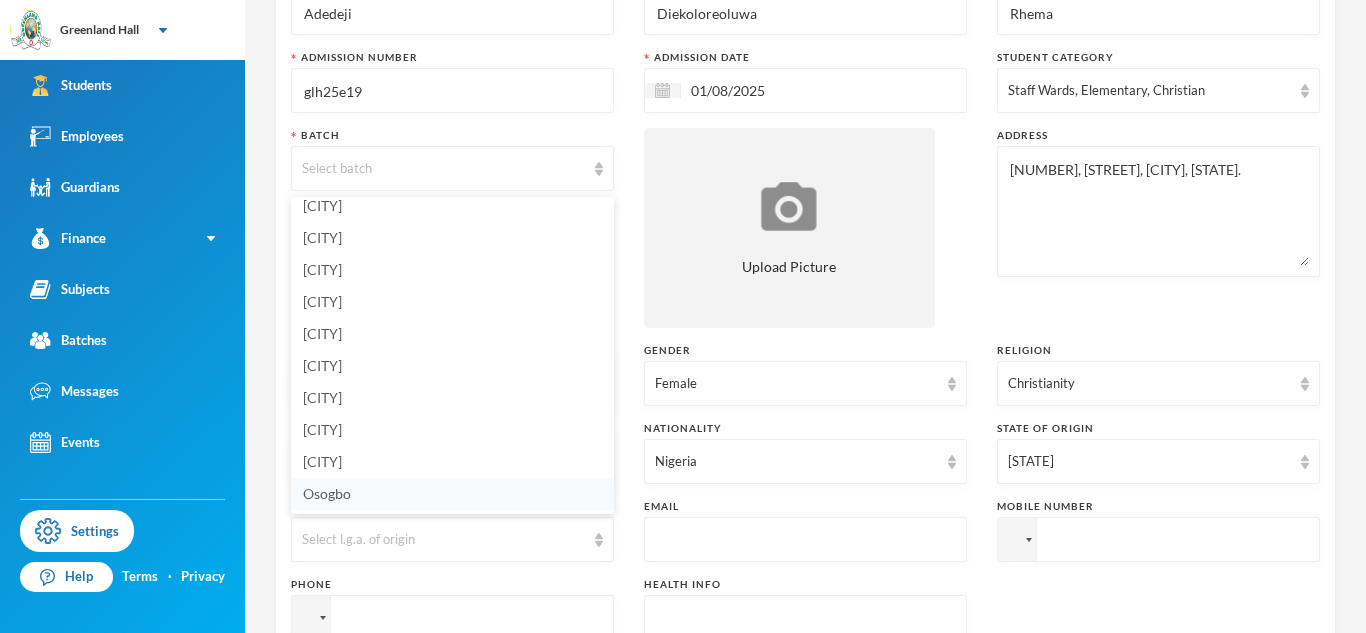 click on "Osogbo" at bounding box center (452, 494) 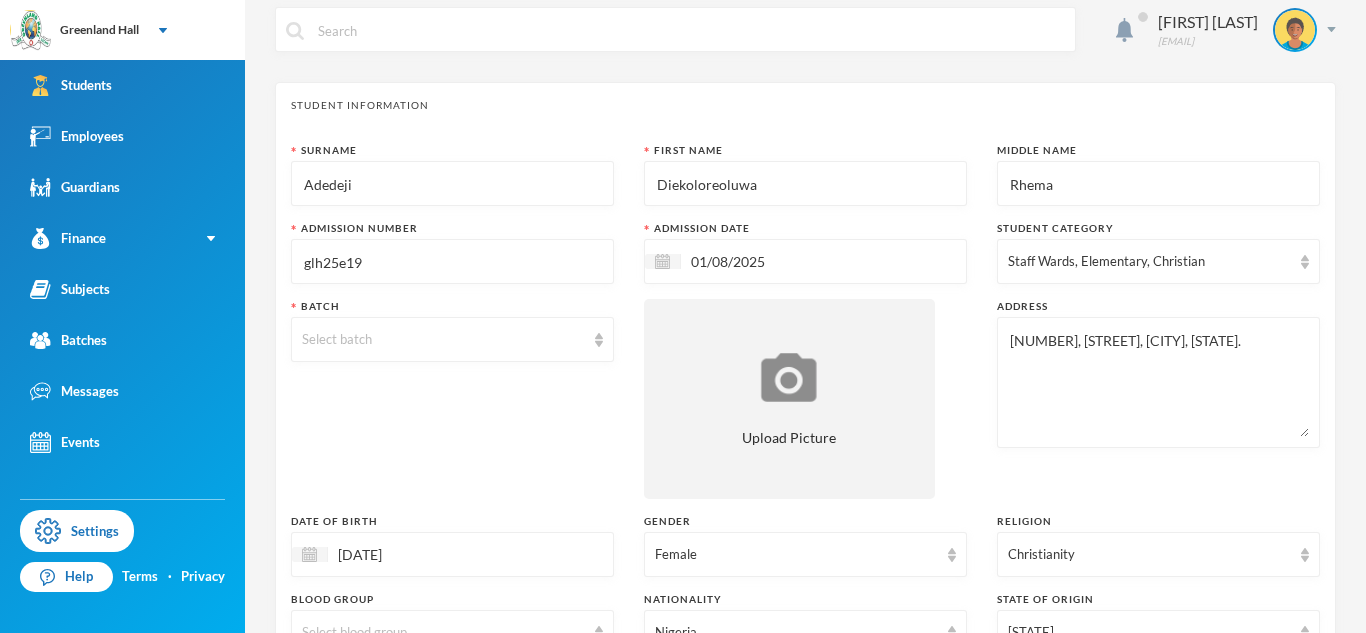 scroll, scrollTop: 0, scrollLeft: 0, axis: both 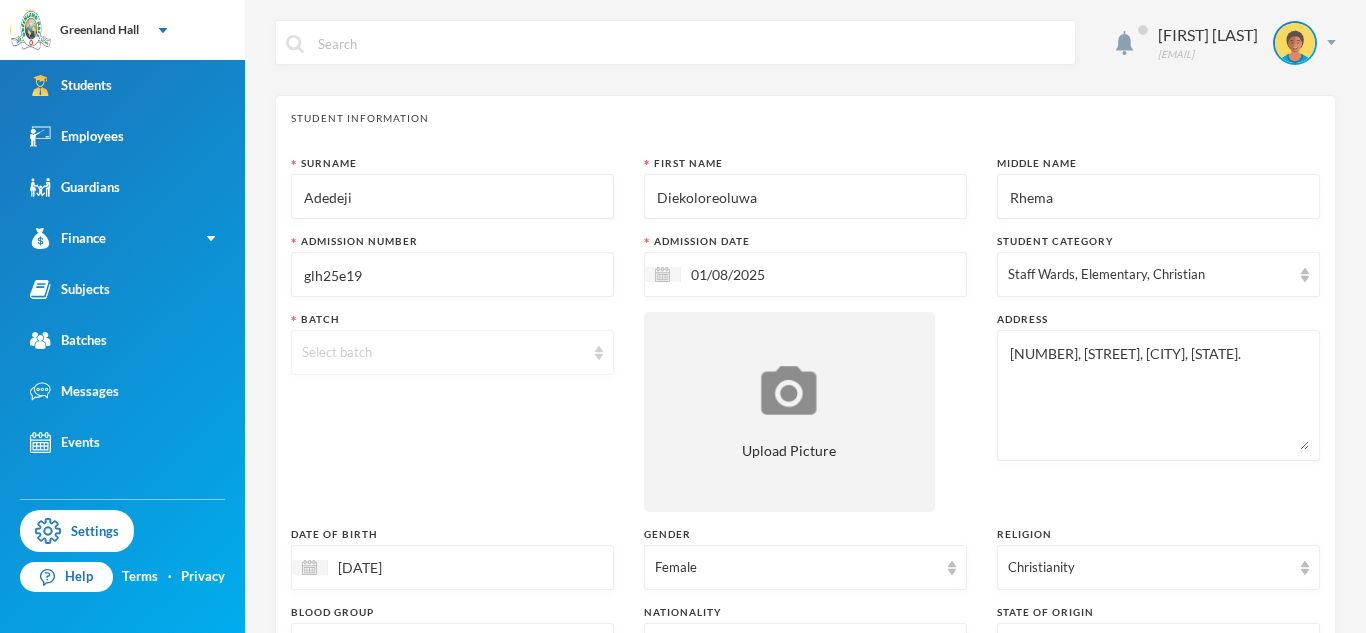 click on "Select batch" at bounding box center (452, 352) 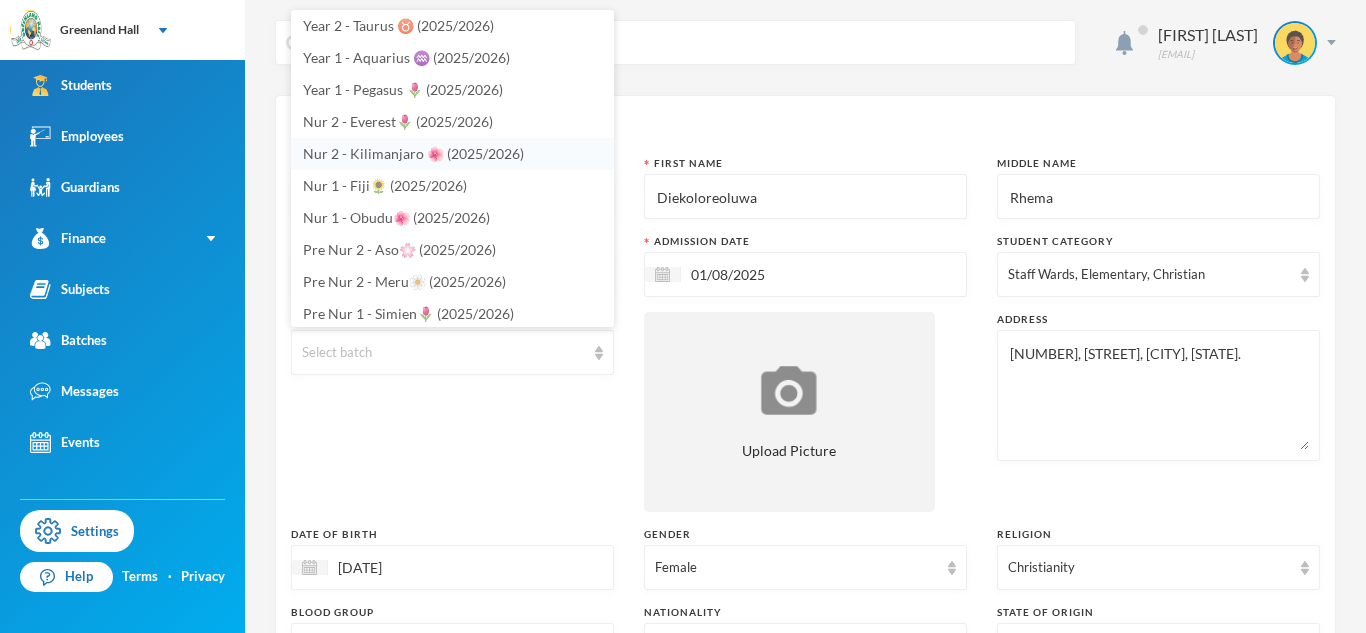 scroll, scrollTop: 587, scrollLeft: 0, axis: vertical 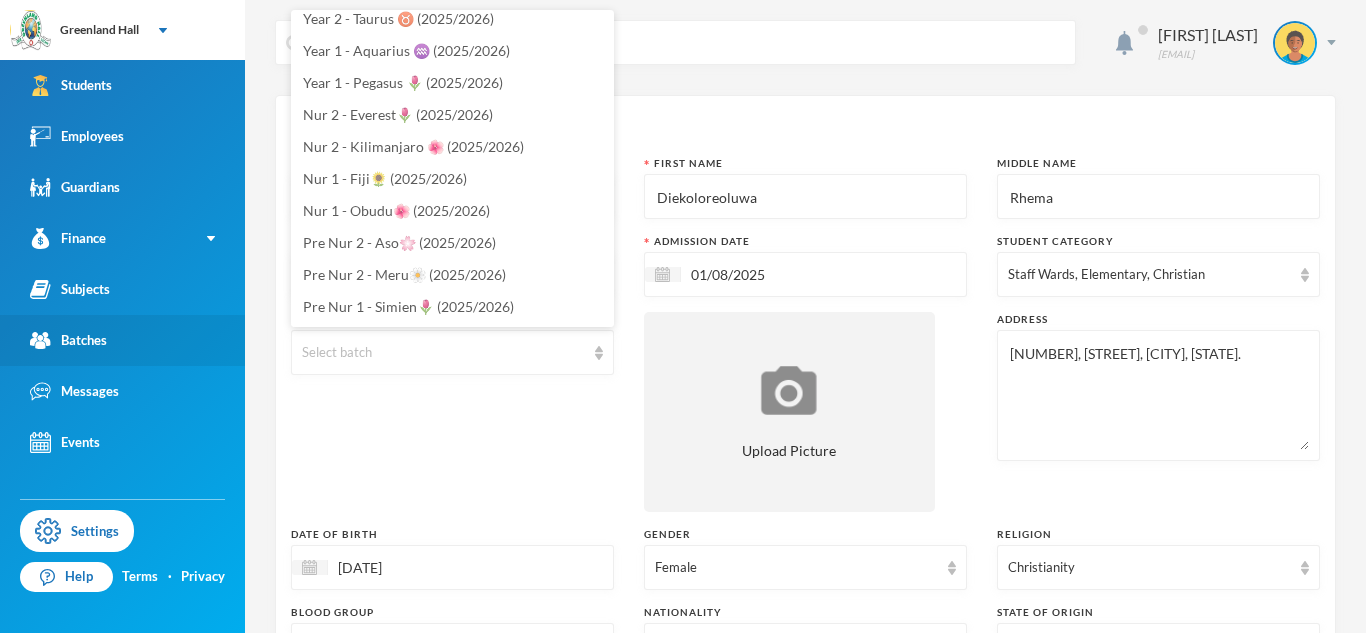 click on "Batches" at bounding box center [122, 340] 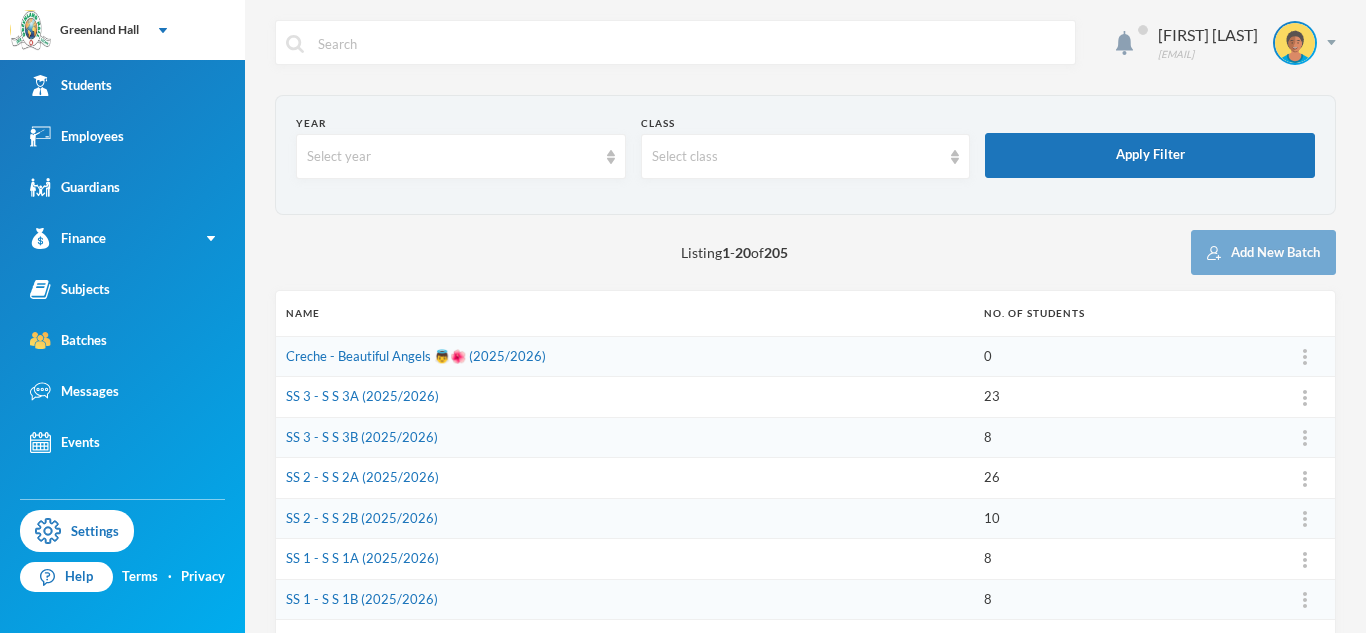 click on "Listing  1  -  20  of  205 Add New Batch" at bounding box center (805, 252) 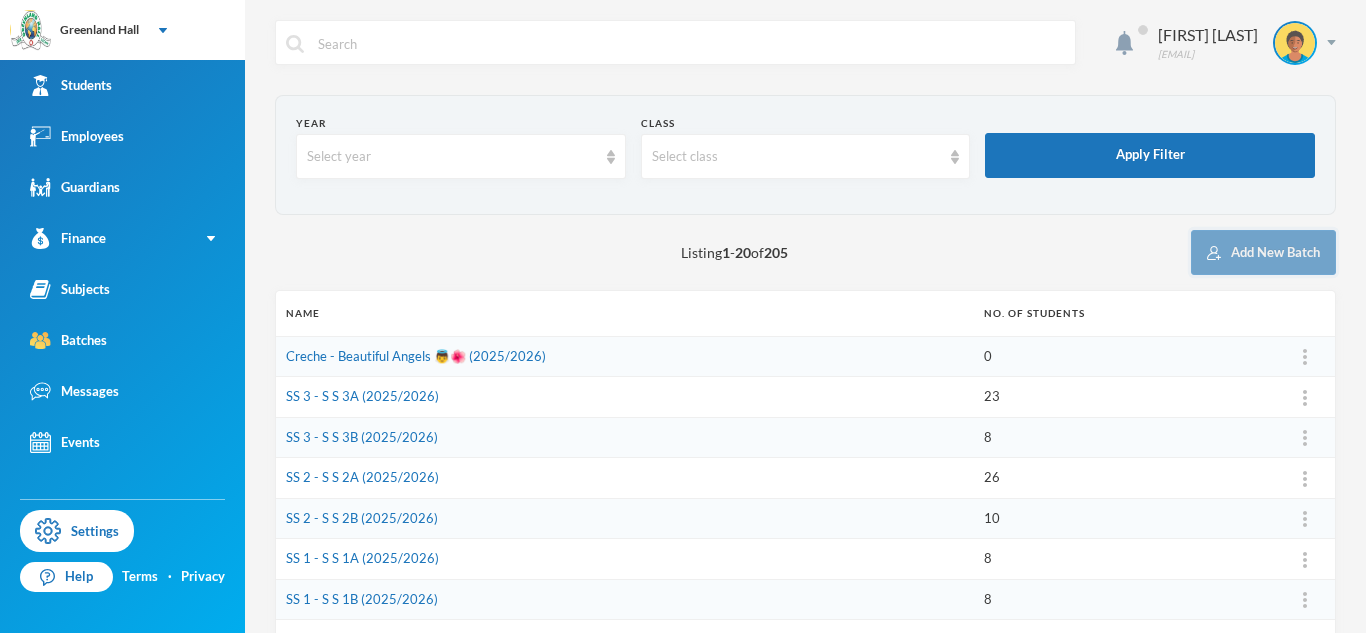click on "Add New Batch" at bounding box center (1263, 252) 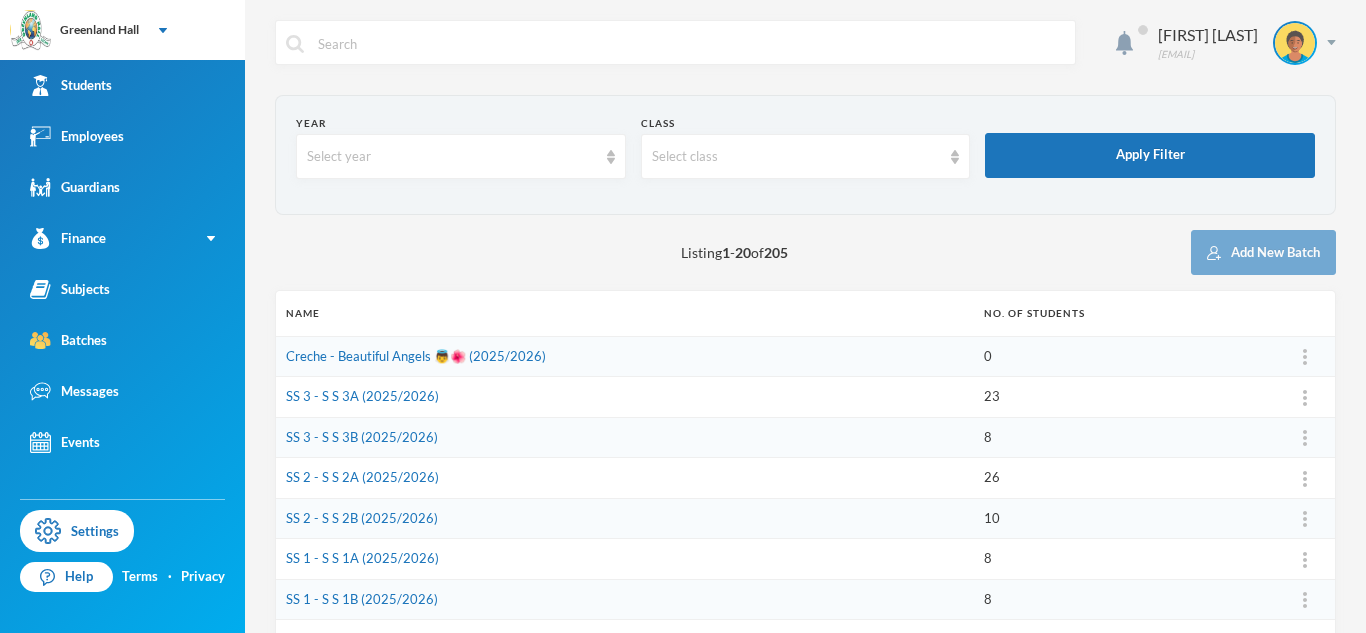 click on "Year Select year Class Select class Apply Filter   Listing  1  -  20  of  205 Add New Batch Name No. of students Creche - Beautiful Angels 👼🌺 ([YEAR]/[YEAR]) 0 SS 3 - S S 3A ([YEAR]/[YEAR]) 23 SS 3 - S S 3B ([YEAR]/[YEAR]) 8 SS 2 - S S 2A ([YEAR]/[YEAR]) 26 SS 2 - S S 2B ([YEAR]/[YEAR]) 10 SS 1 - S S 1A ([YEAR]/[YEAR]) 8 SS 1 - S S 1B ([YEAR]/[YEAR]) 8 JS 3 - J S S 3A ([YEAR]/[YEAR]) 11 JS 3 - J S S 3B ([YEAR]/[YEAR]) 14 JS 2 - J S S 2A ([YEAR]/[YEAR]) 15 JS 2 - J S S 2B ([YEAR]/[YEAR]) 16 JS 1 - J S S 1A ([YEAR]/[YEAR]) 8 JS 1 - J S S 1B ([YEAR]/[YEAR]) 1 Year 5 - Centuari🌻 ([YEAR]/[YEAR]) 27 Year 4 - Orion🌺 ([YEAR]/[YEAR]) 7 Year 4 - Ursa🌸 ([YEAR]/[YEAR]) 8 Year 3 - Cygnus 🌷 ([YEAR]/[YEAR]) 0 Year 3 - Leo ♌️ ([YEAR]/[YEAR]) 17 Year 2 - Cassiopeia 🌷 ([YEAR]/[YEAR]) 9 Year 2 - Taurus ♉️ ([YEAR]/[YEAR]) 12 Page 1 of 11" at bounding box center [805, 672] 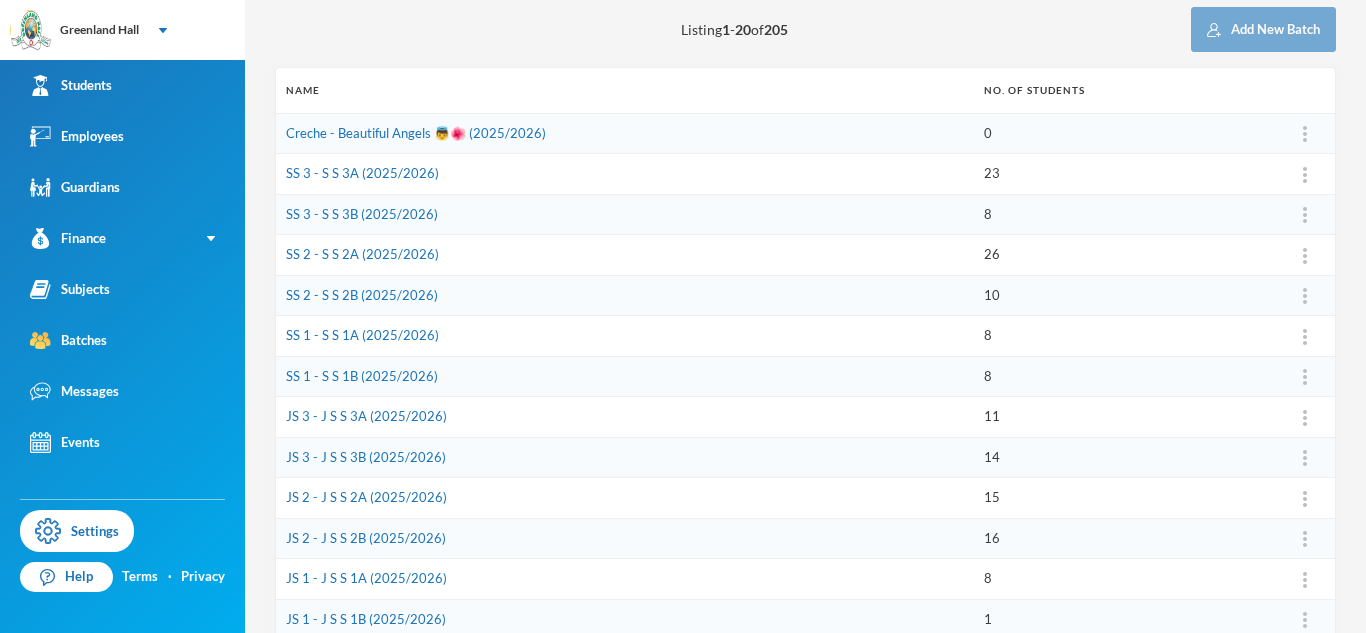 scroll, scrollTop: 0, scrollLeft: 0, axis: both 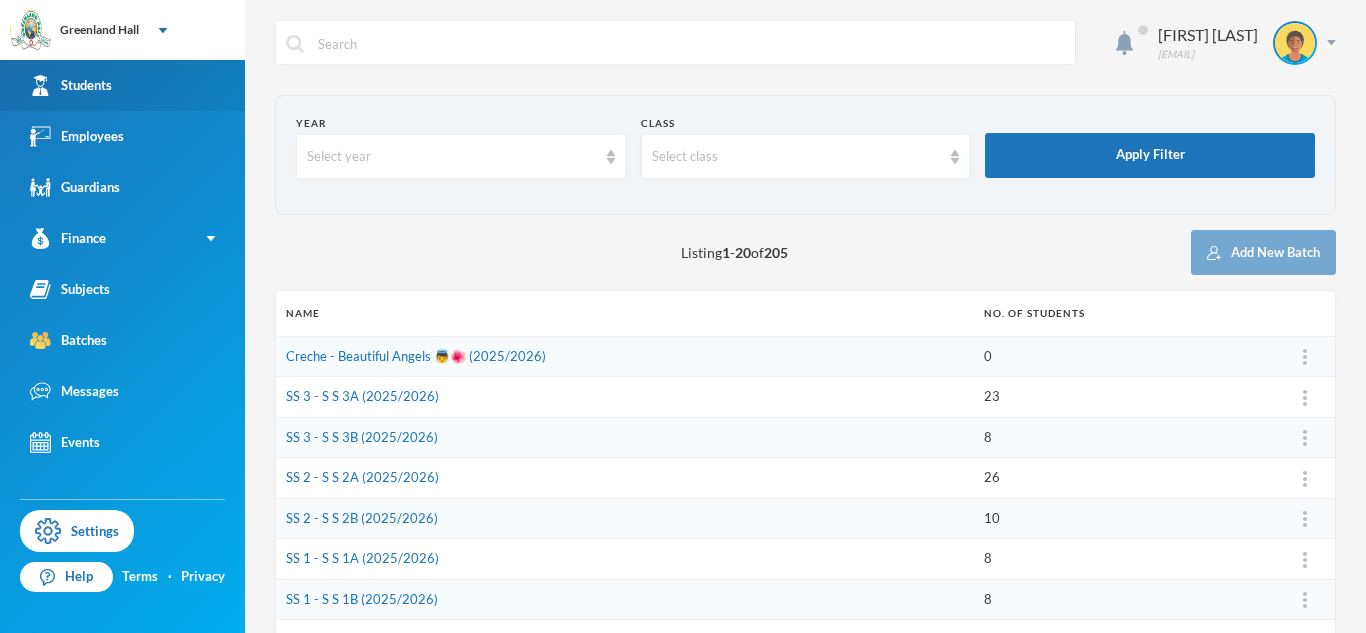 click on "Students" at bounding box center (122, 85) 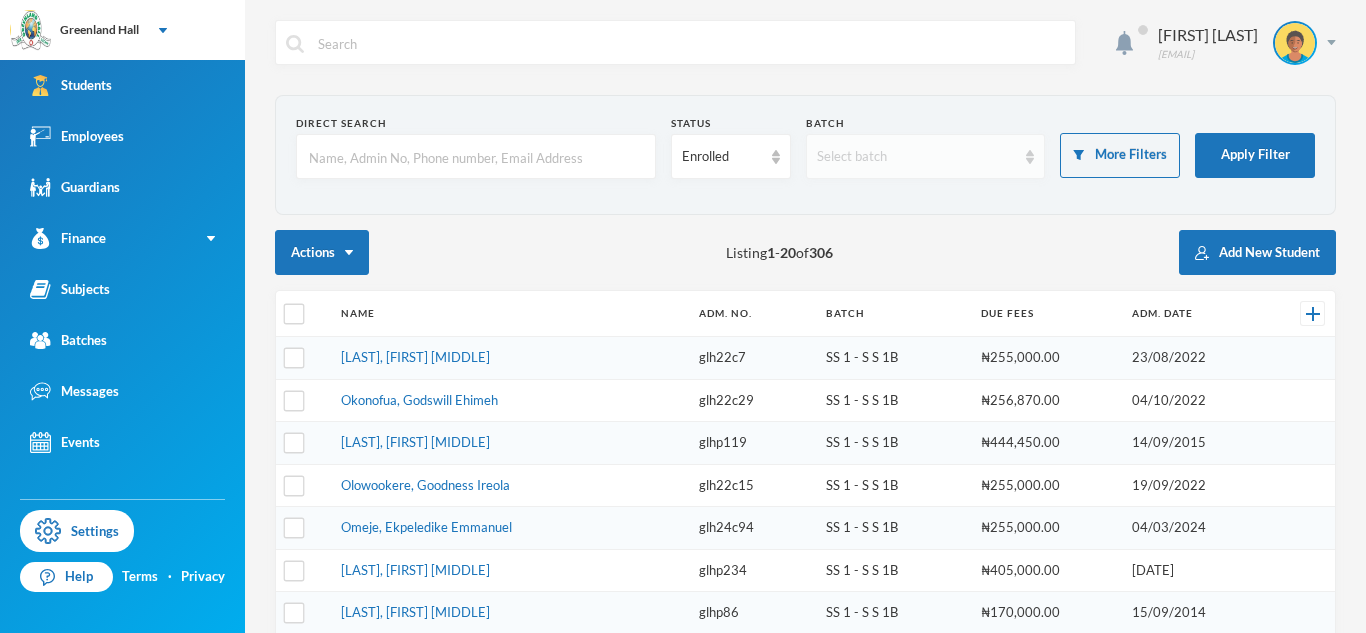 click on "Select batch" at bounding box center [926, 156] 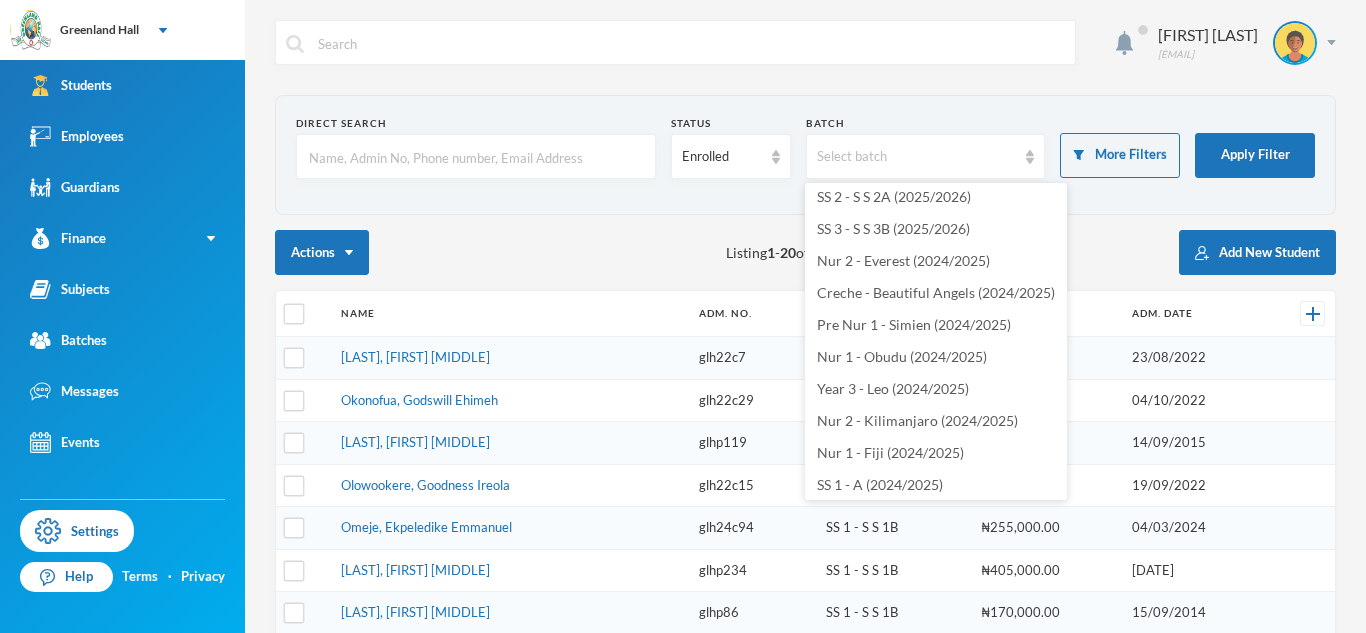 scroll, scrollTop: 354, scrollLeft: 0, axis: vertical 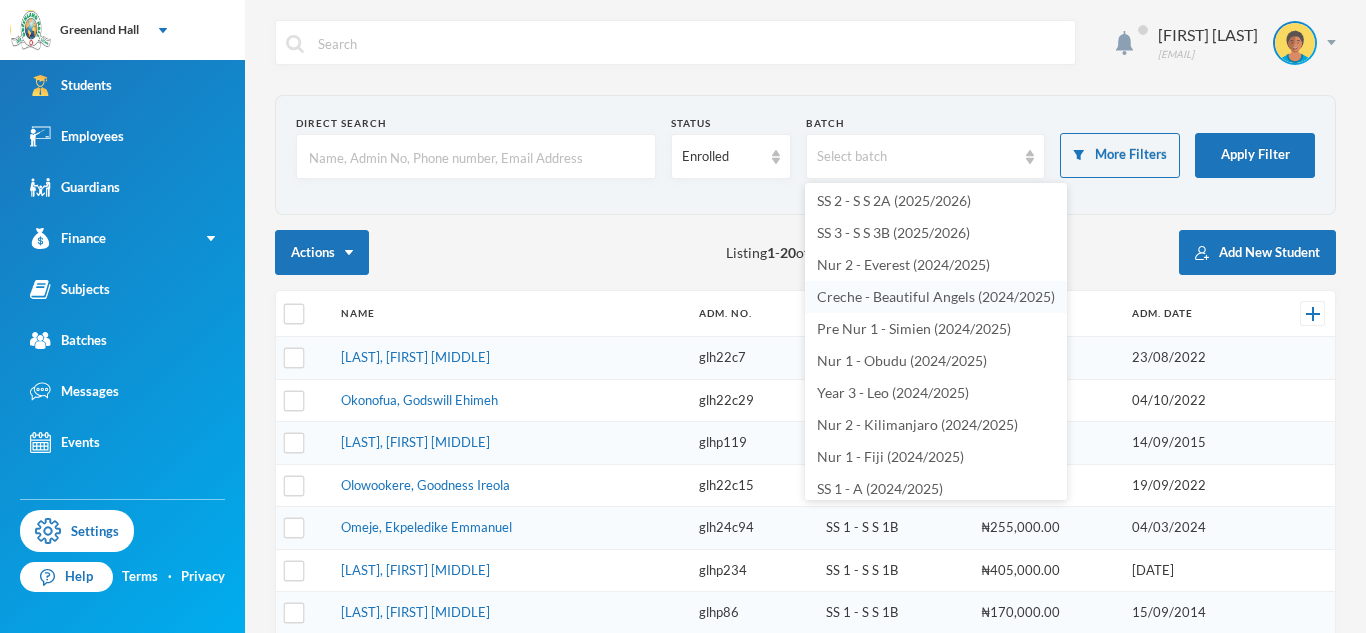 click on "Creche - Beautiful Angels (2024/2025)" at bounding box center (936, 296) 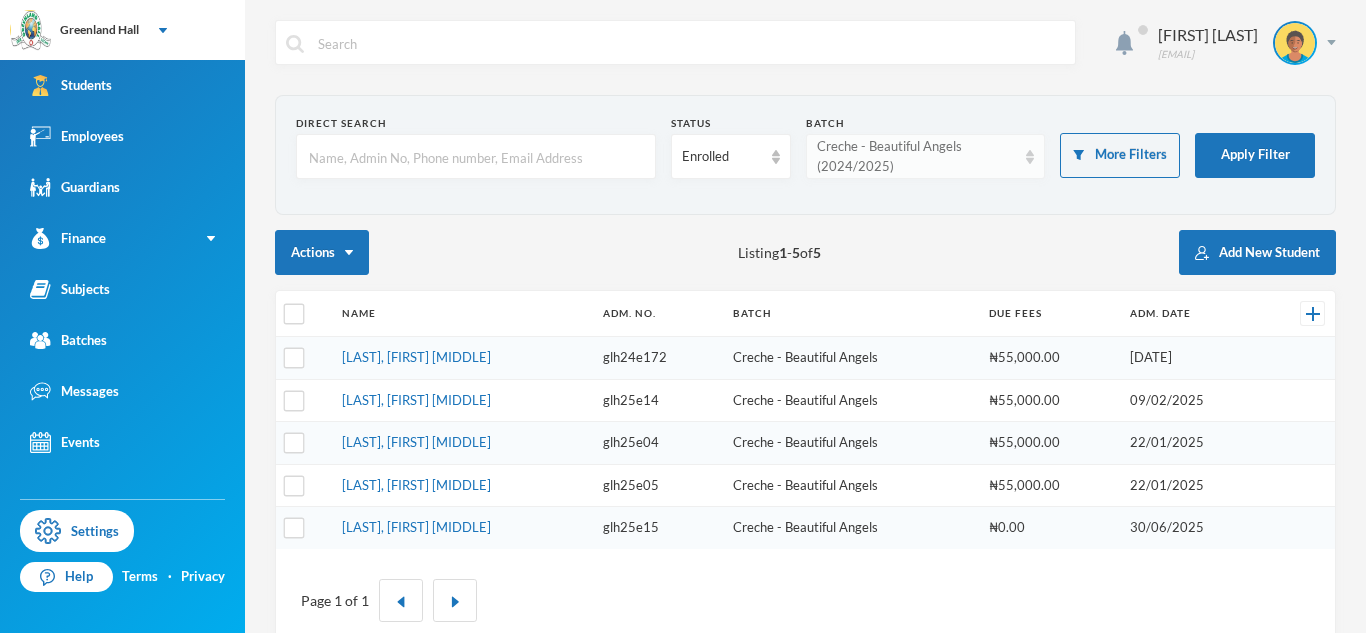 click on "Creche - Beautiful Angels (2024/2025)" at bounding box center (917, 156) 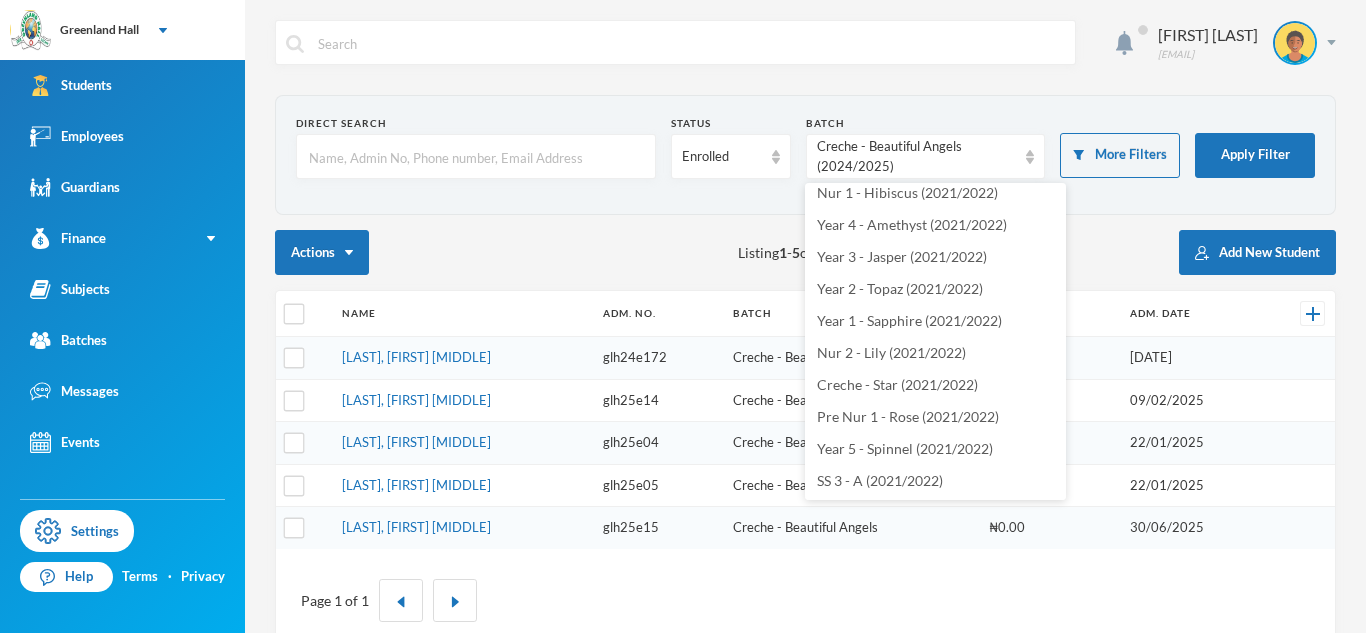 scroll, scrollTop: 2987, scrollLeft: 0, axis: vertical 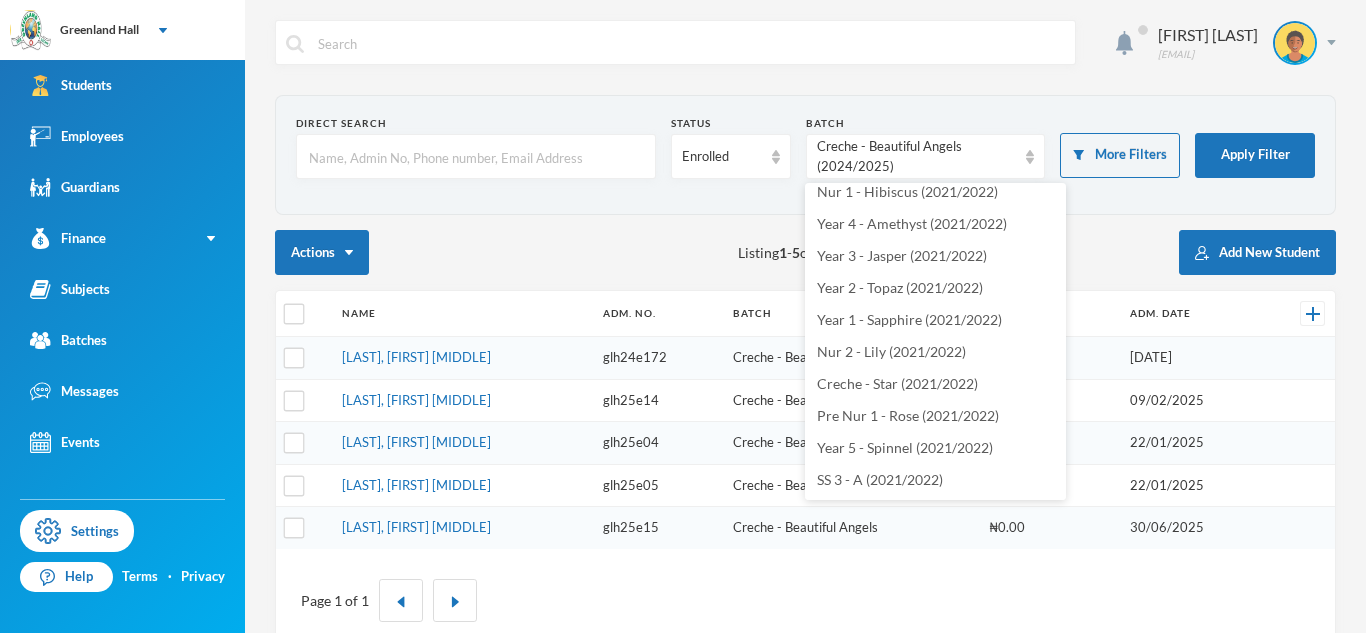 click on "Actions Listing  1  -  5  of  5 Add New Student" at bounding box center [805, 252] 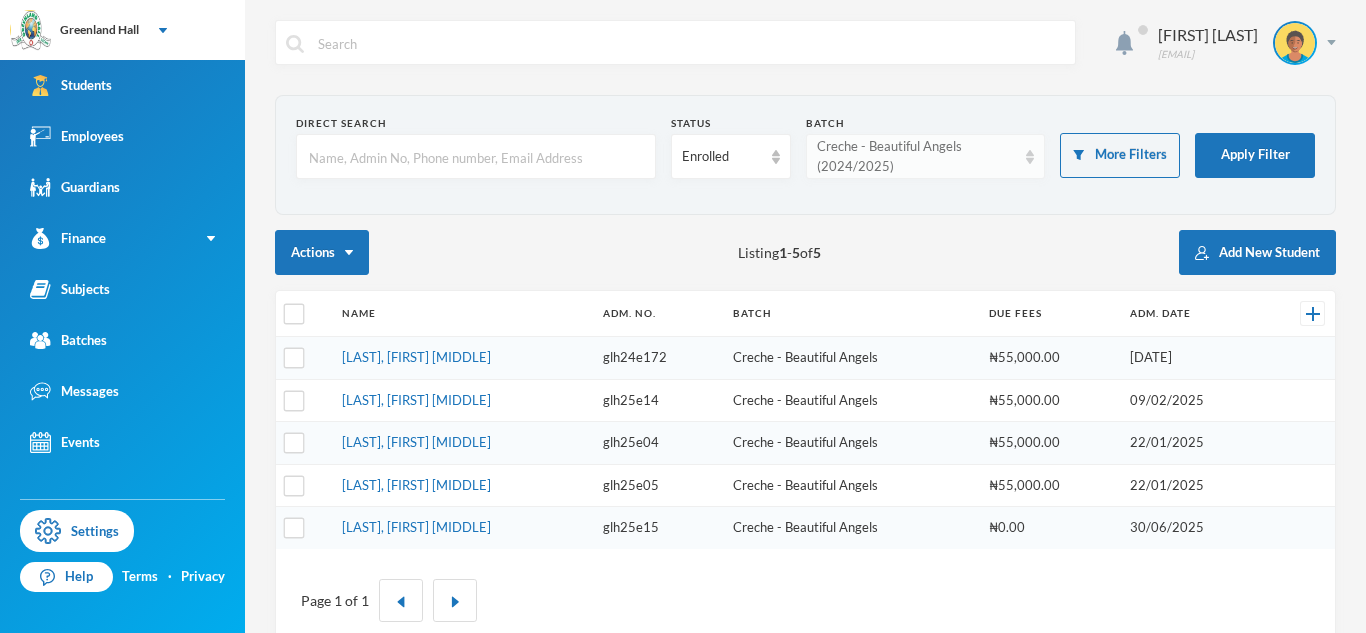 click on "Creche - Beautiful Angels (2024/2025)" at bounding box center [917, 156] 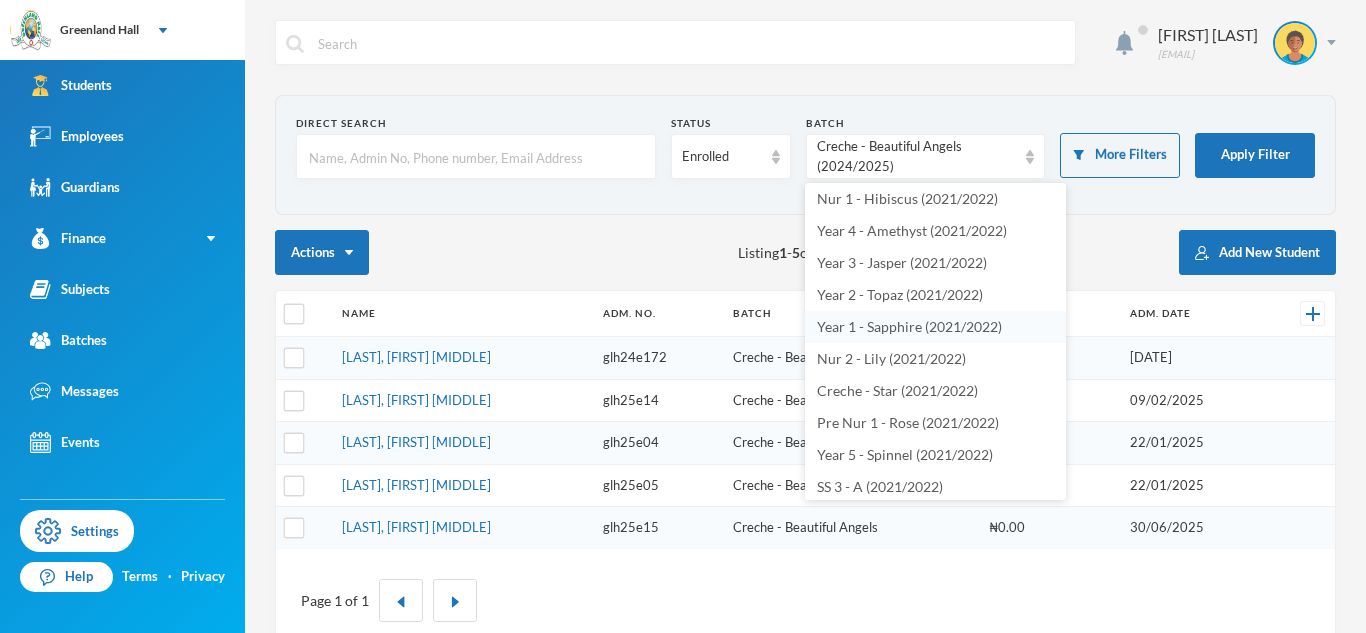 scroll, scrollTop: 0, scrollLeft: 0, axis: both 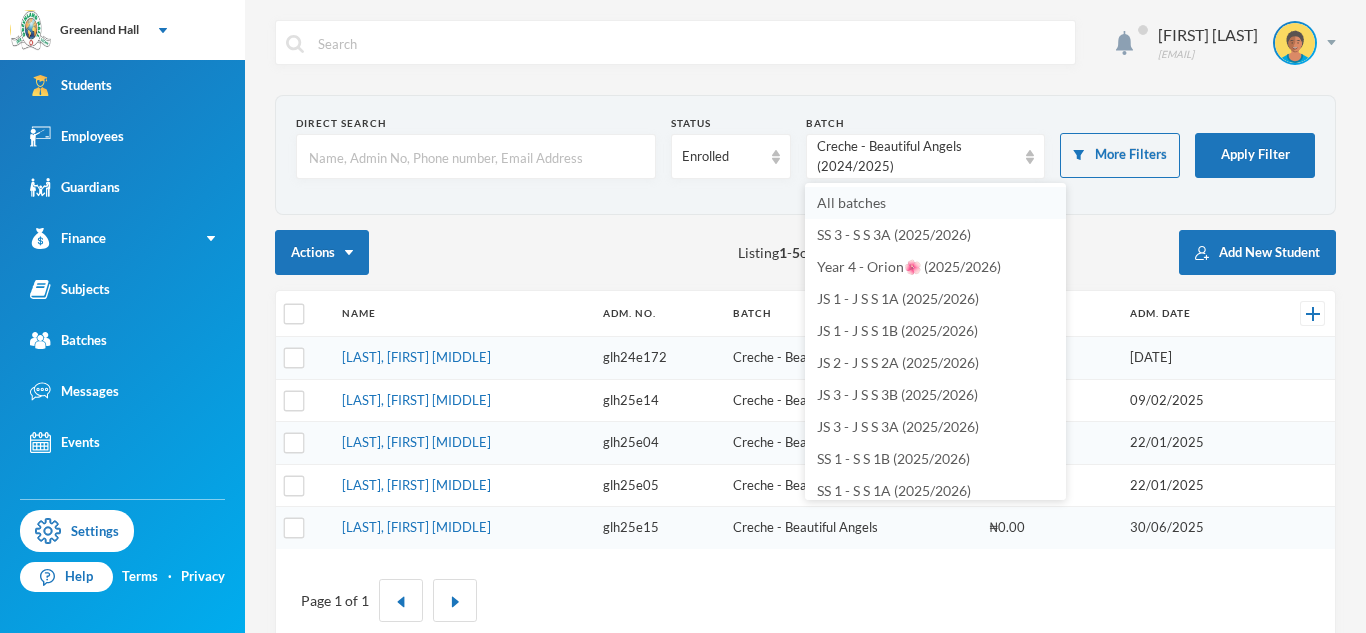 click on "All batches" at bounding box center (935, 203) 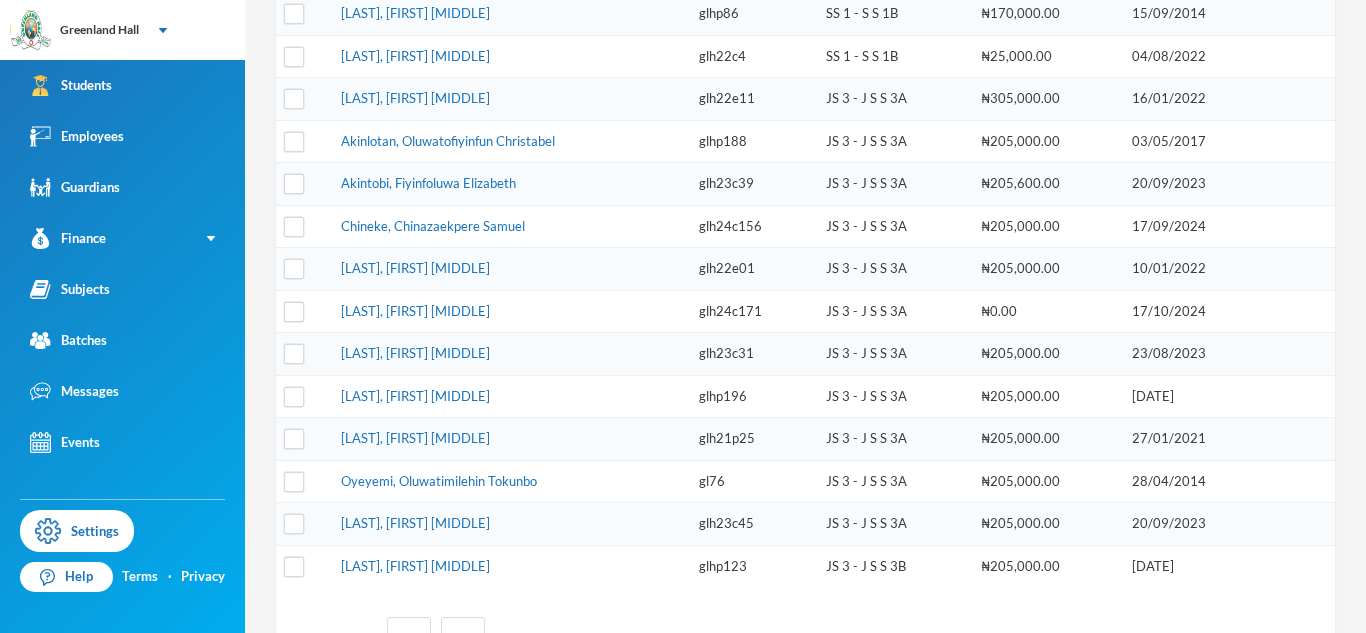 scroll, scrollTop: 0, scrollLeft: 0, axis: both 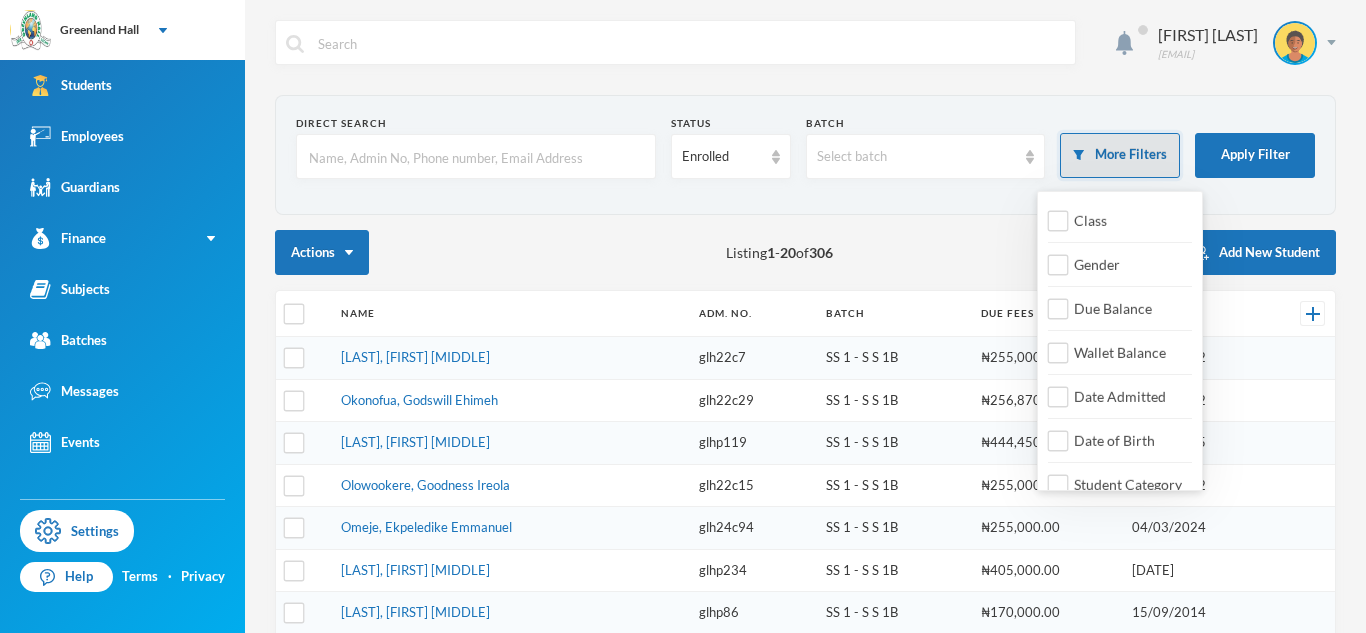 click on "More Filters" at bounding box center [1120, 155] 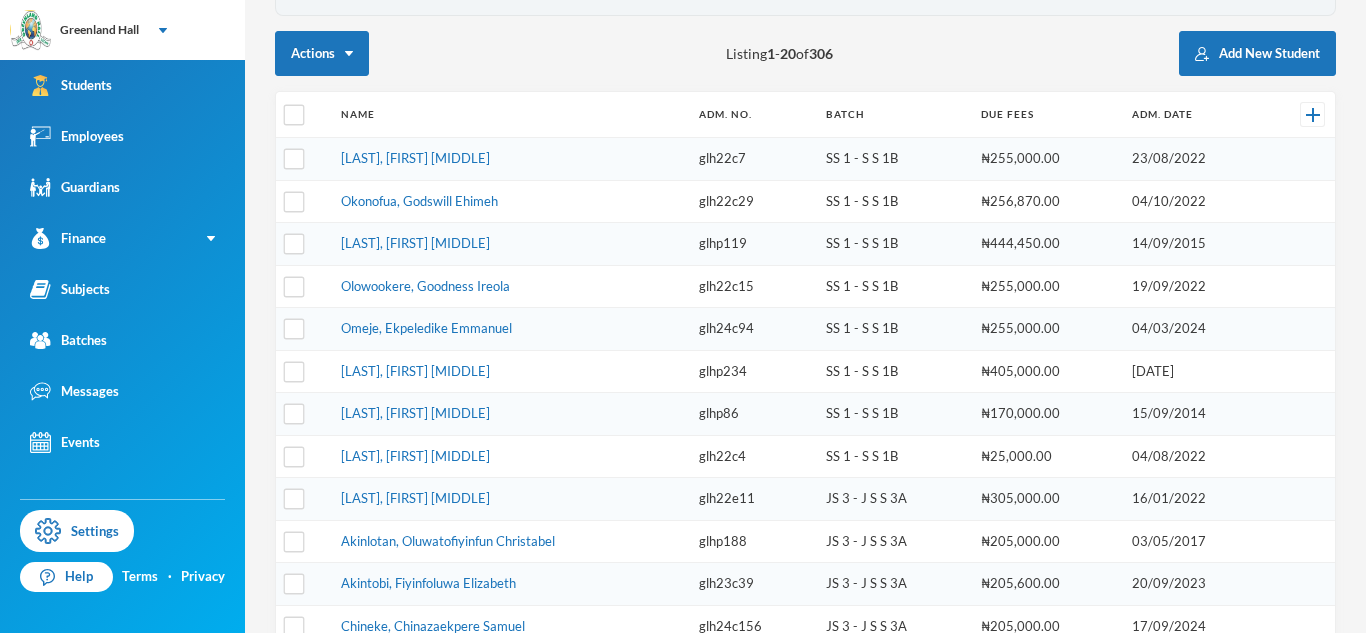 scroll, scrollTop: 0, scrollLeft: 0, axis: both 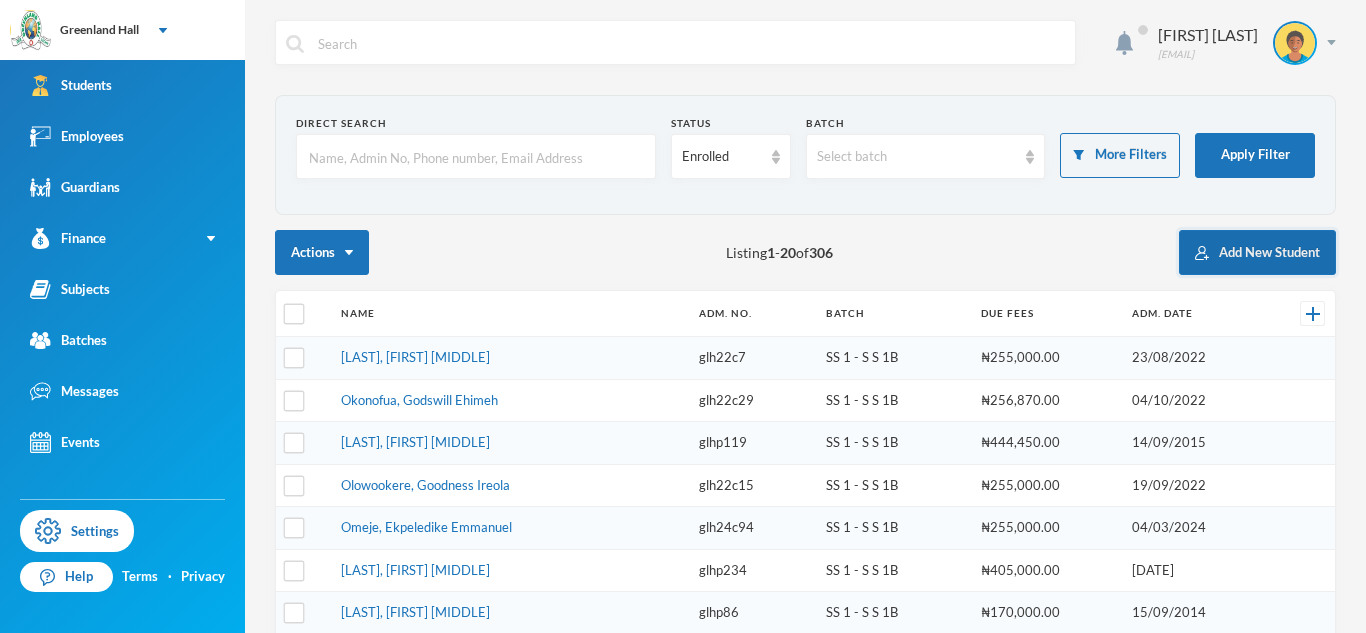 click on "Add New Student" at bounding box center [1257, 252] 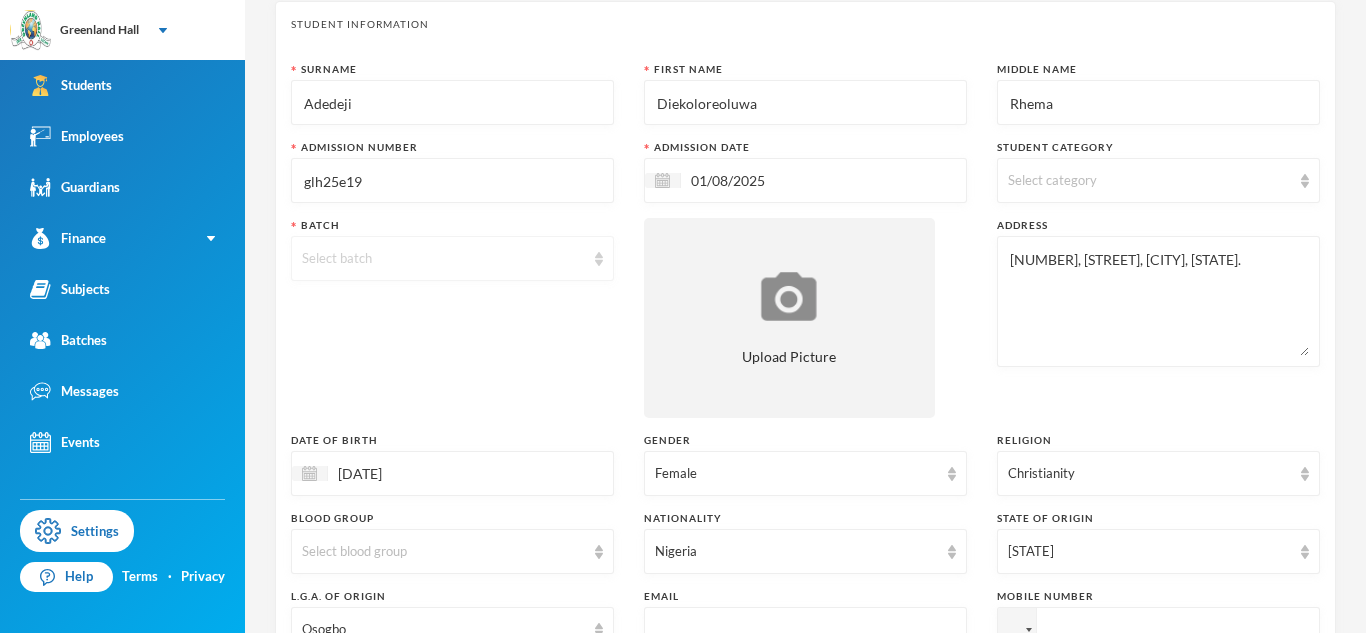 scroll, scrollTop: 111, scrollLeft: 0, axis: vertical 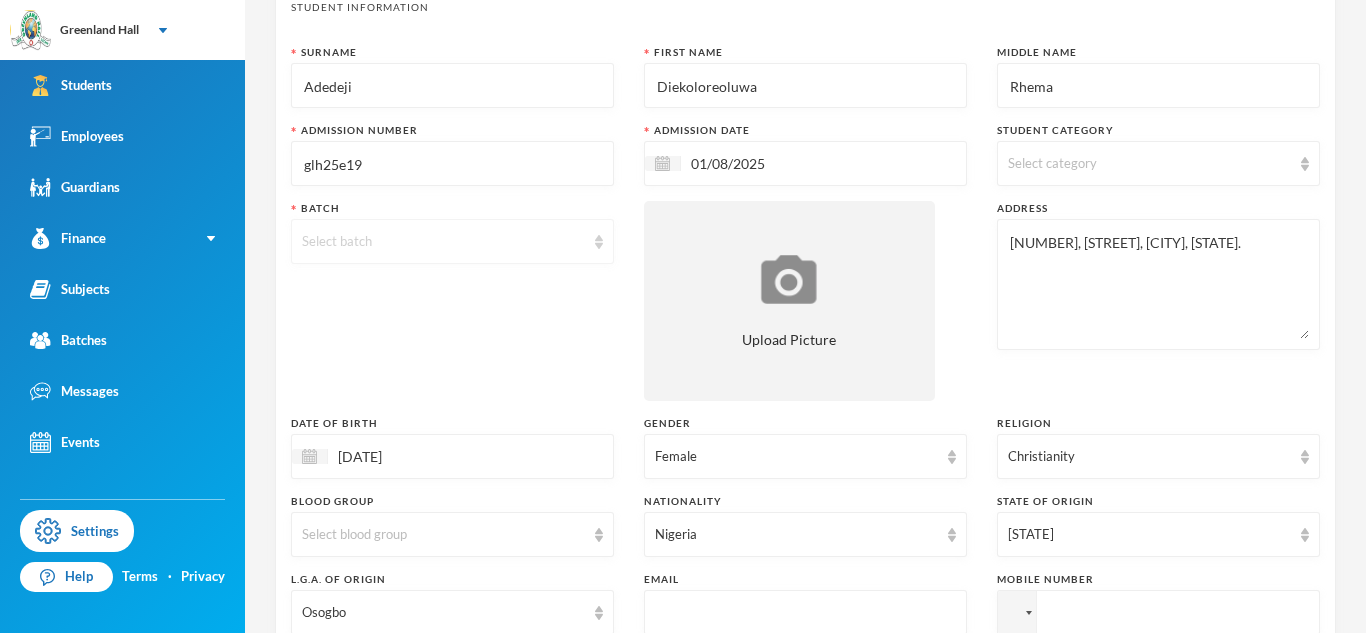 click on "Select batch" at bounding box center [443, 242] 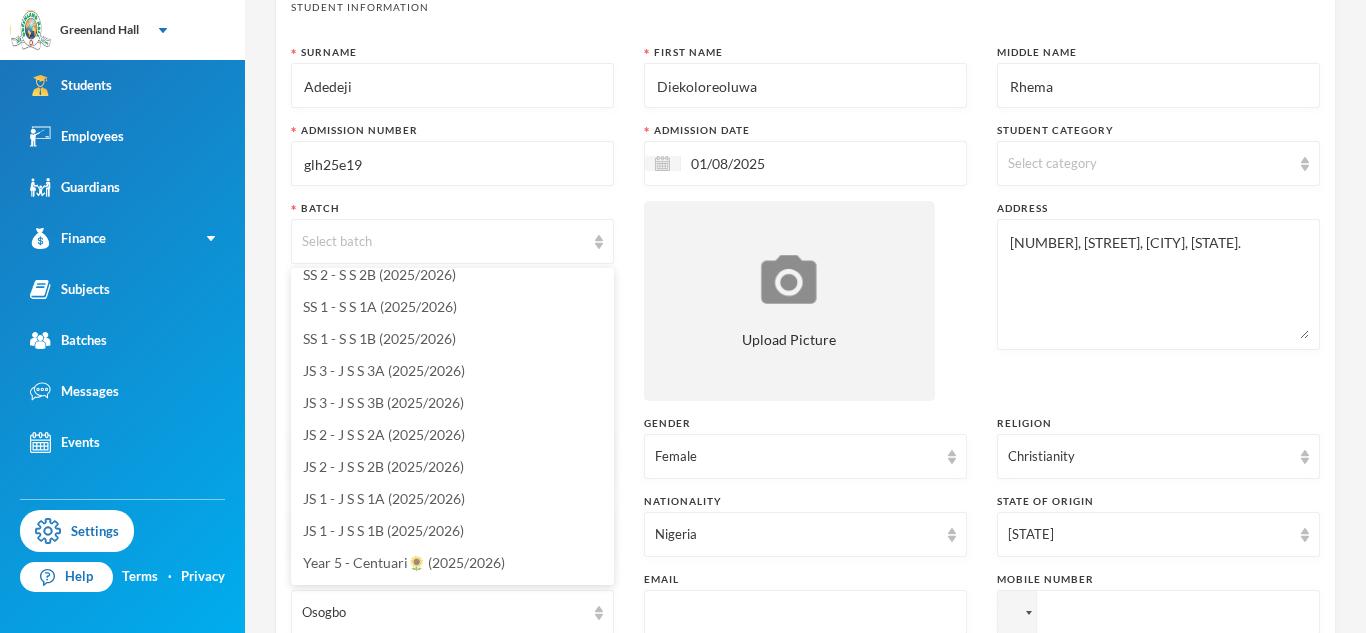 scroll, scrollTop: 0, scrollLeft: 0, axis: both 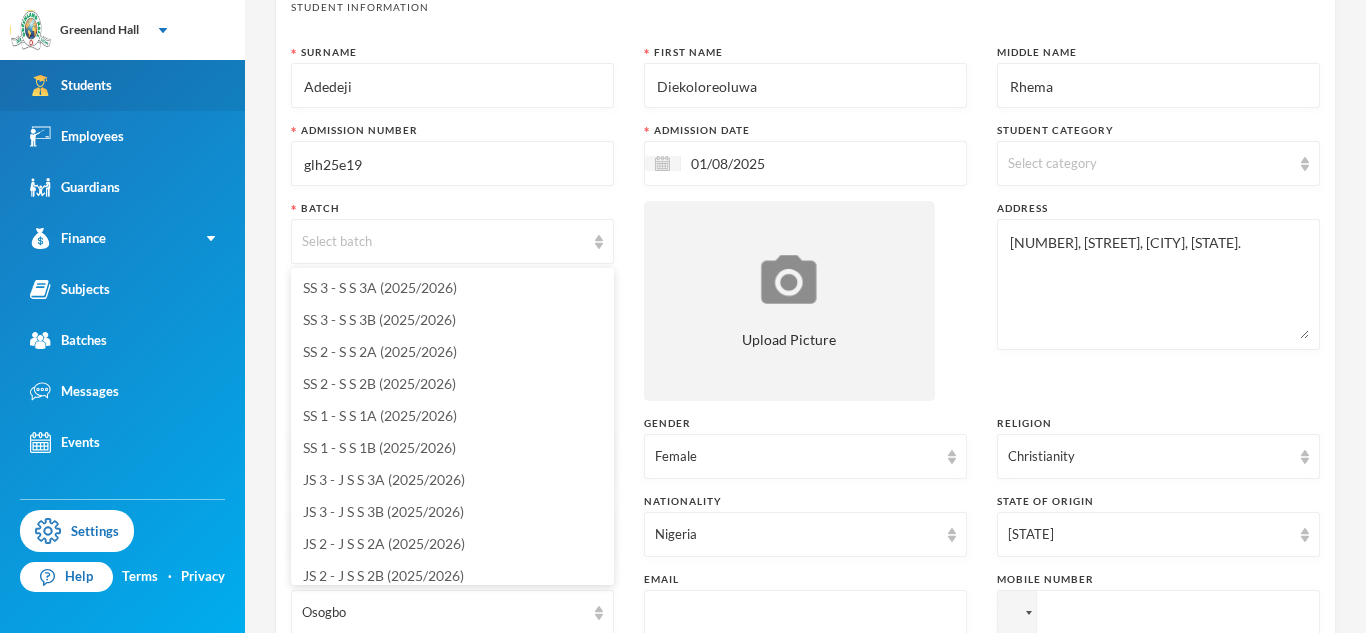 click on "Students" at bounding box center [122, 85] 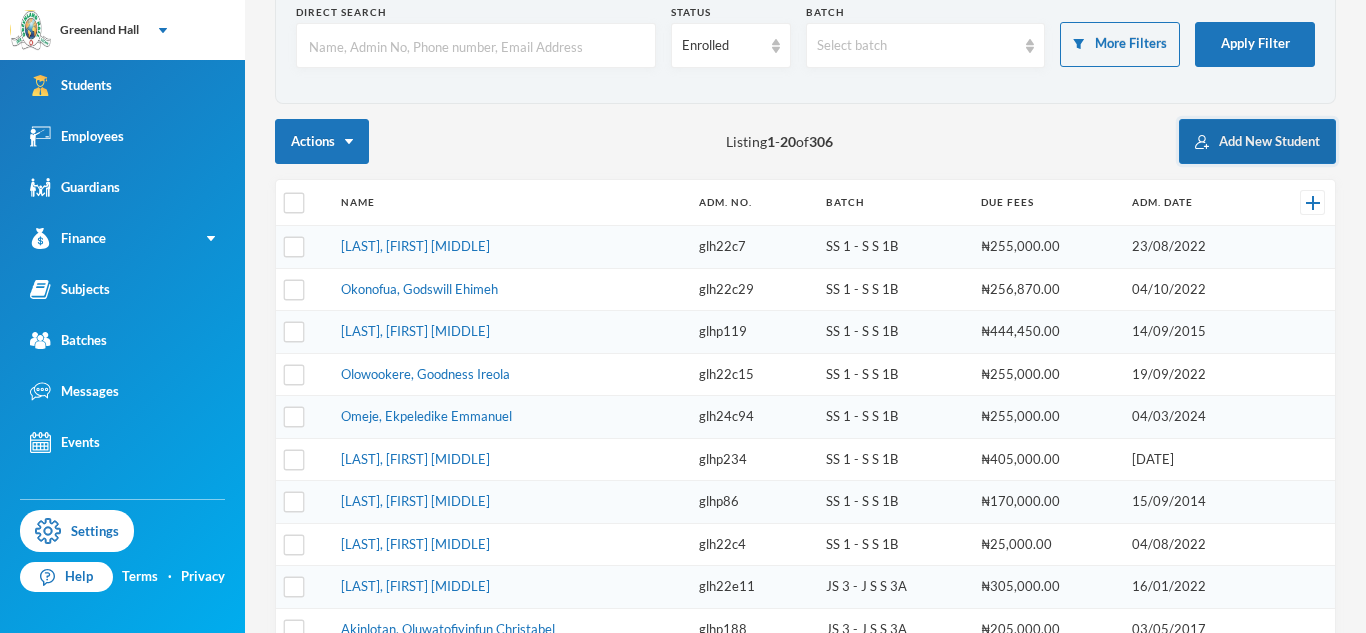 click on "Add New Student" at bounding box center (1257, 141) 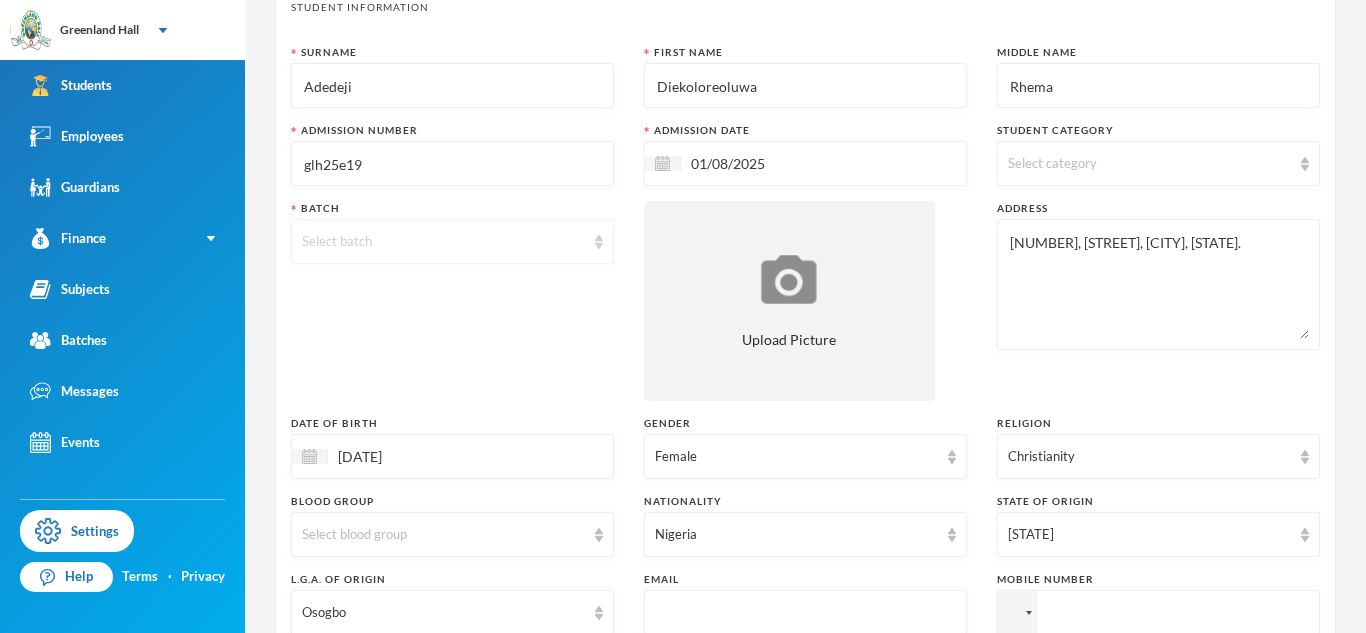 click on "Select batch" at bounding box center [452, 241] 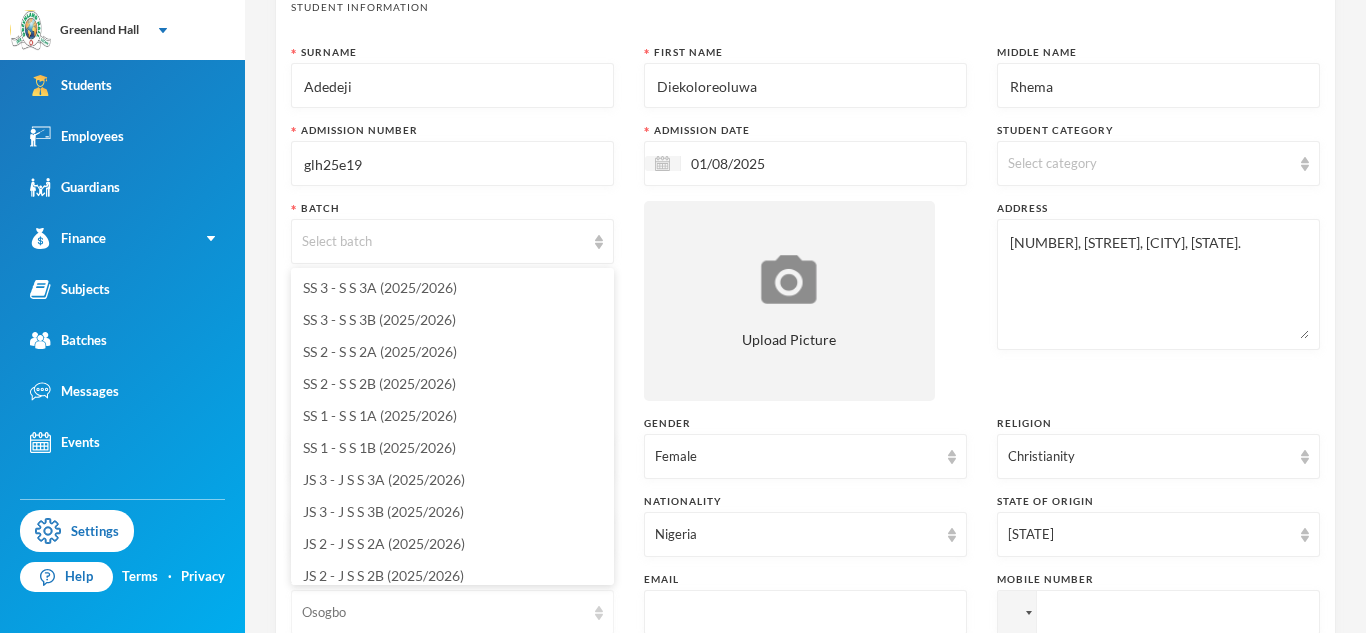 scroll, scrollTop: 7, scrollLeft: 0, axis: vertical 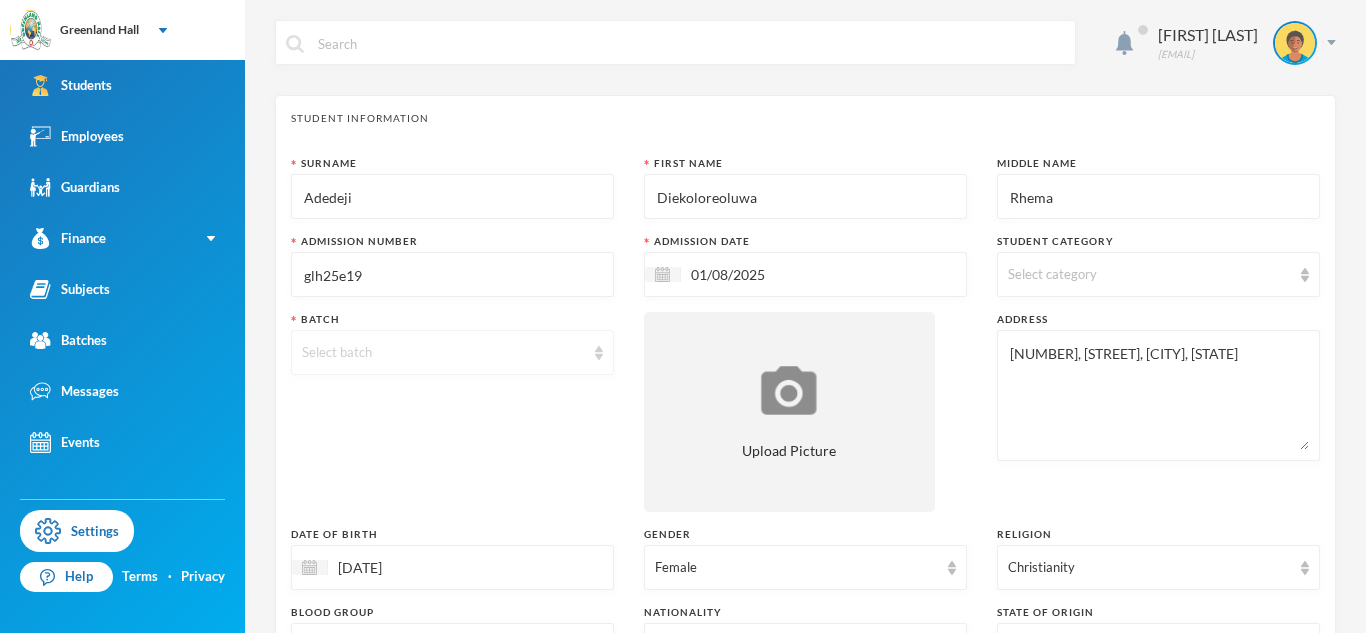 click on "Select batch" at bounding box center [452, 352] 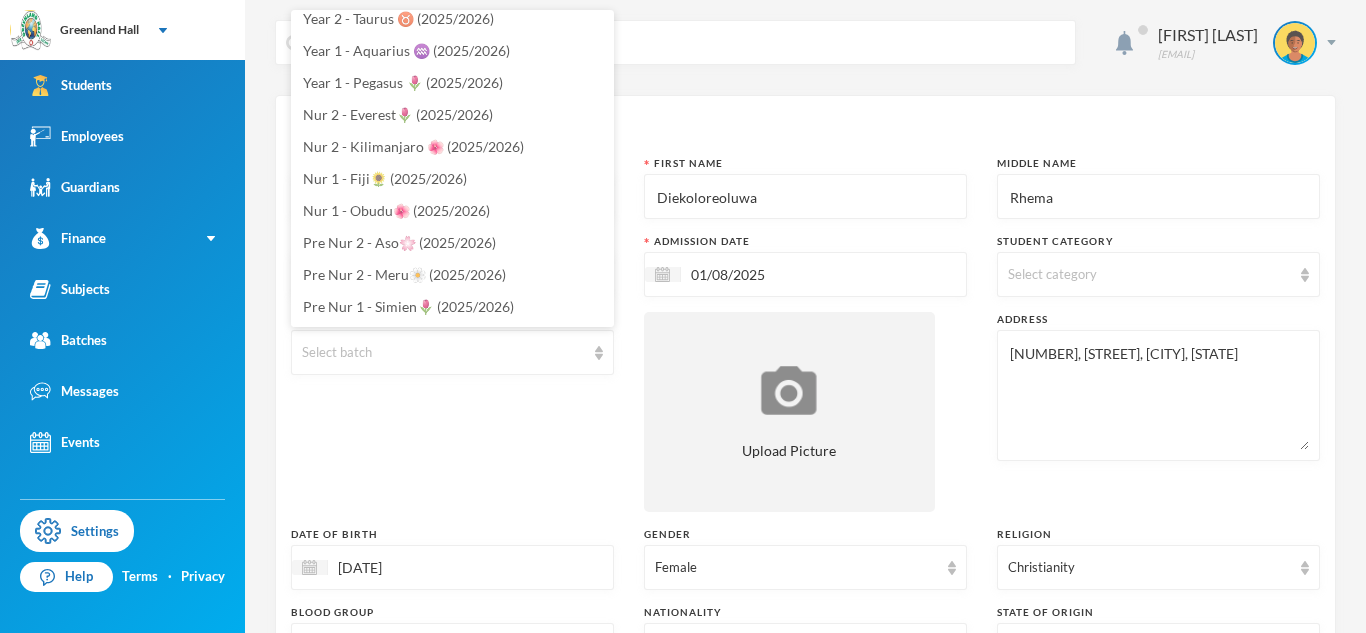 scroll, scrollTop: 0, scrollLeft: 0, axis: both 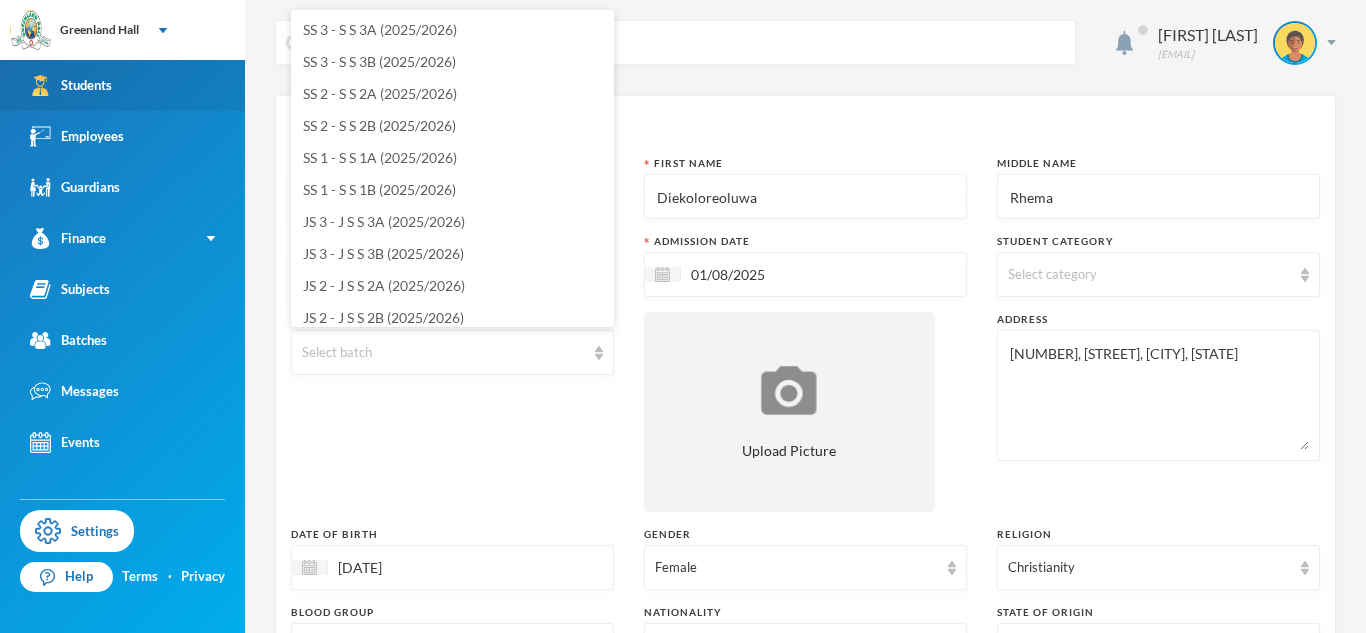click on "Students" at bounding box center [122, 85] 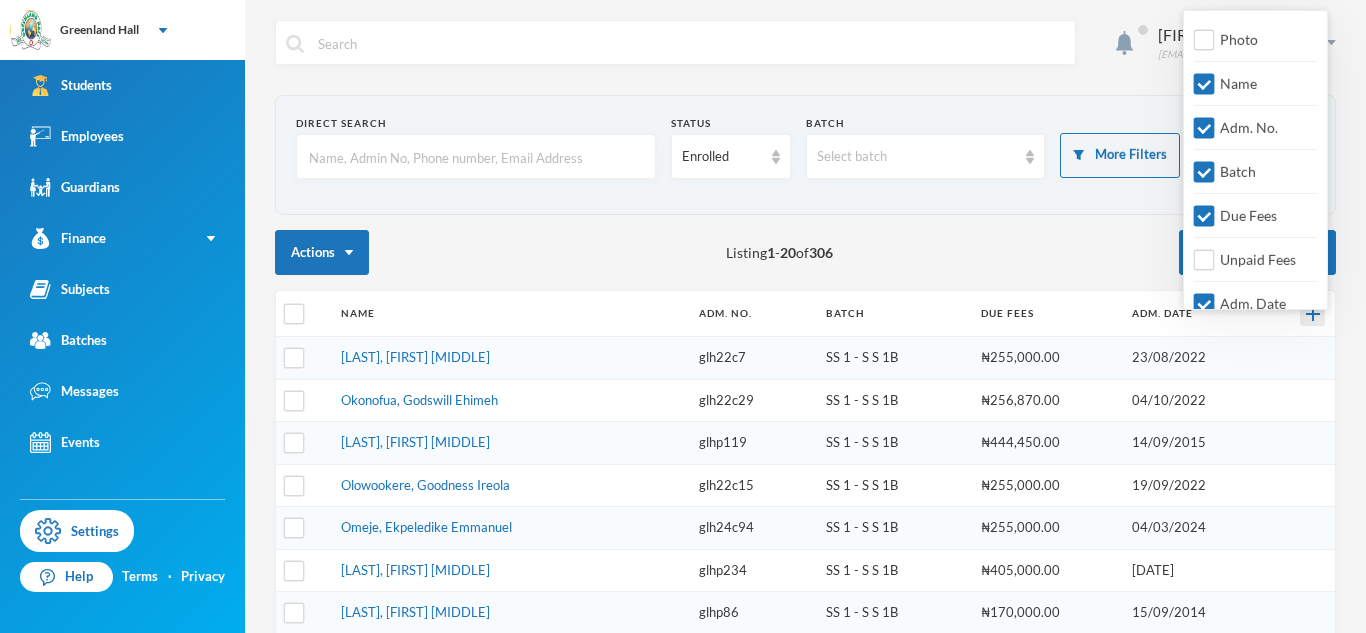 click at bounding box center [1313, 314] 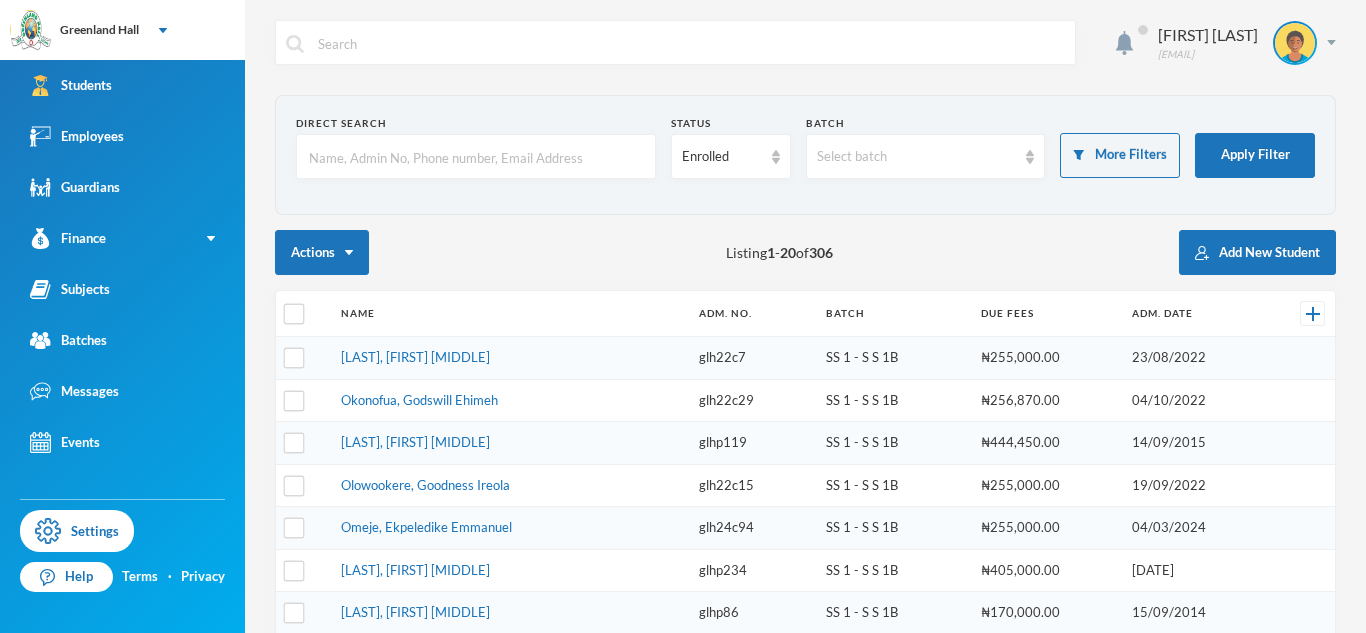 click on "Direct Search Status Enrolled Batch Select batch More Filters Apply Filter" at bounding box center [805, 155] 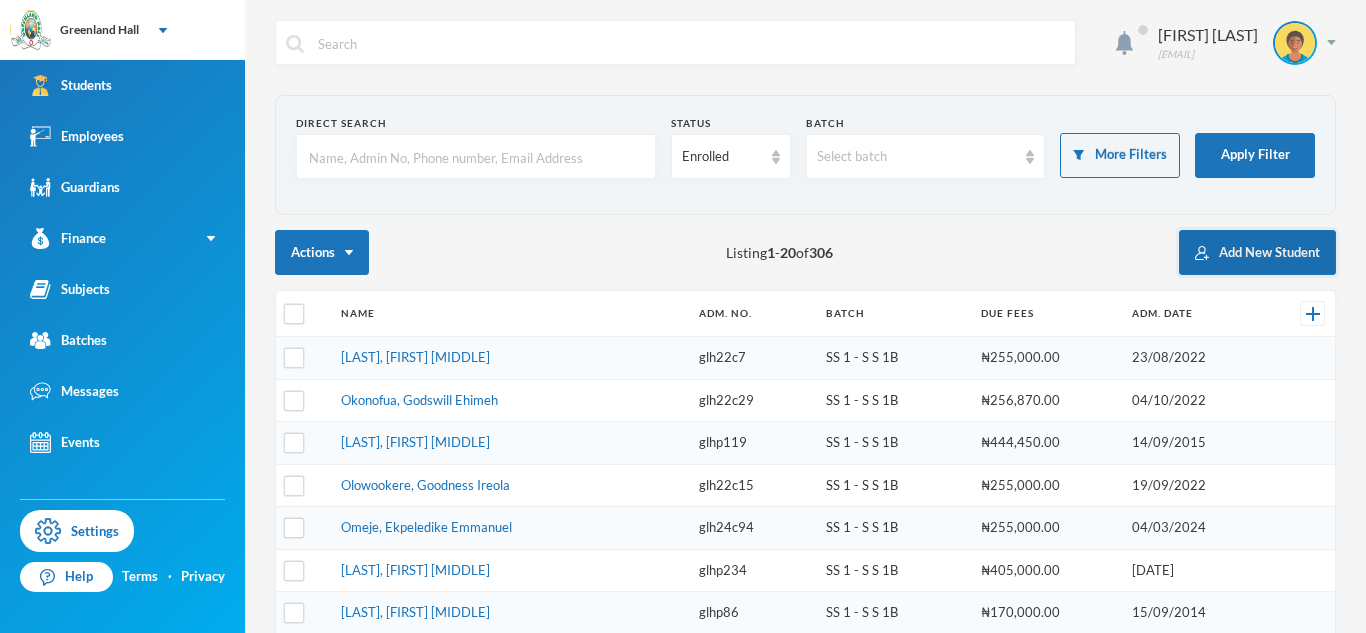 click on "Add New Student" at bounding box center [1257, 252] 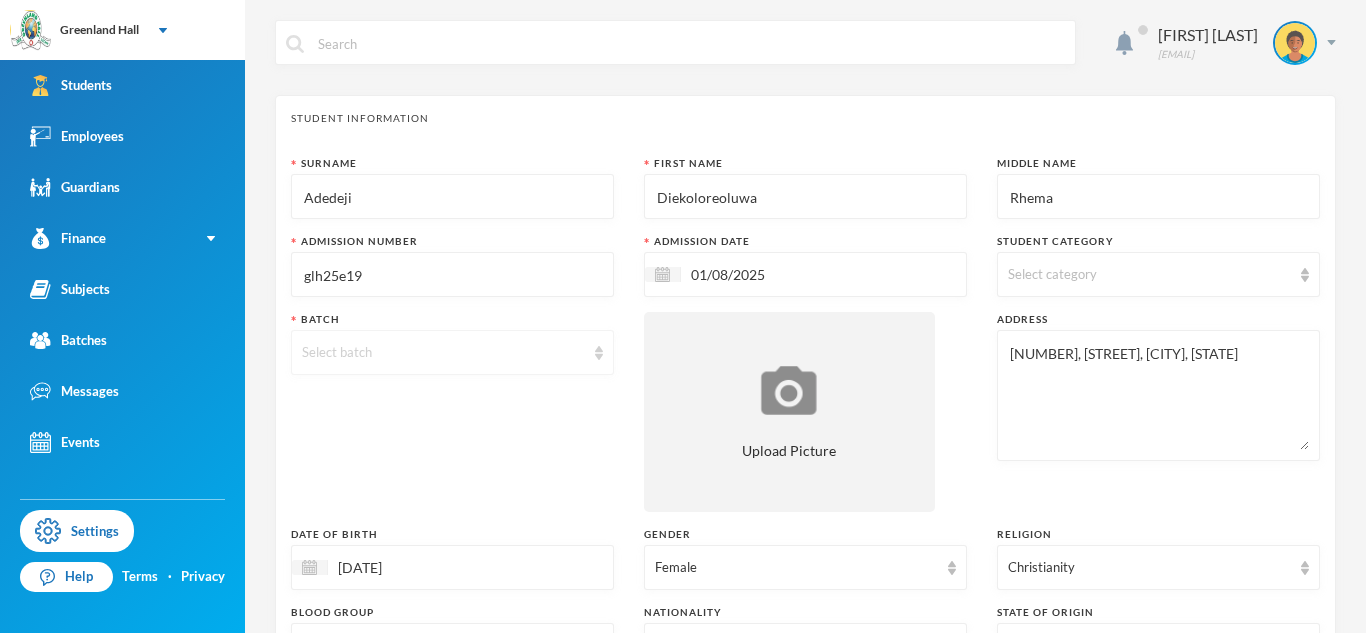 click on "Select batch" at bounding box center [443, 353] 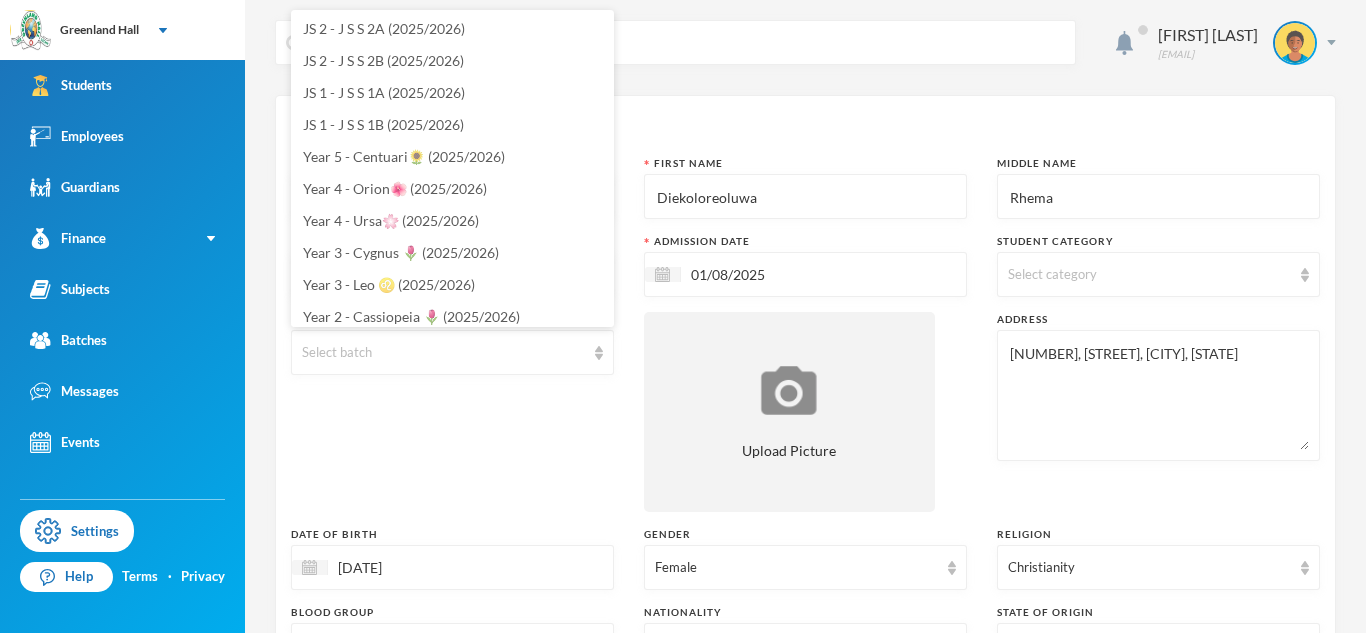 scroll, scrollTop: 0, scrollLeft: 0, axis: both 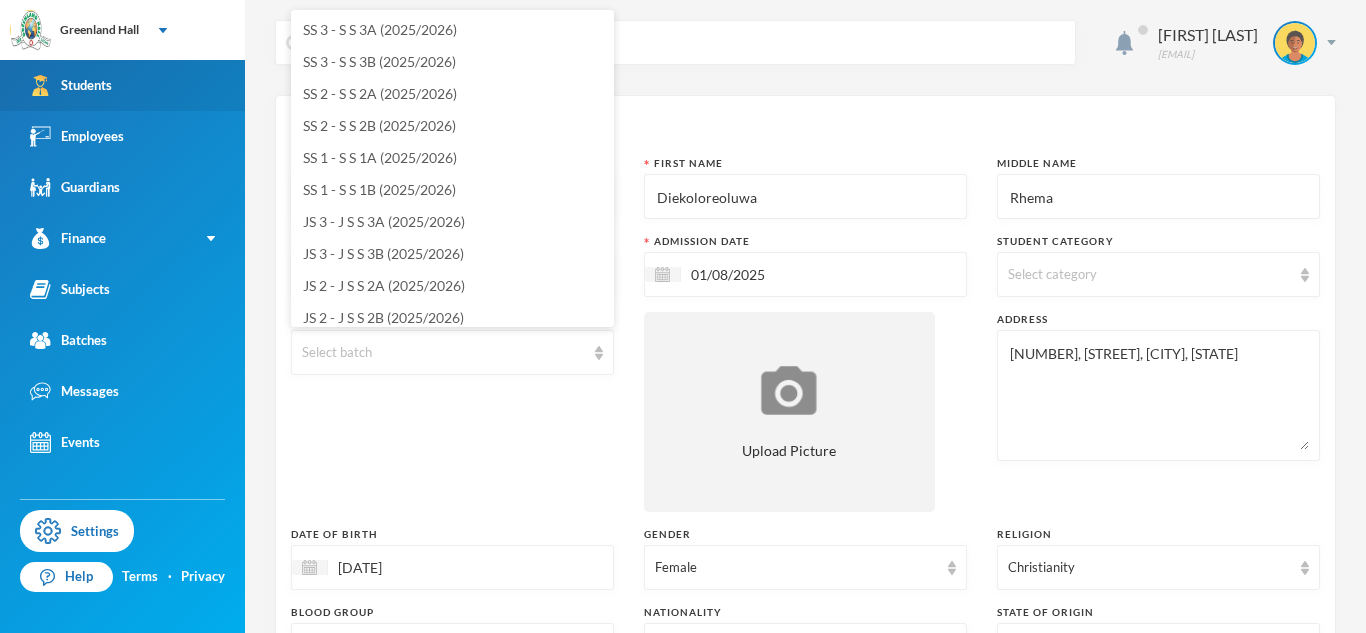 click on "Students" at bounding box center [122, 85] 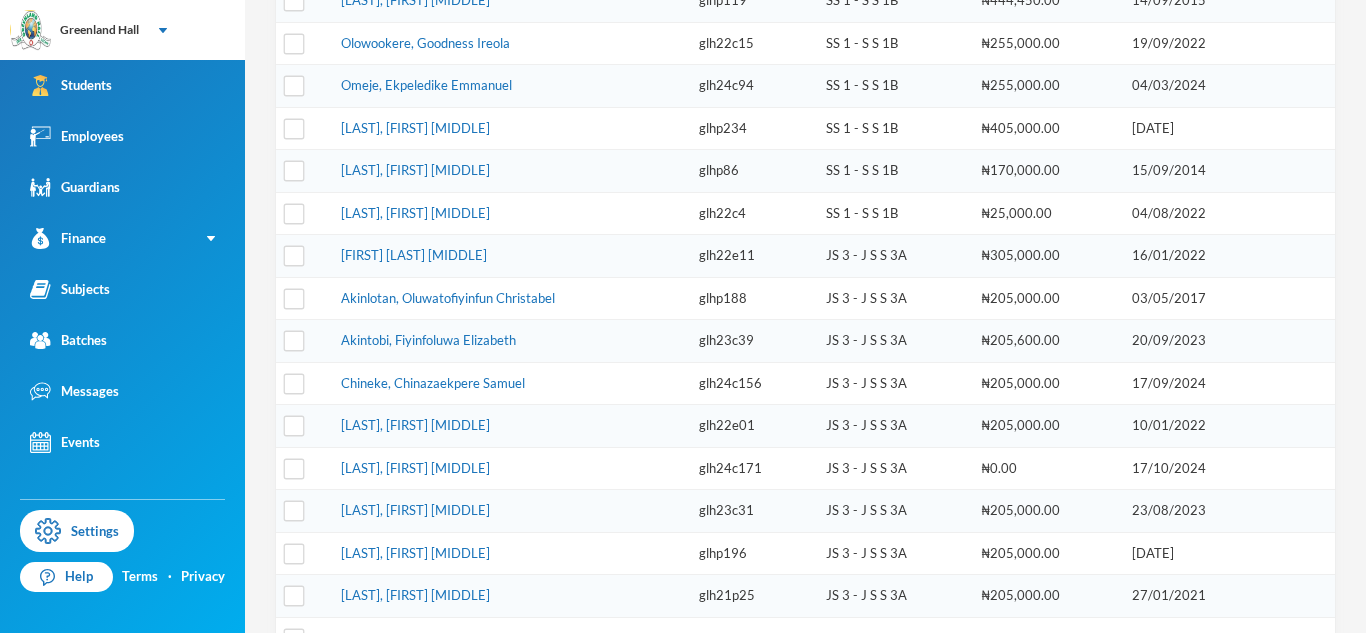 scroll, scrollTop: 0, scrollLeft: 0, axis: both 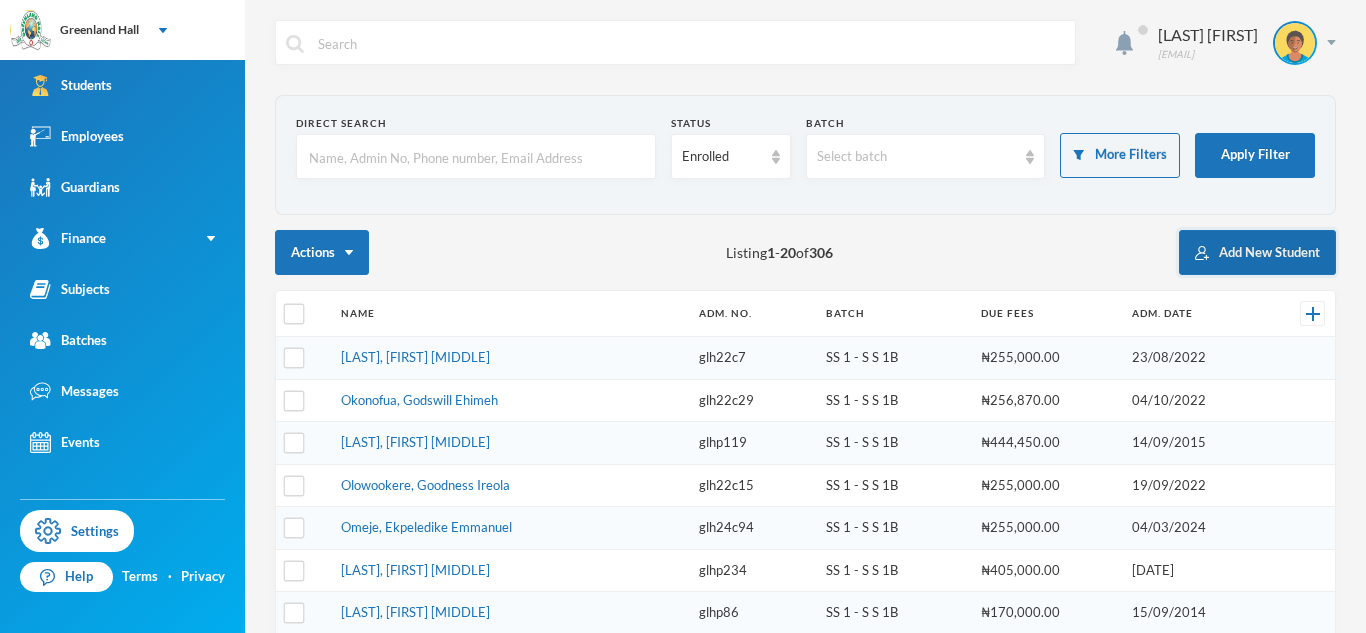 click at bounding box center (1202, 253) 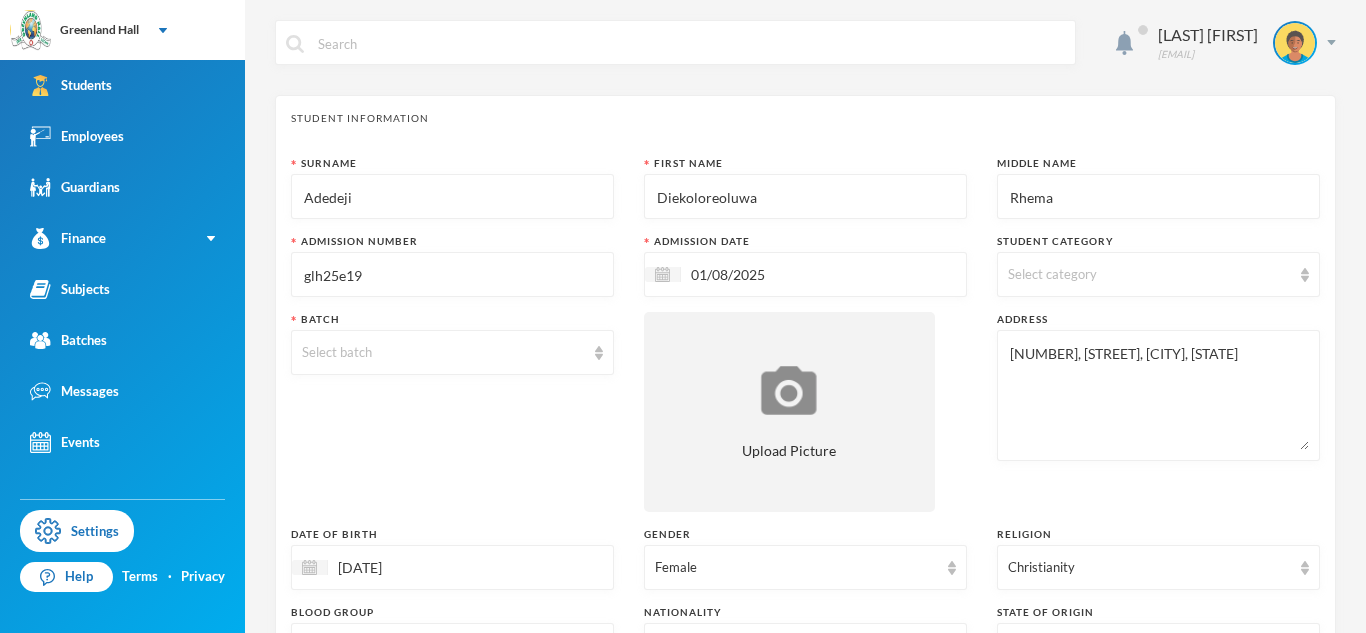 click on "Batch Select batch" at bounding box center [452, 412] 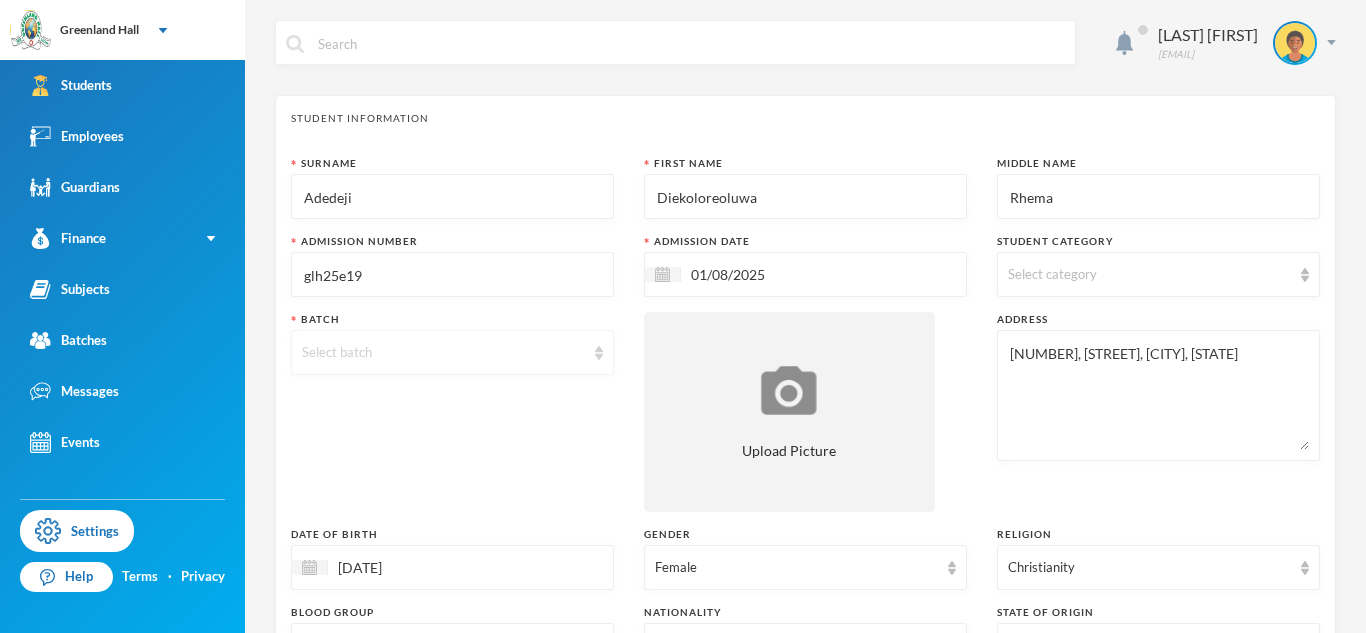 click on "Select batch" at bounding box center [452, 352] 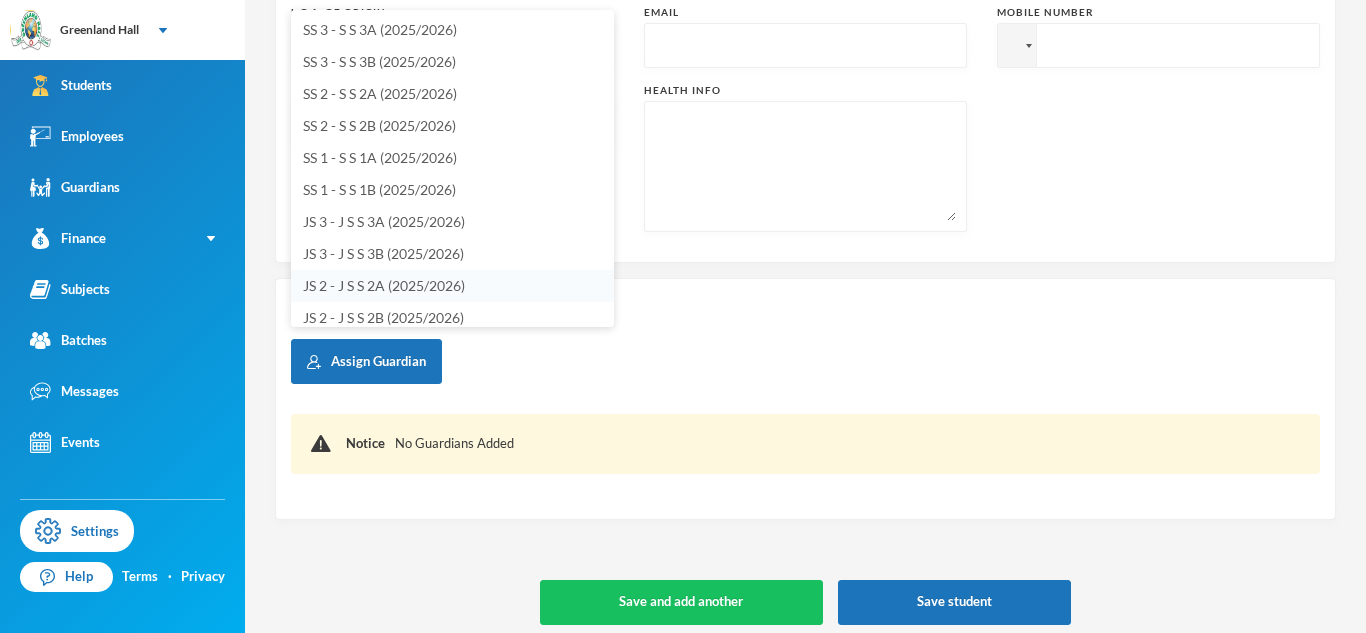 scroll, scrollTop: 688, scrollLeft: 0, axis: vertical 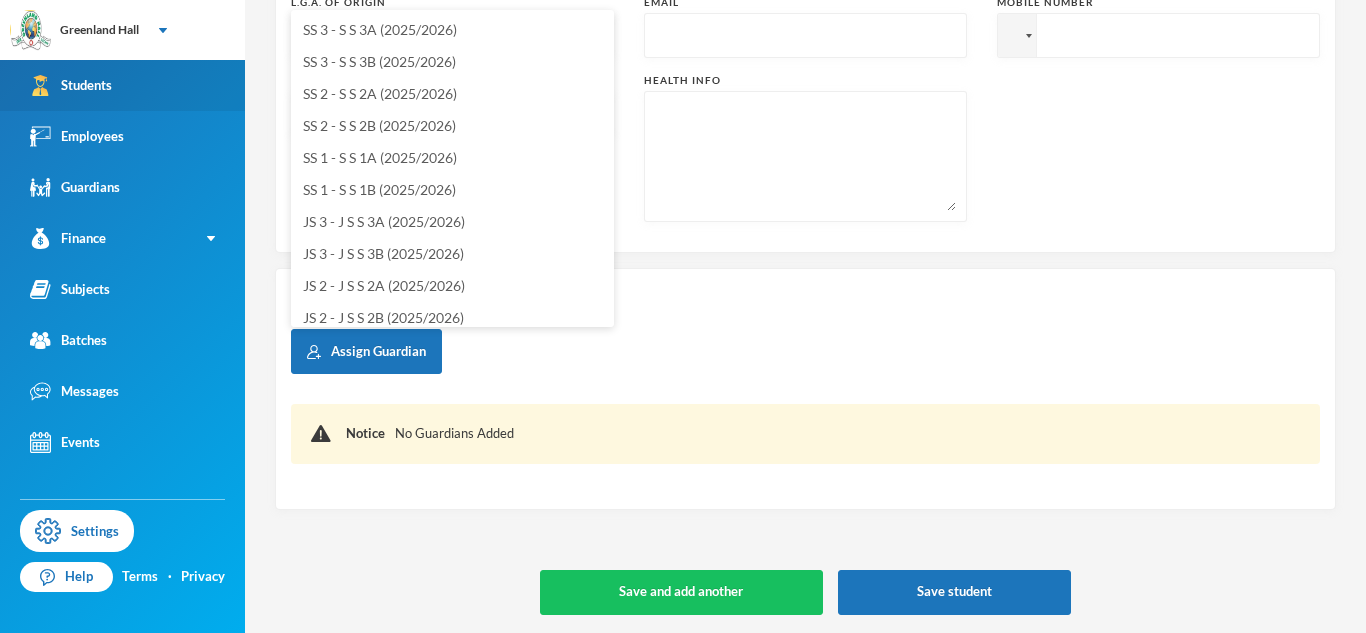 click on "Students" at bounding box center [71, 85] 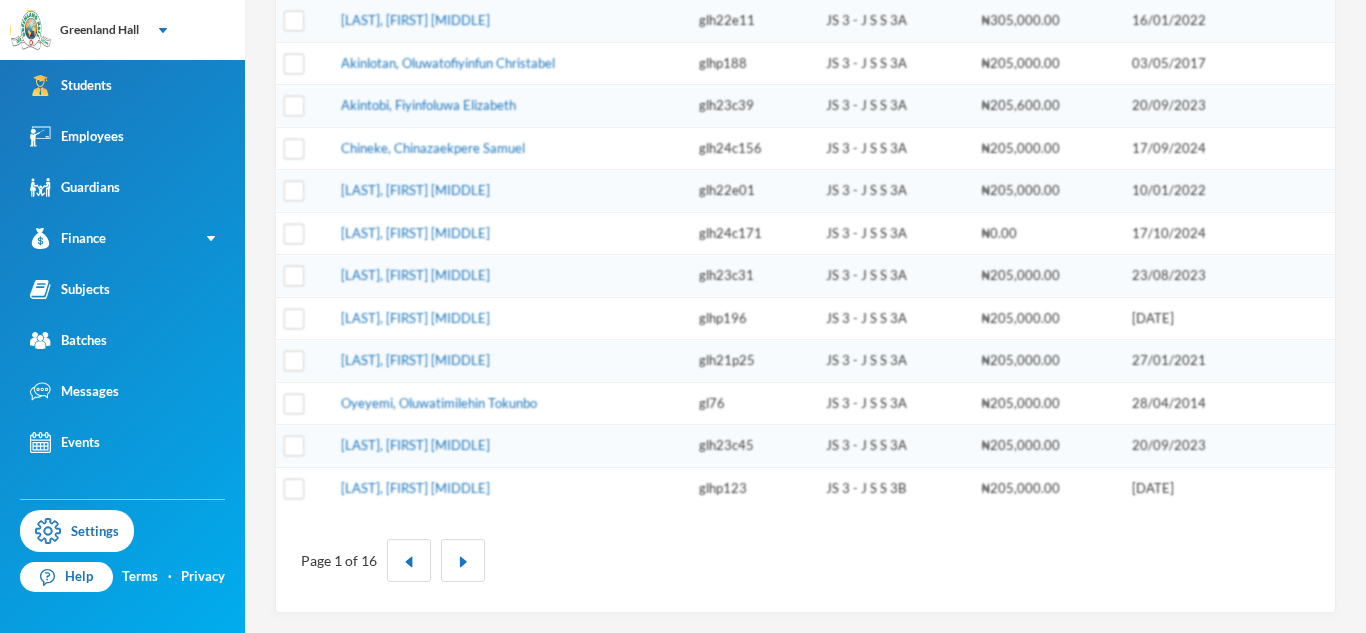 scroll, scrollTop: 0, scrollLeft: 0, axis: both 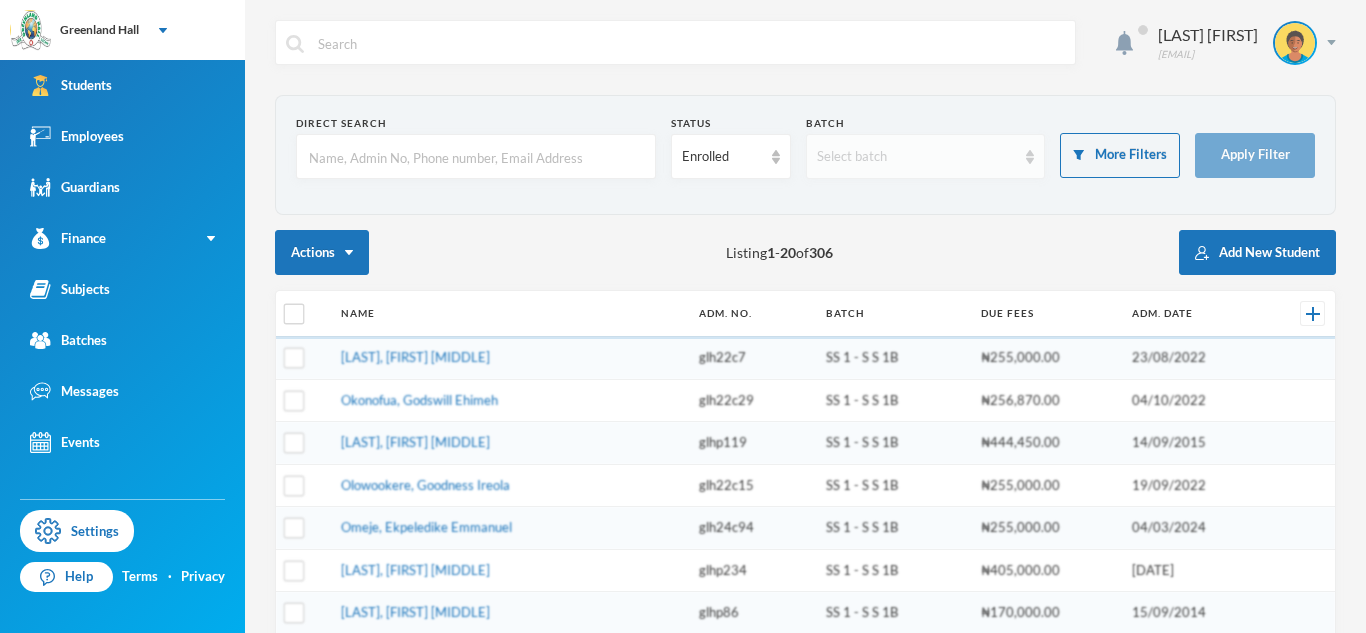 click on "Select batch" at bounding box center [917, 157] 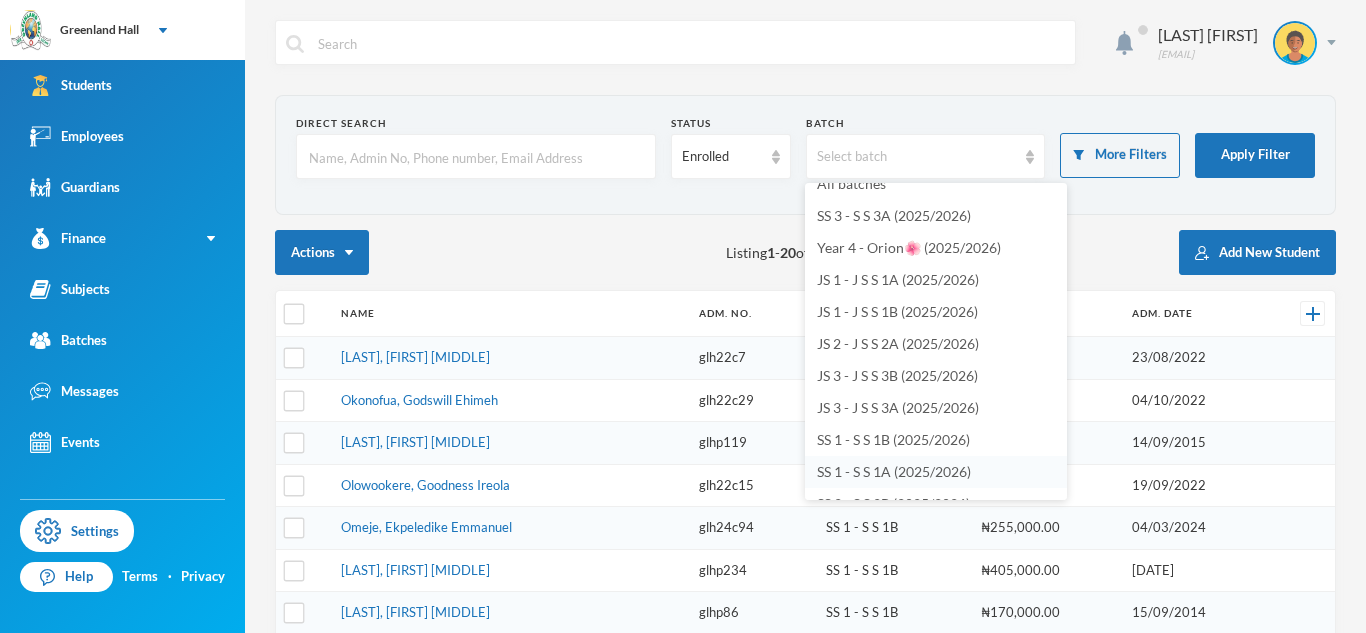 scroll, scrollTop: 0, scrollLeft: 0, axis: both 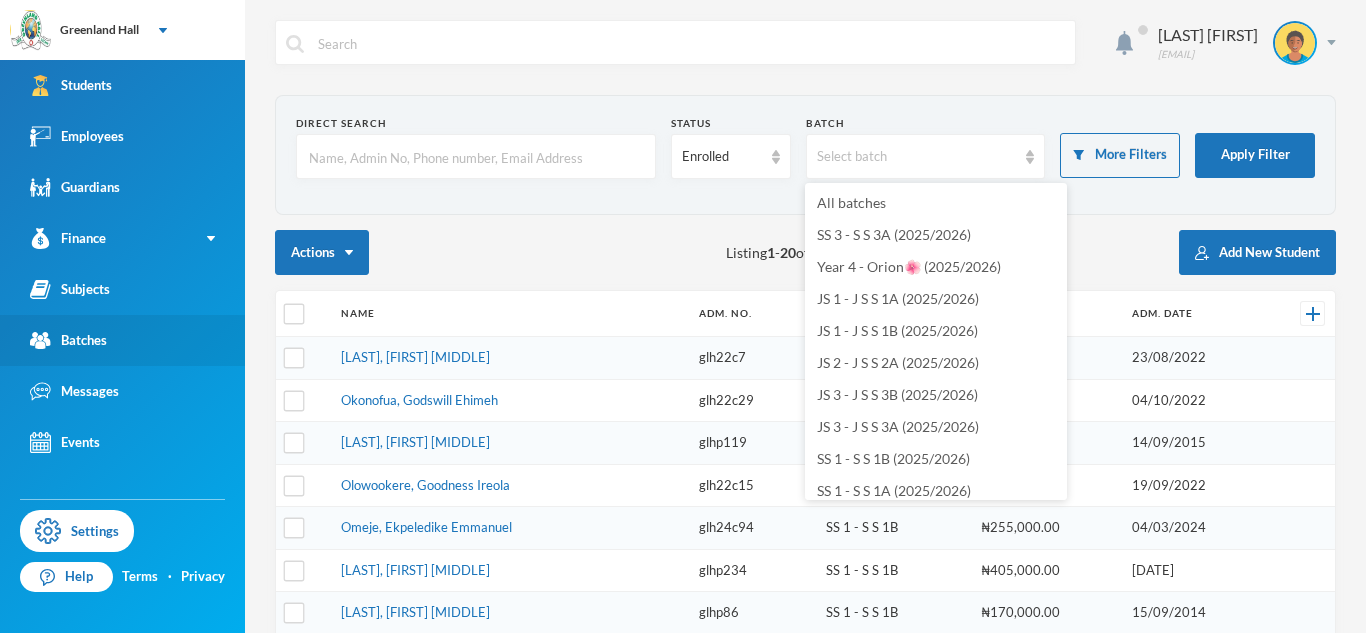 click on "Batches" at bounding box center (68, 340) 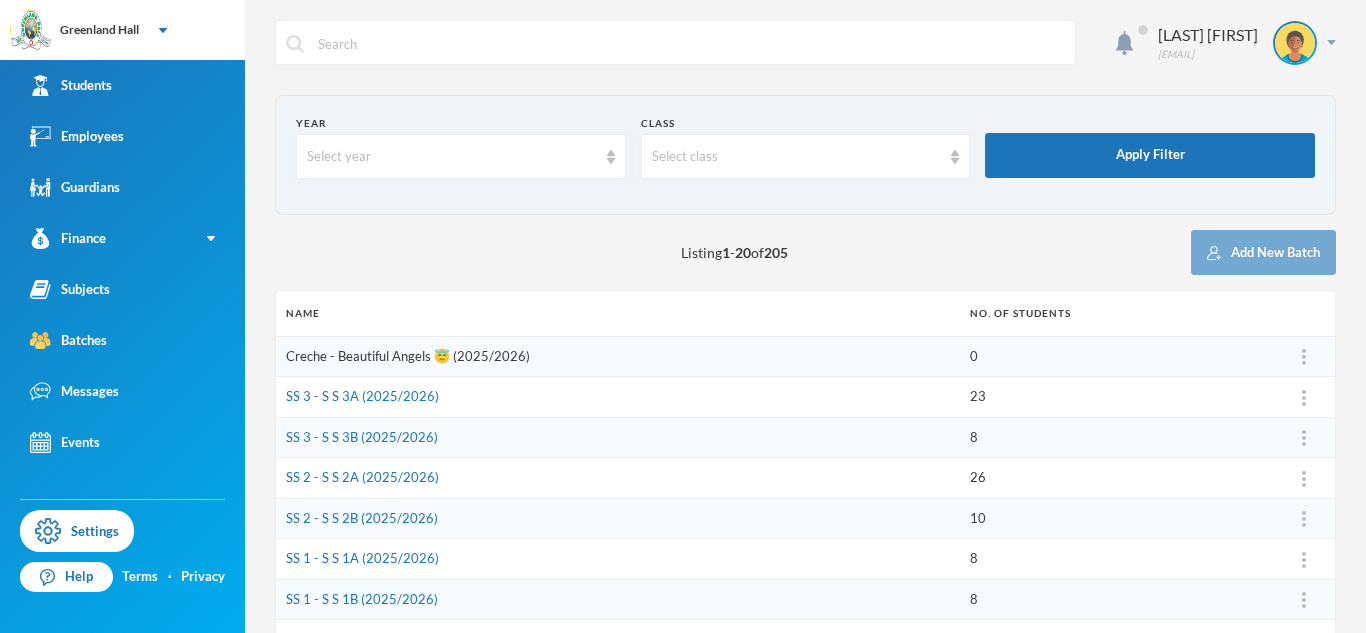 click on "Creche - Beautiful Angels 😇 (2025/2026)" at bounding box center (408, 356) 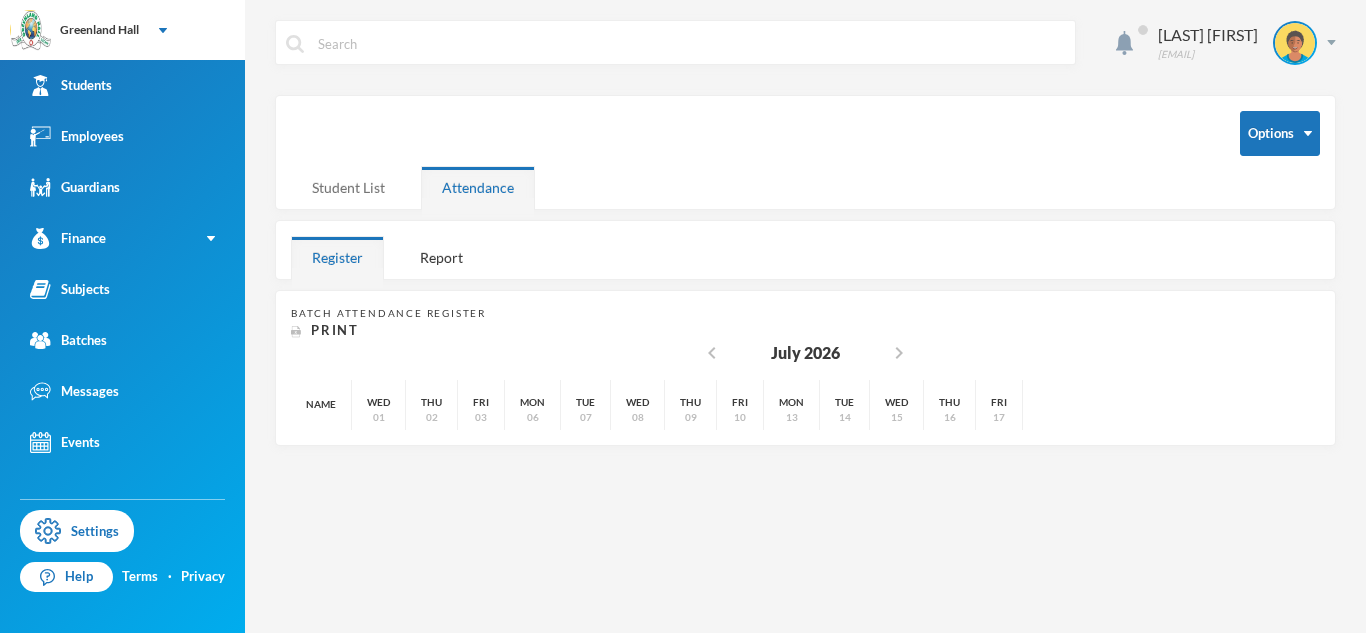click on "Student List" at bounding box center (348, 187) 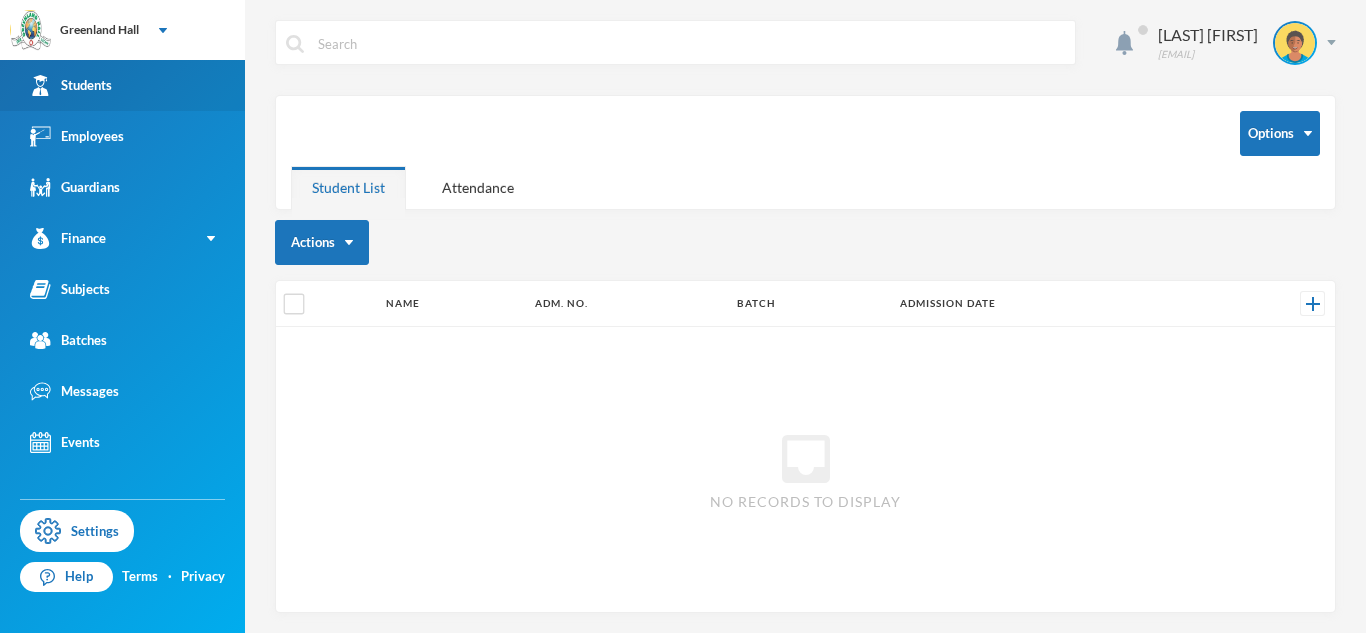 click on "Students" at bounding box center (122, 85) 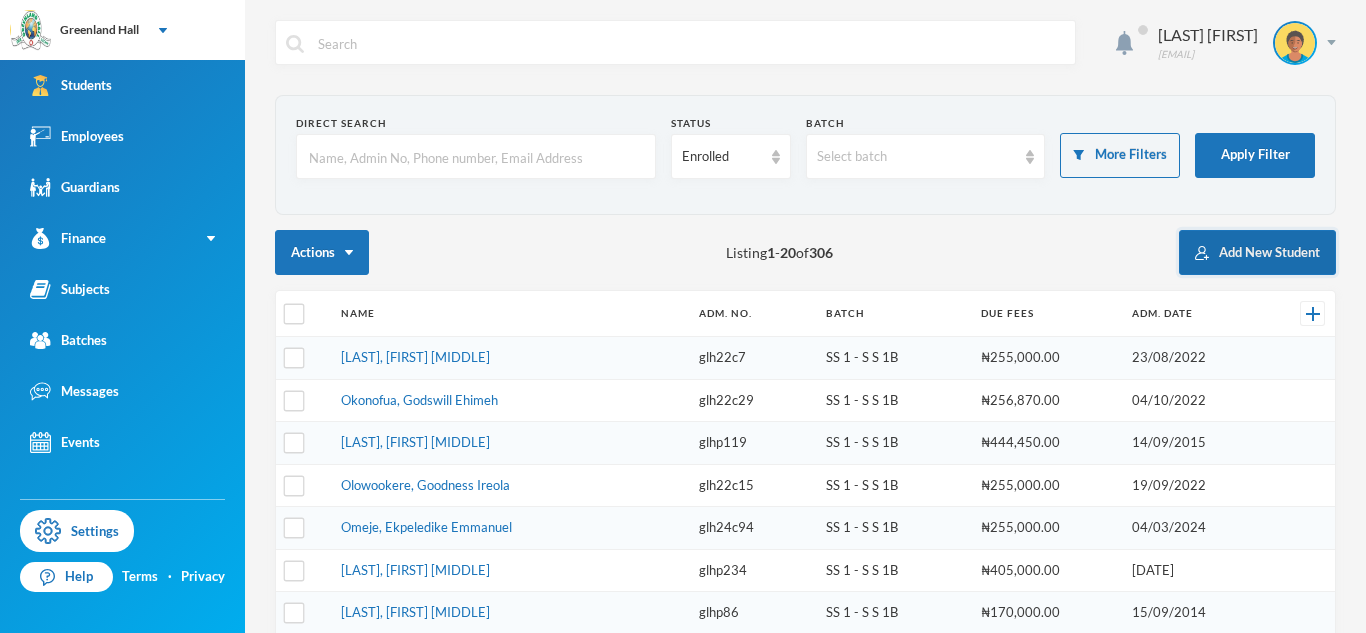 click on "Add New Student" at bounding box center [1257, 252] 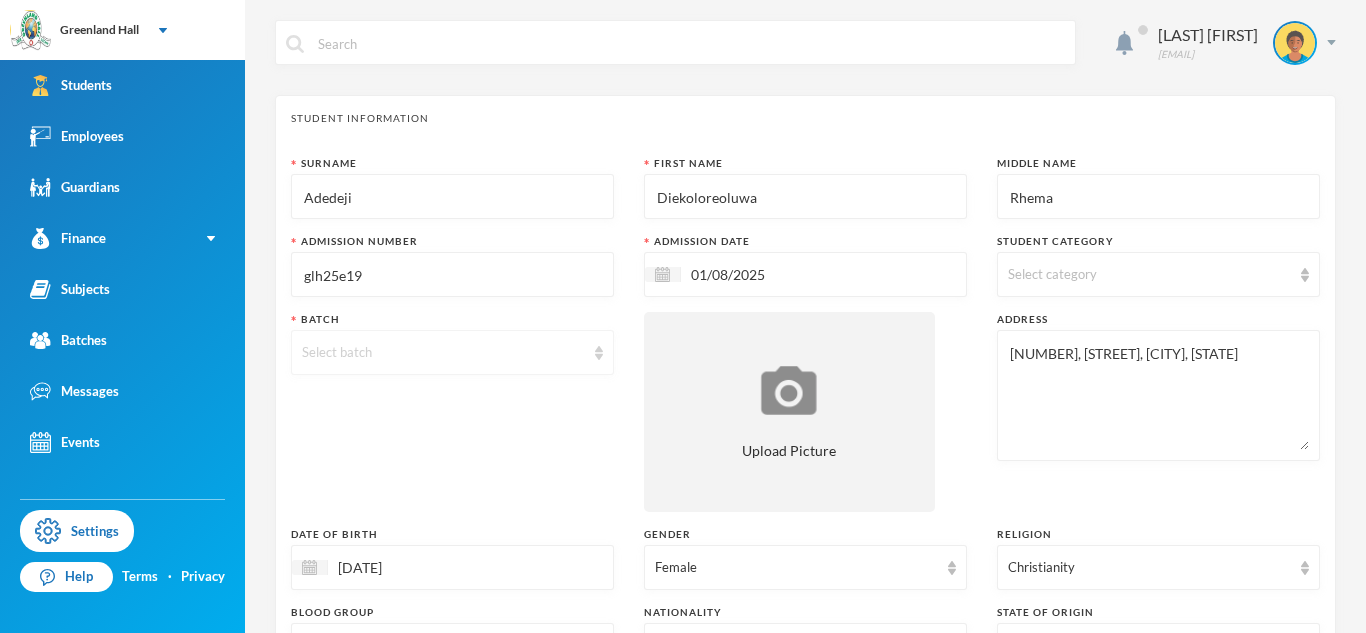 click on "Select batch" at bounding box center [443, 353] 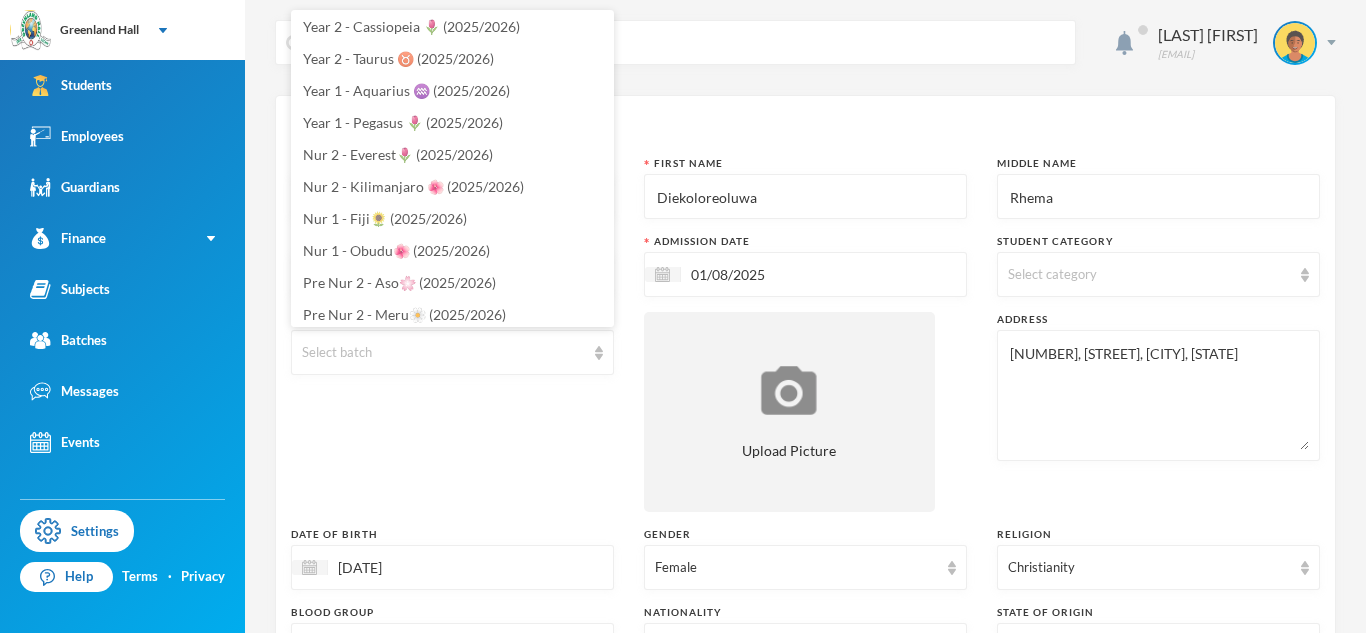 scroll, scrollTop: 587, scrollLeft: 0, axis: vertical 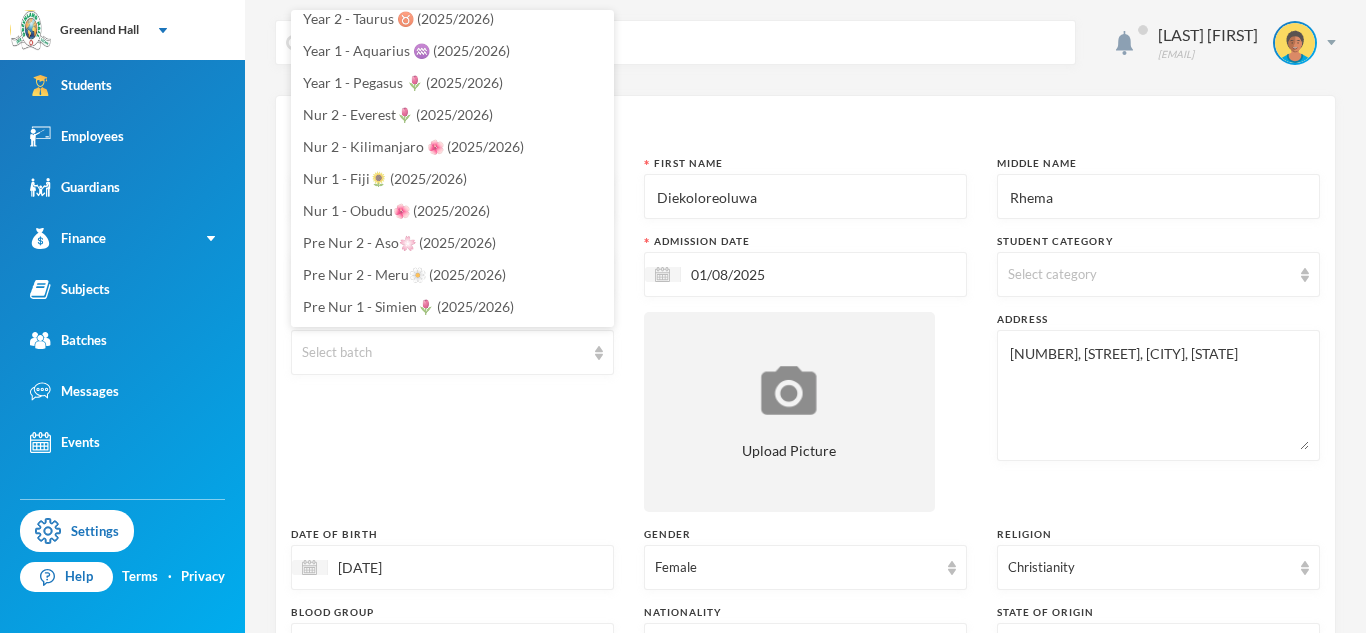 click on "Student Information Surname Adedeji First Name Diekoloreoluwa Middle Name Rhema Admission Number glh25e19 Admission Date 01/08/2025 Student Category Select category Batch Select batch Upload Picture Address 6, Captain Fatia  Street, Akera, Ogun State. Date of Birth 14/06/2024 Gender Female Religion Christianity Blood Group Select blood group Nationality Nigeria State of Origin Osun State L.G.A. of Origin Osogbo Email Mobile Number Phone Health Info" at bounding box center [805, 518] 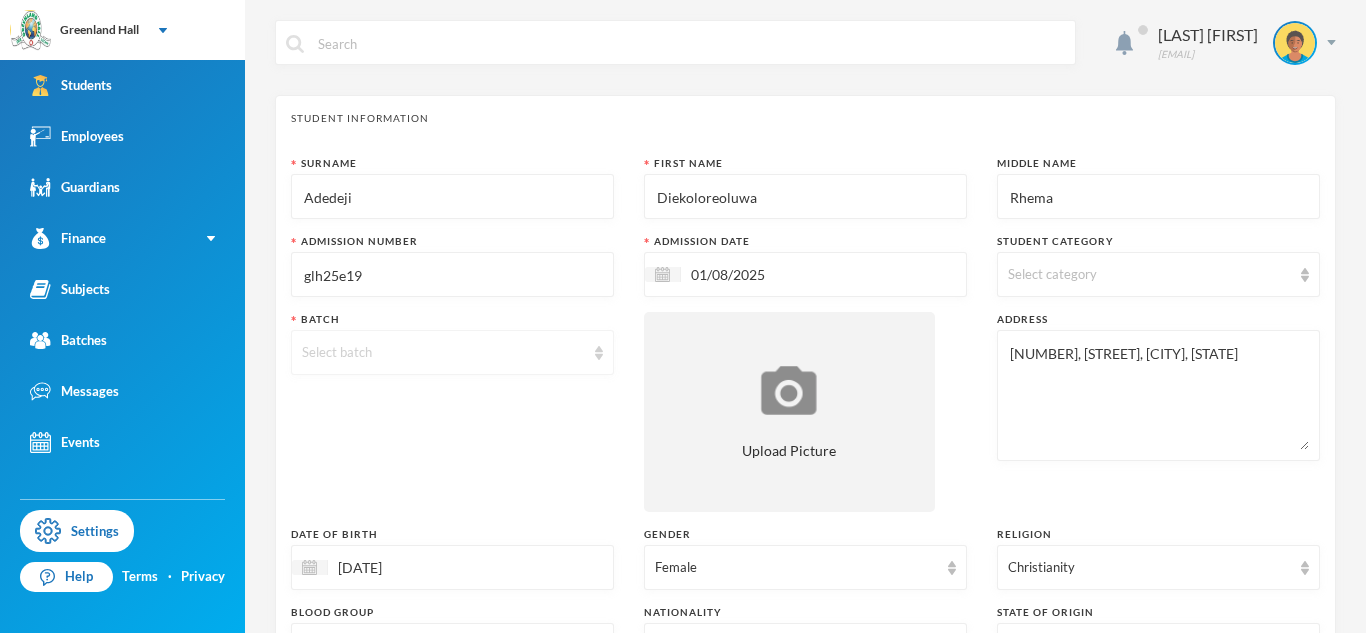 click on "Select batch" at bounding box center [443, 353] 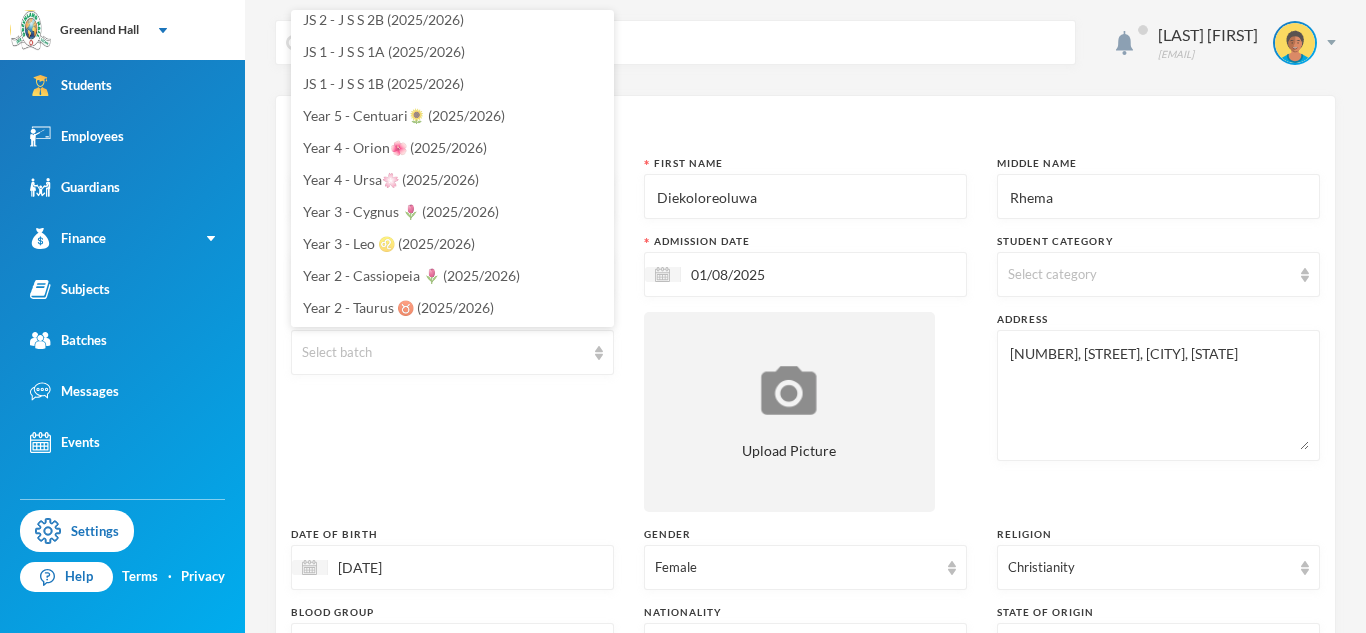 scroll, scrollTop: 302, scrollLeft: 0, axis: vertical 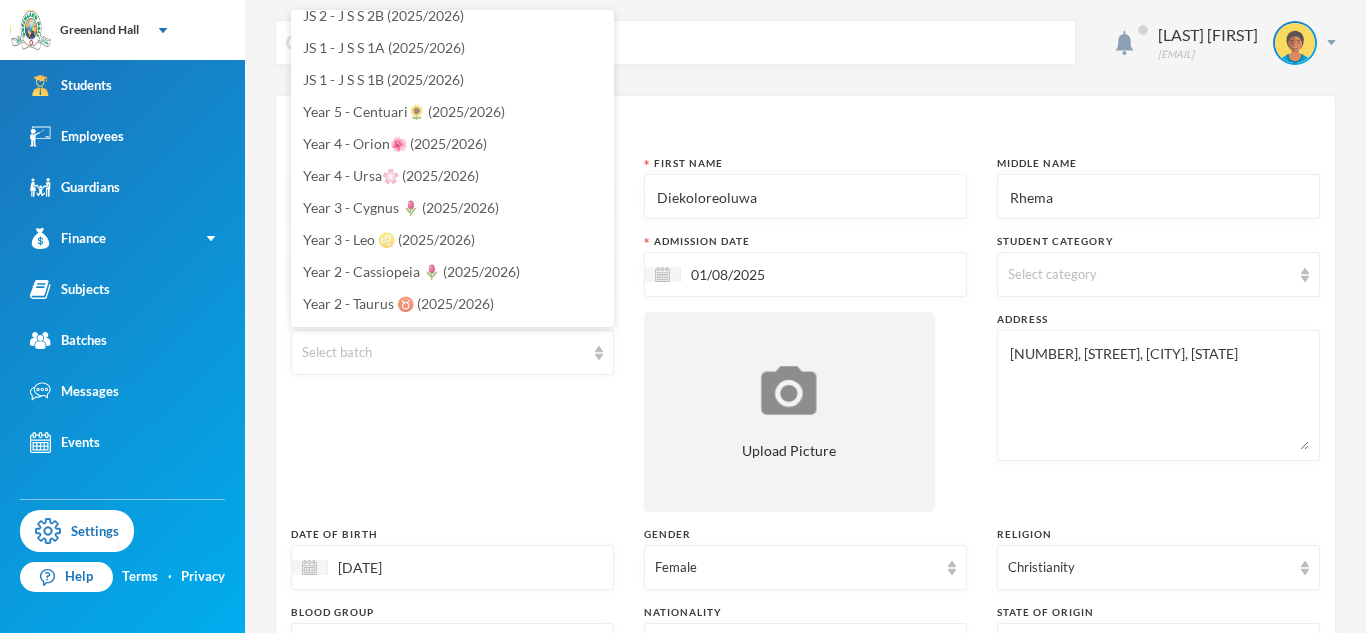 click on "Student Information Surname Adedeji First Name Diekoloreoluwa Middle Name Rhema Admission Number glh25e19 Admission Date 01/08/2025 Student Category Select category Batch Select batch Upload Picture Address 6, Captain Fatia  Street, Akera, Ogun State. Date of Birth 14/06/2024 Gender Female Religion Christianity Blood Group Select blood group Nationality Nigeria State of Origin Osun State L.G.A. of Origin Osogbo Email Mobile Number Phone Health Info" at bounding box center (805, 518) 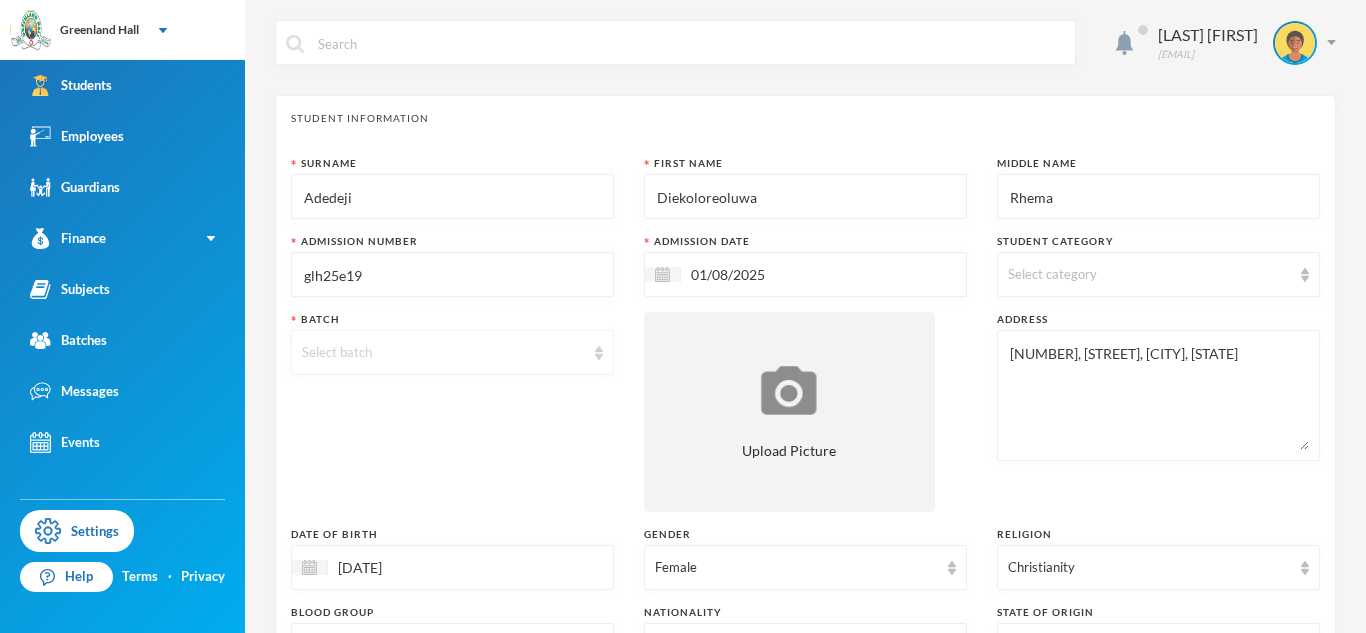 click on "Select batch" at bounding box center [443, 353] 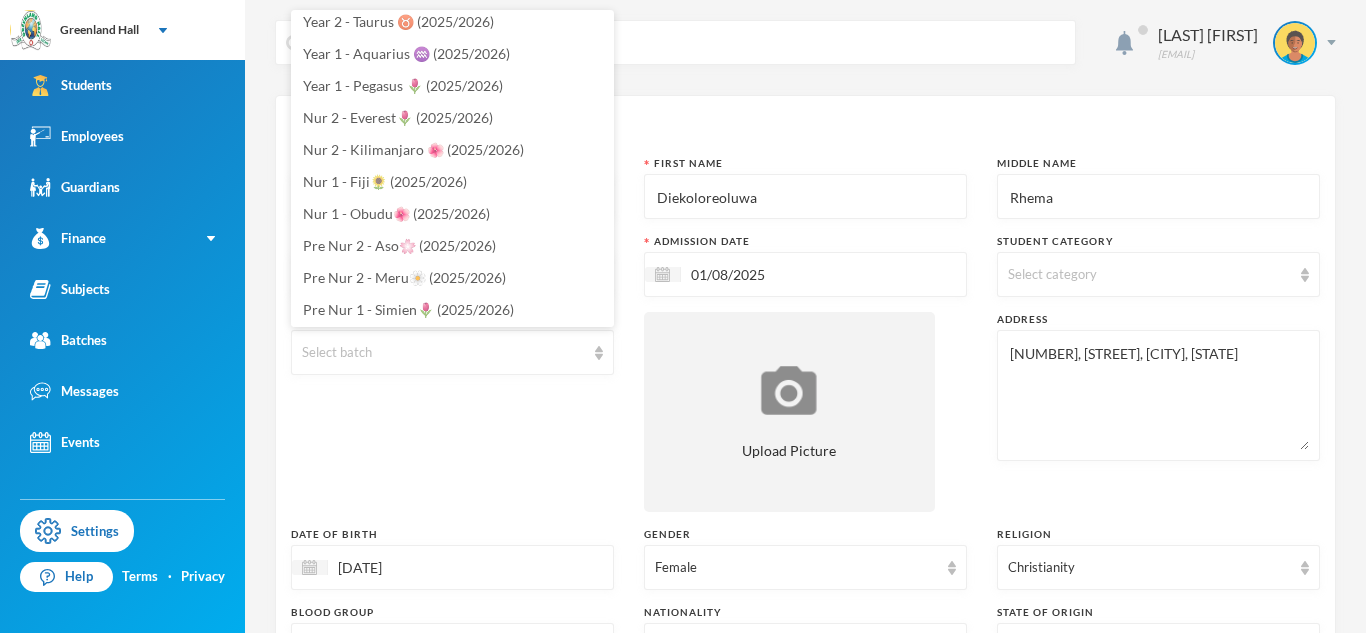 scroll, scrollTop: 587, scrollLeft: 0, axis: vertical 